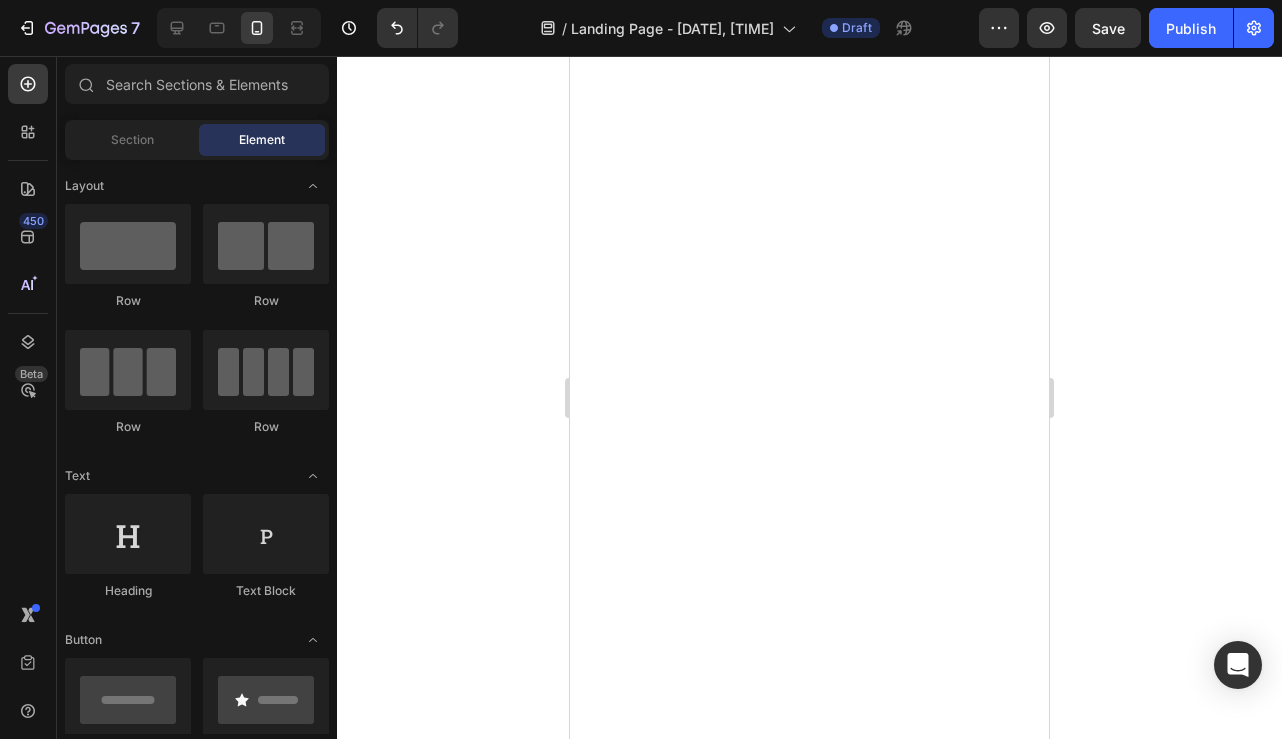 scroll, scrollTop: 0, scrollLeft: 0, axis: both 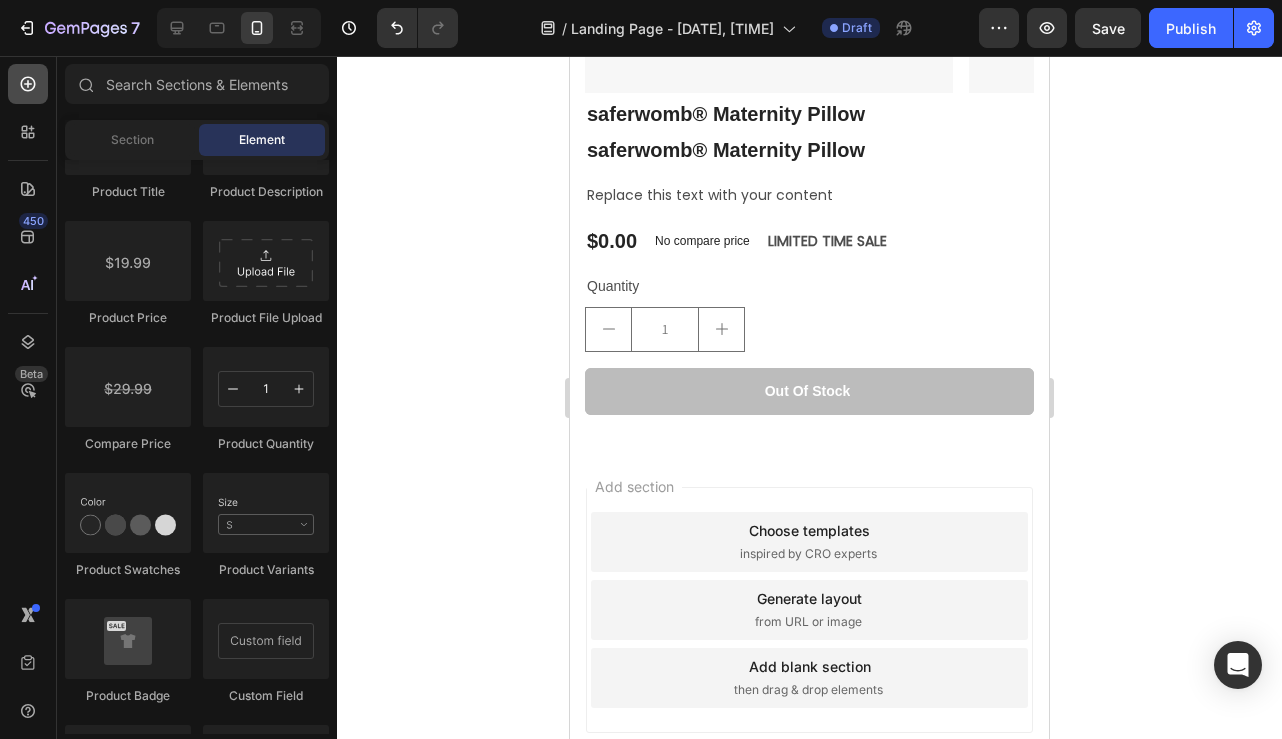 click 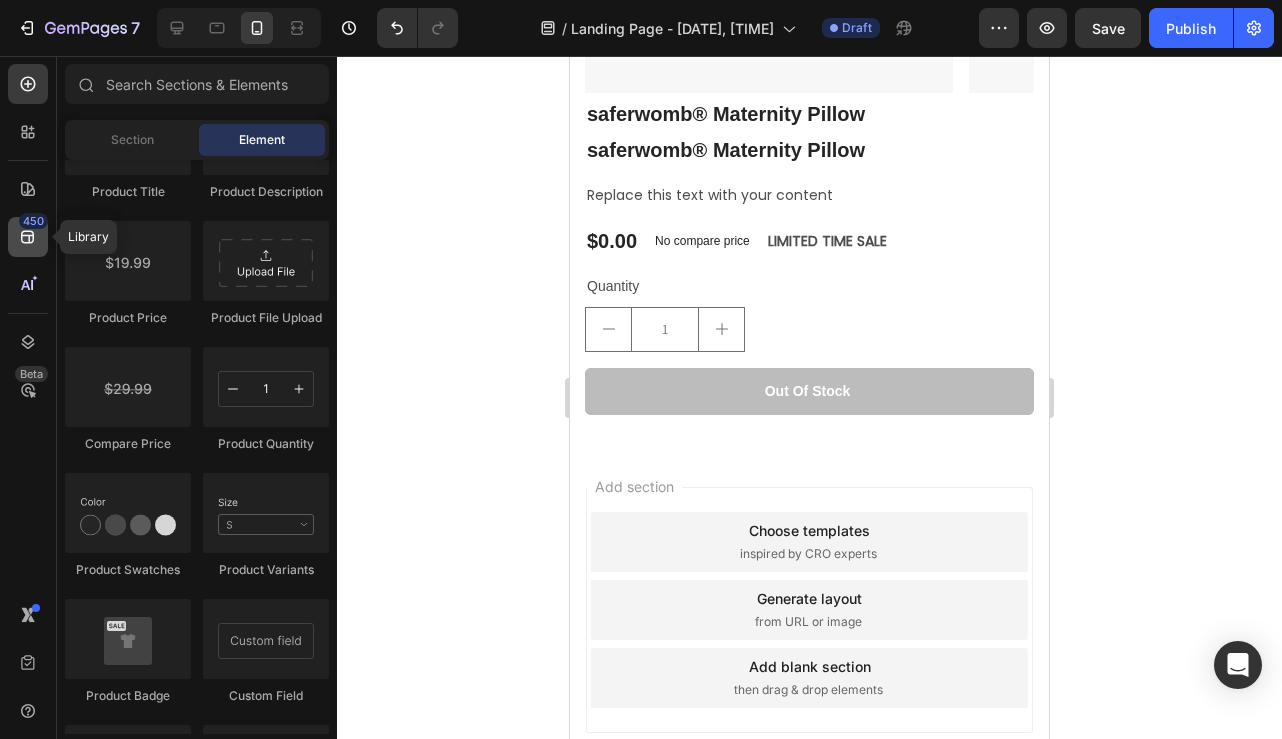 click 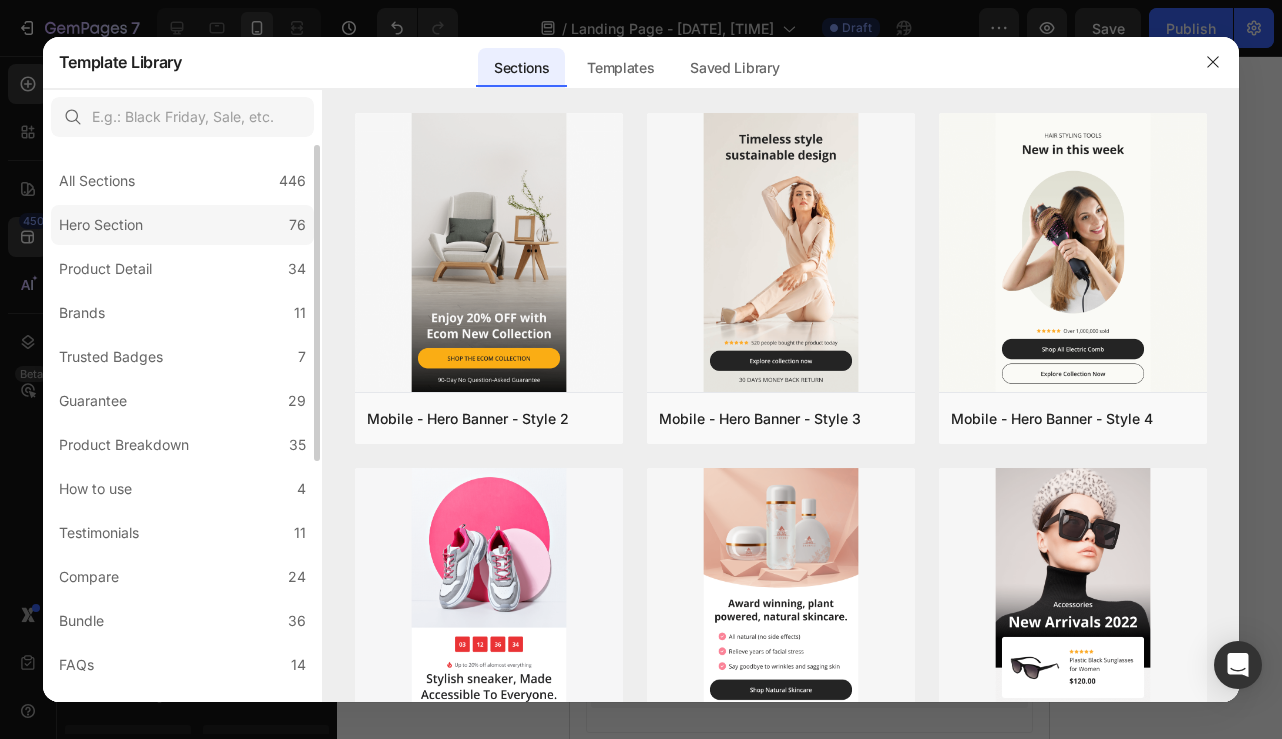 click on "Hero Section 76" 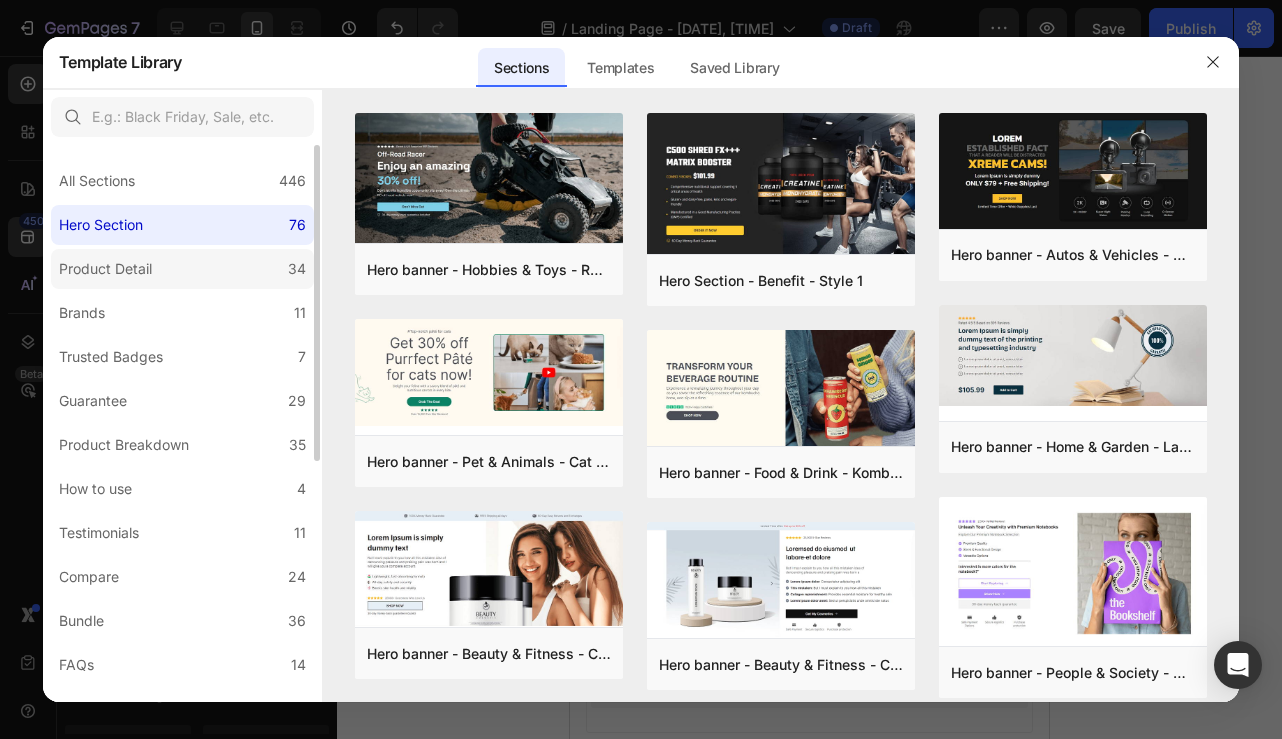 click on "Product Detail" at bounding box center (109, 269) 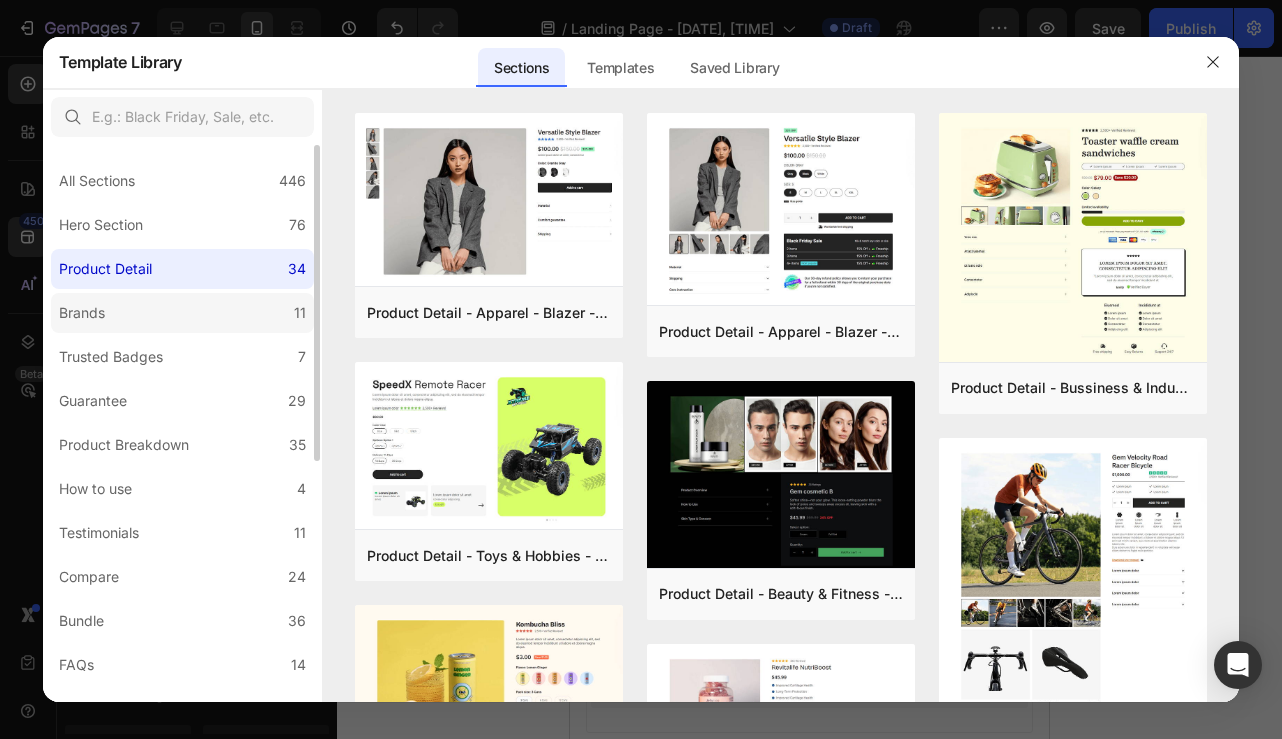 click on "Brands 11" 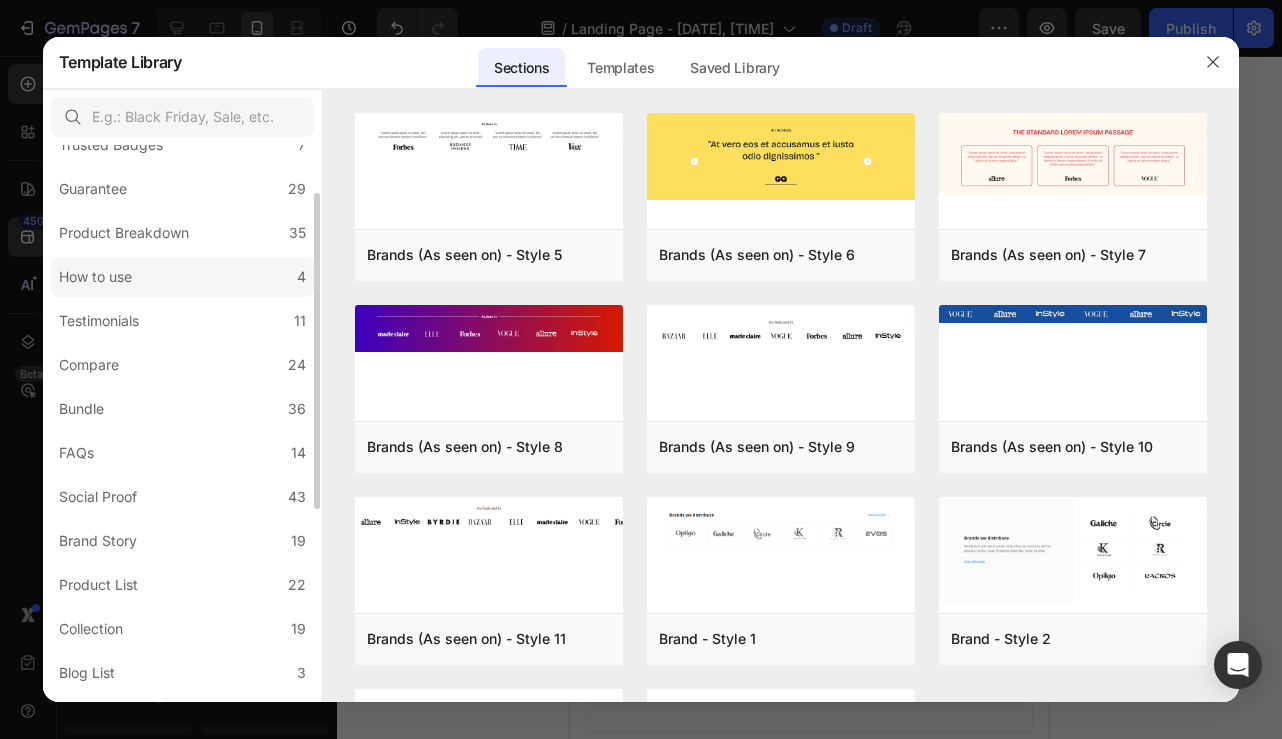 scroll, scrollTop: 423, scrollLeft: 0, axis: vertical 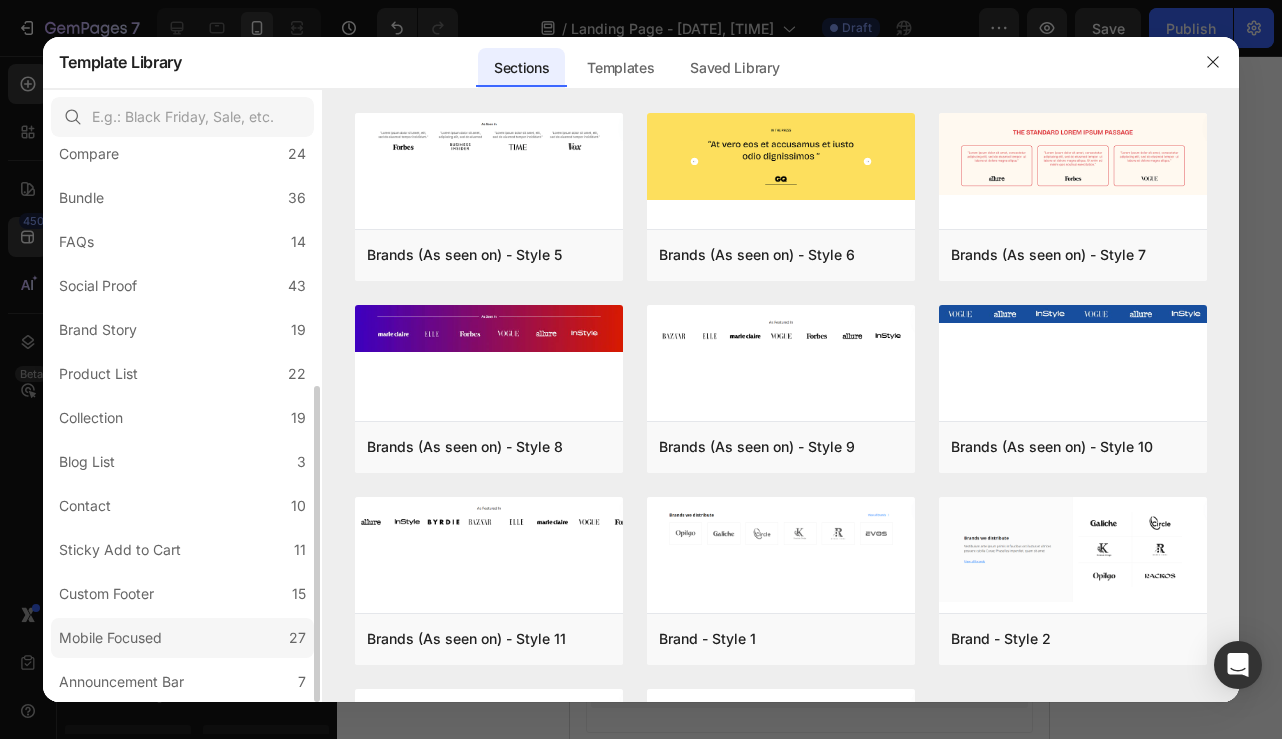 click on "Mobile Focused" at bounding box center [110, 638] 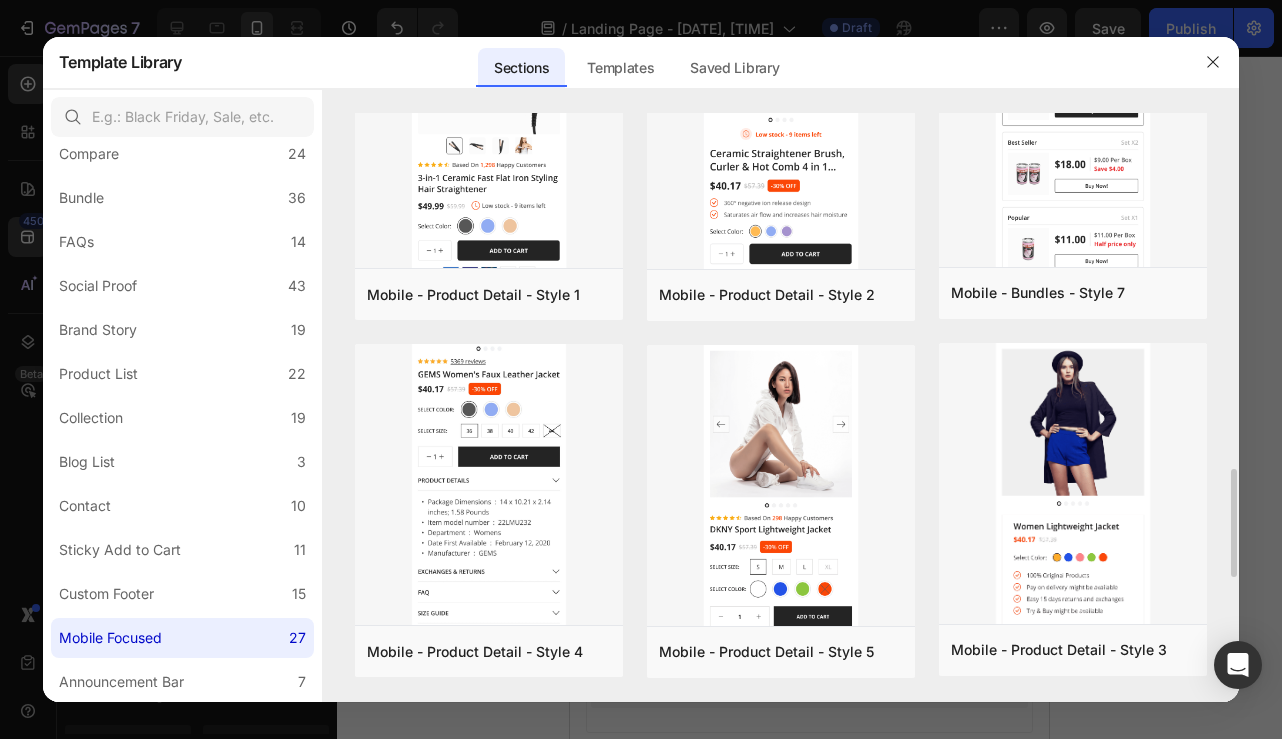 scroll, scrollTop: 2226, scrollLeft: 0, axis: vertical 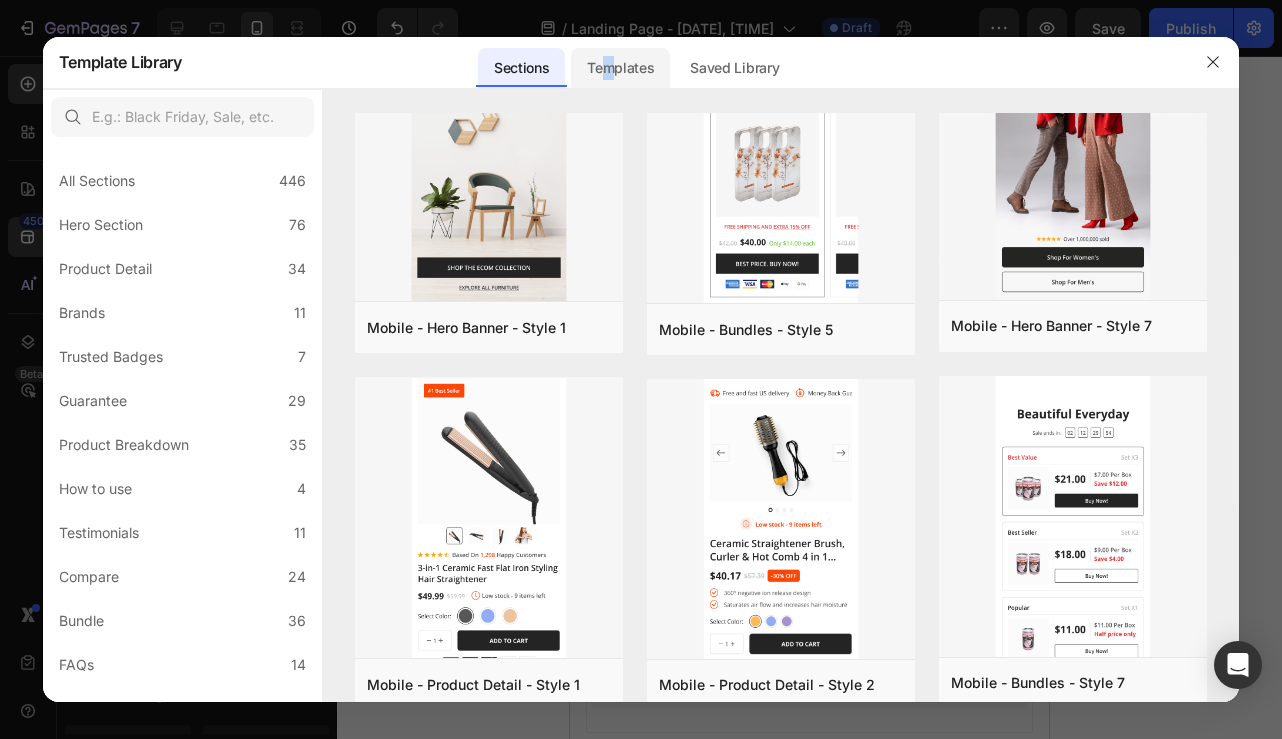 click on "Templates" 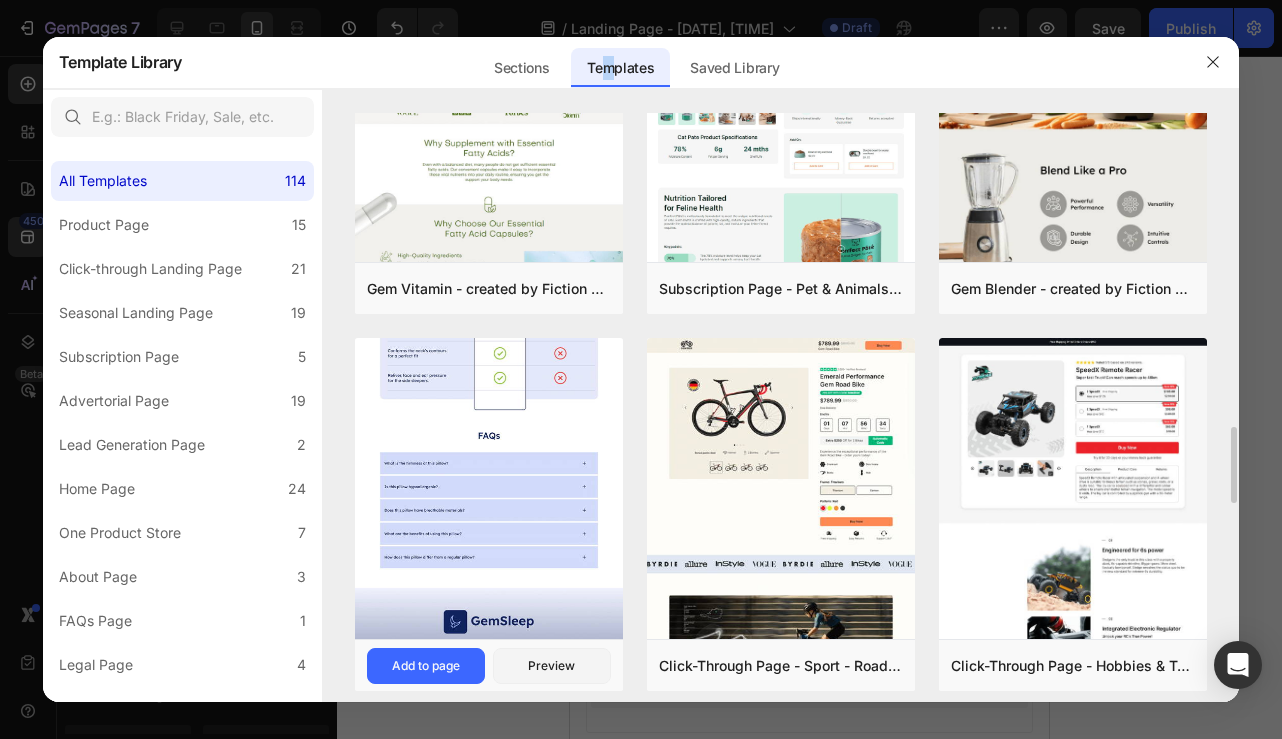 scroll, scrollTop: 2416, scrollLeft: 0, axis: vertical 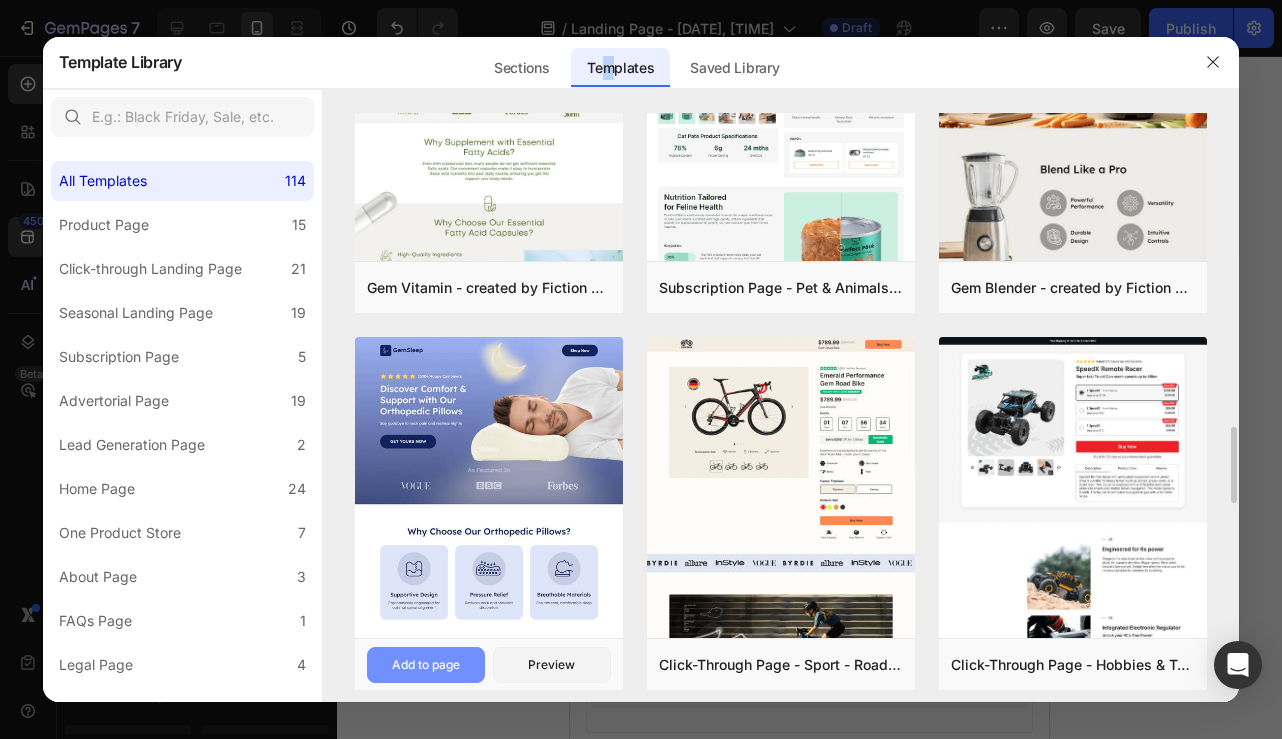 click on "Add to page" at bounding box center [426, 665] 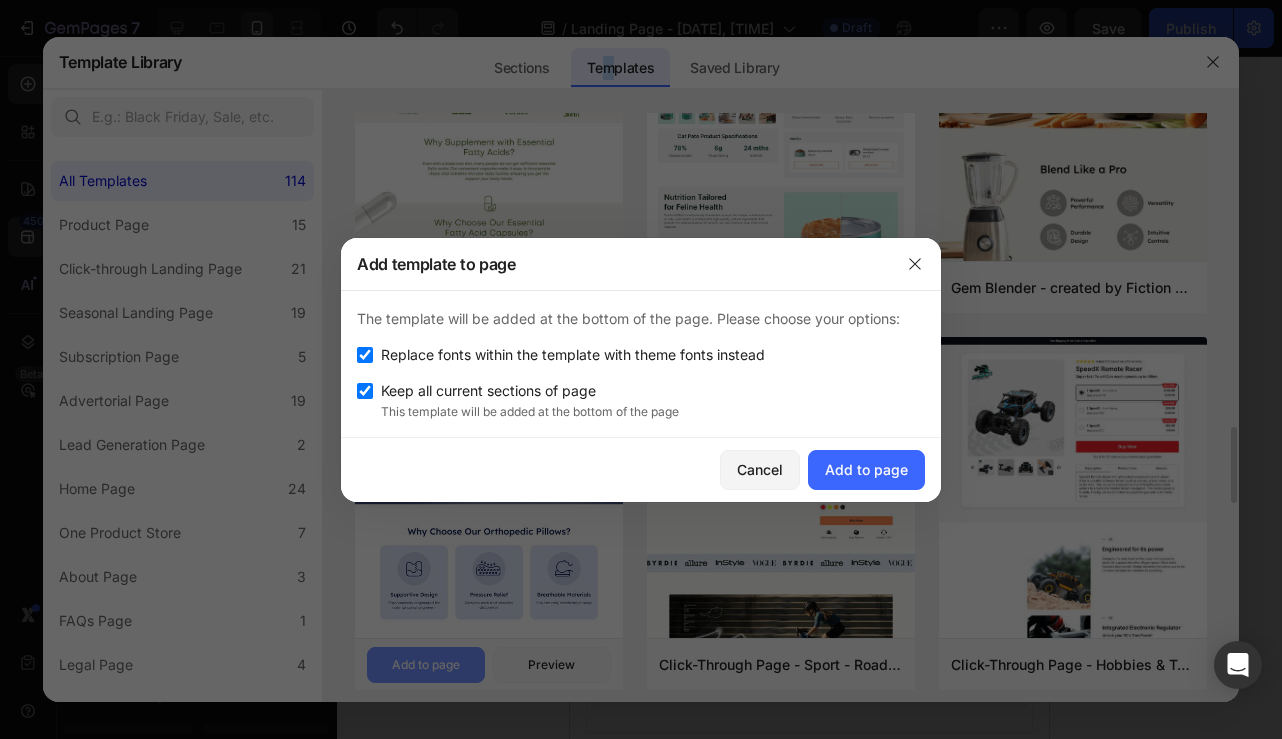 scroll, scrollTop: 1030, scrollLeft: 0, axis: vertical 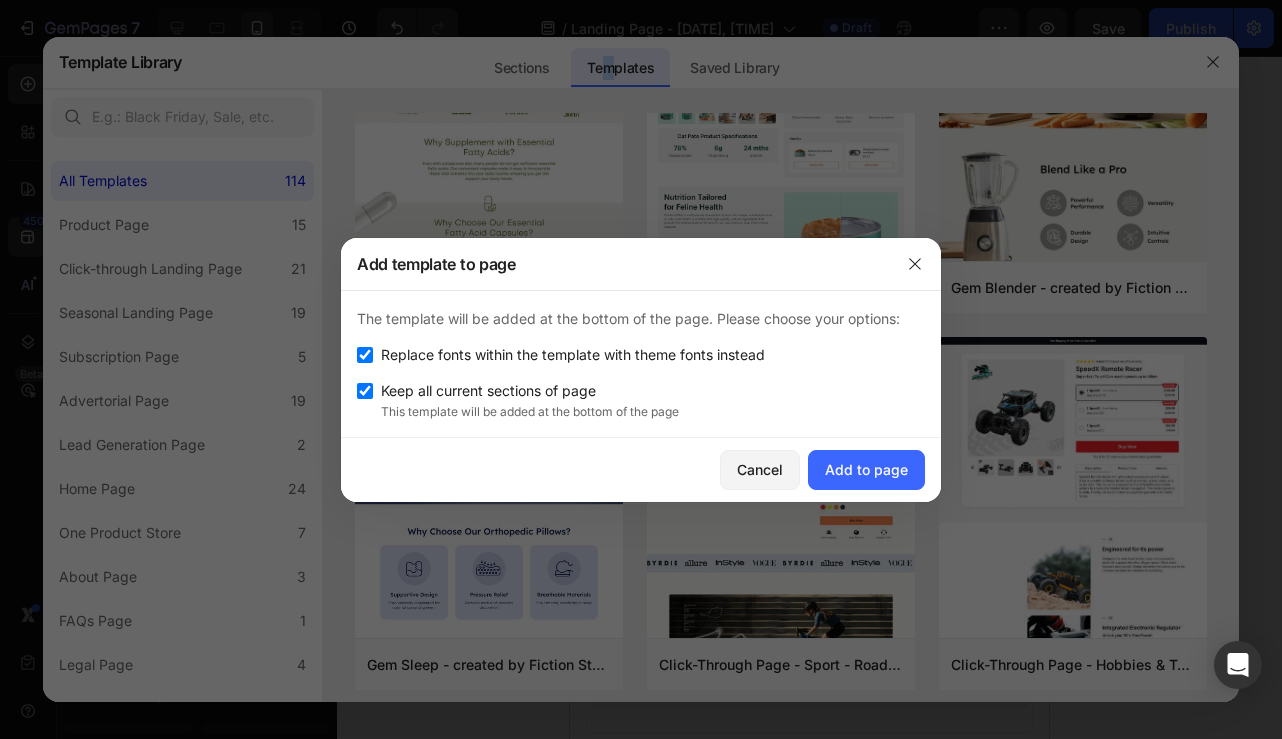 click at bounding box center (365, 355) 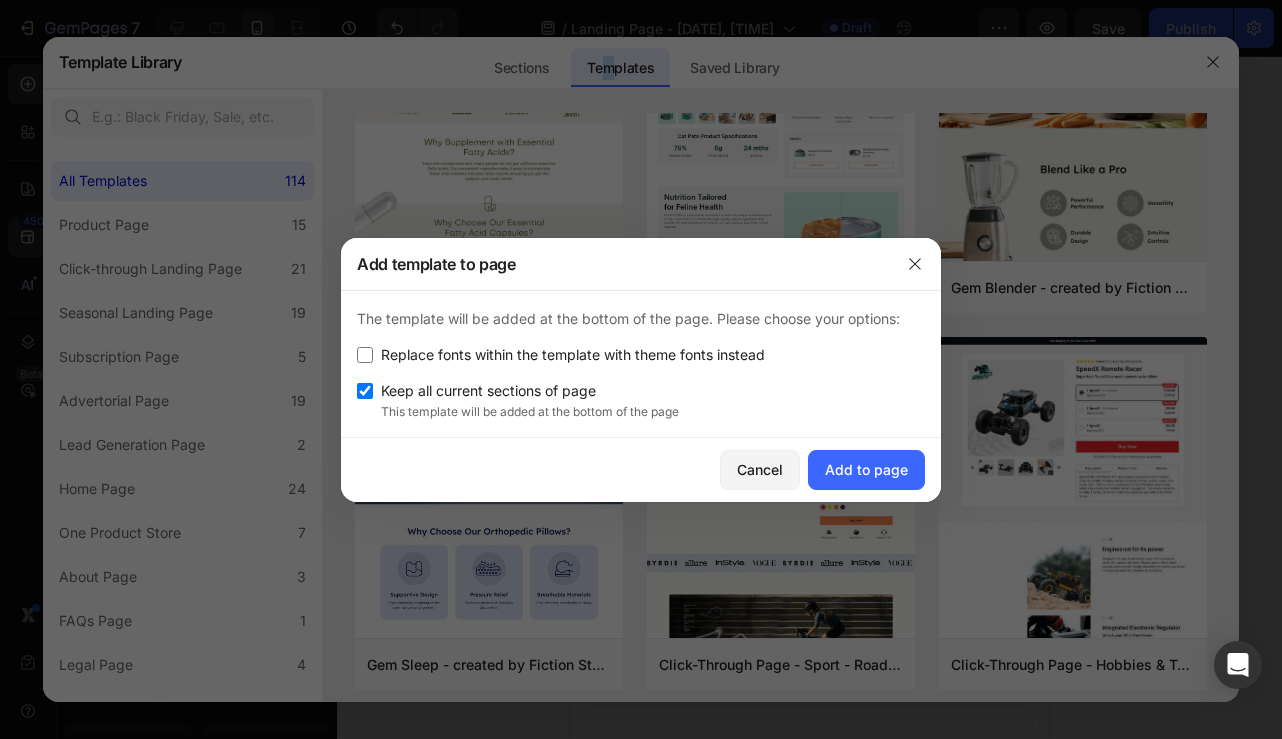 checkbox on "false" 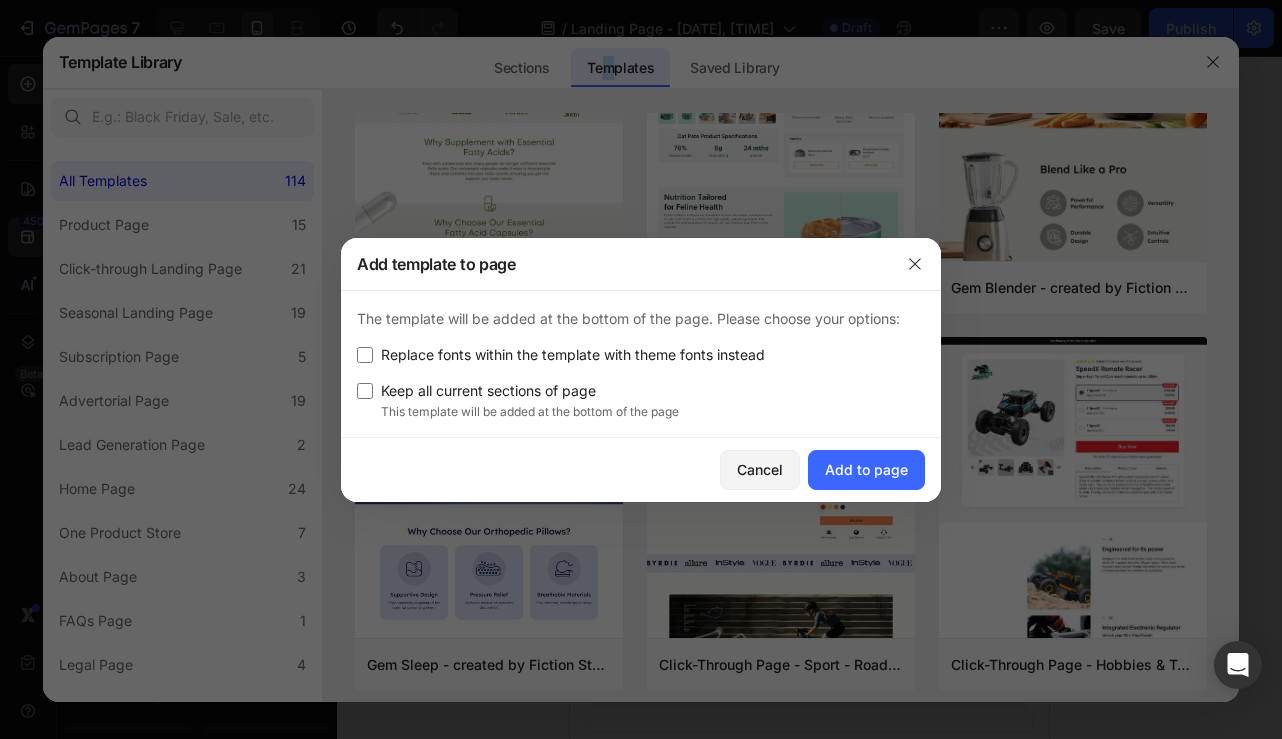 click at bounding box center [365, 391] 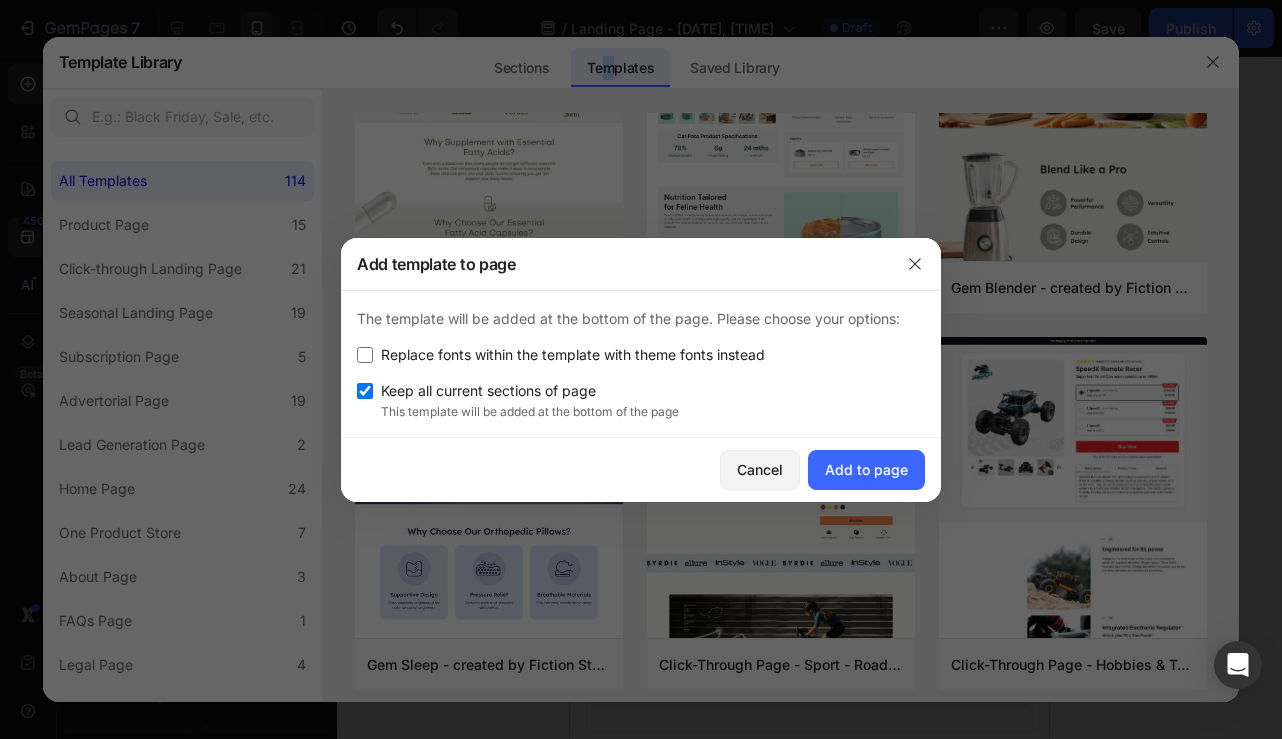 checkbox on "true" 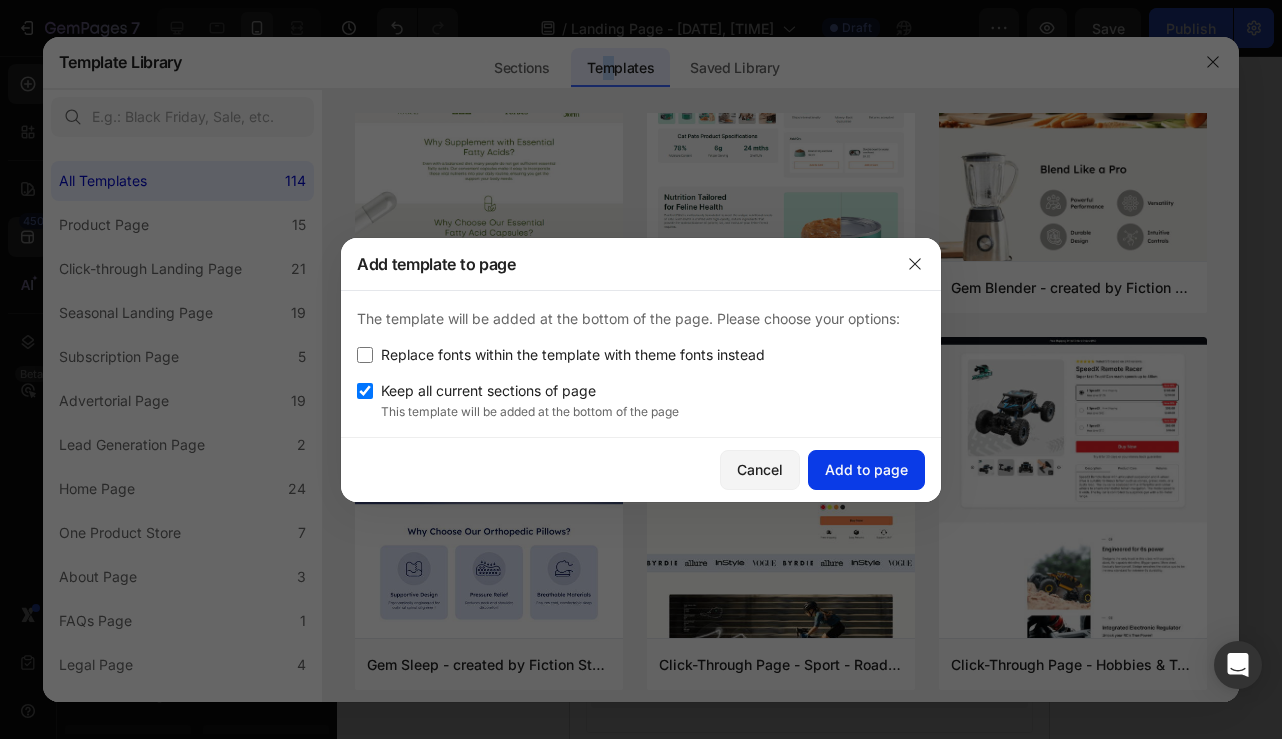 click on "Add to page" at bounding box center [866, 469] 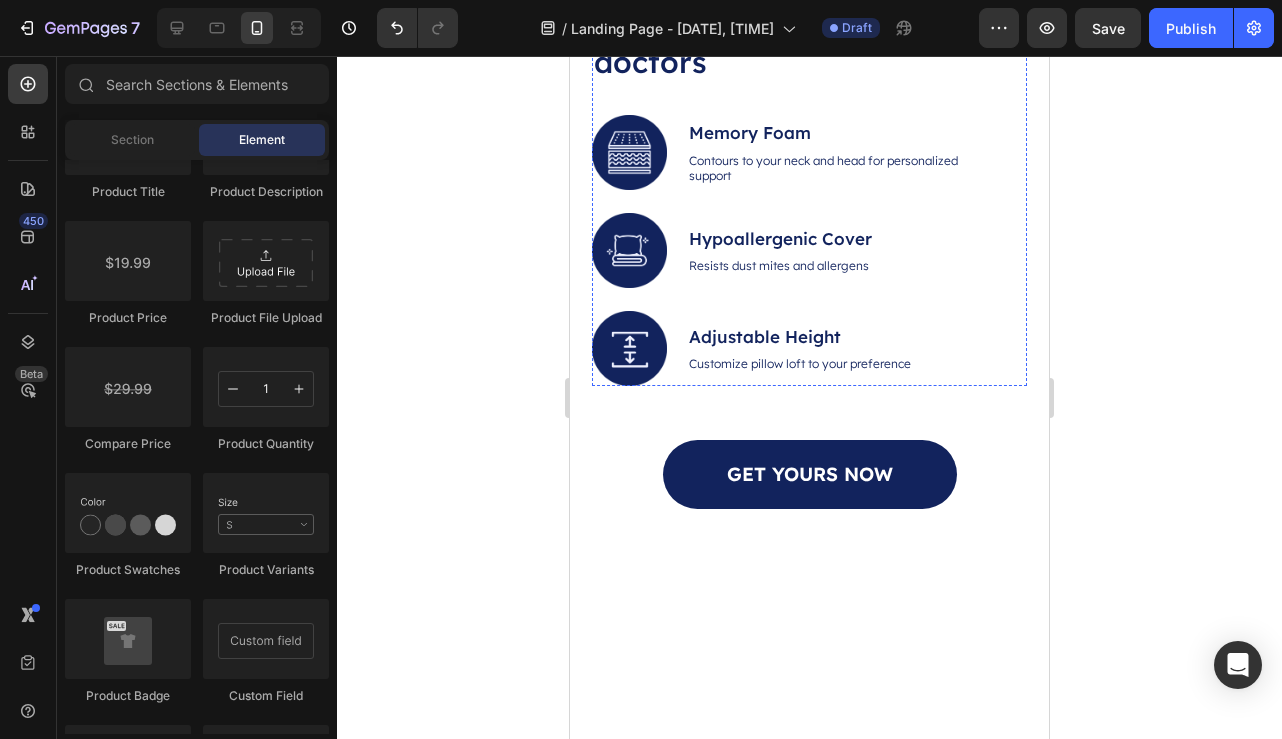 scroll, scrollTop: 6710, scrollLeft: 0, axis: vertical 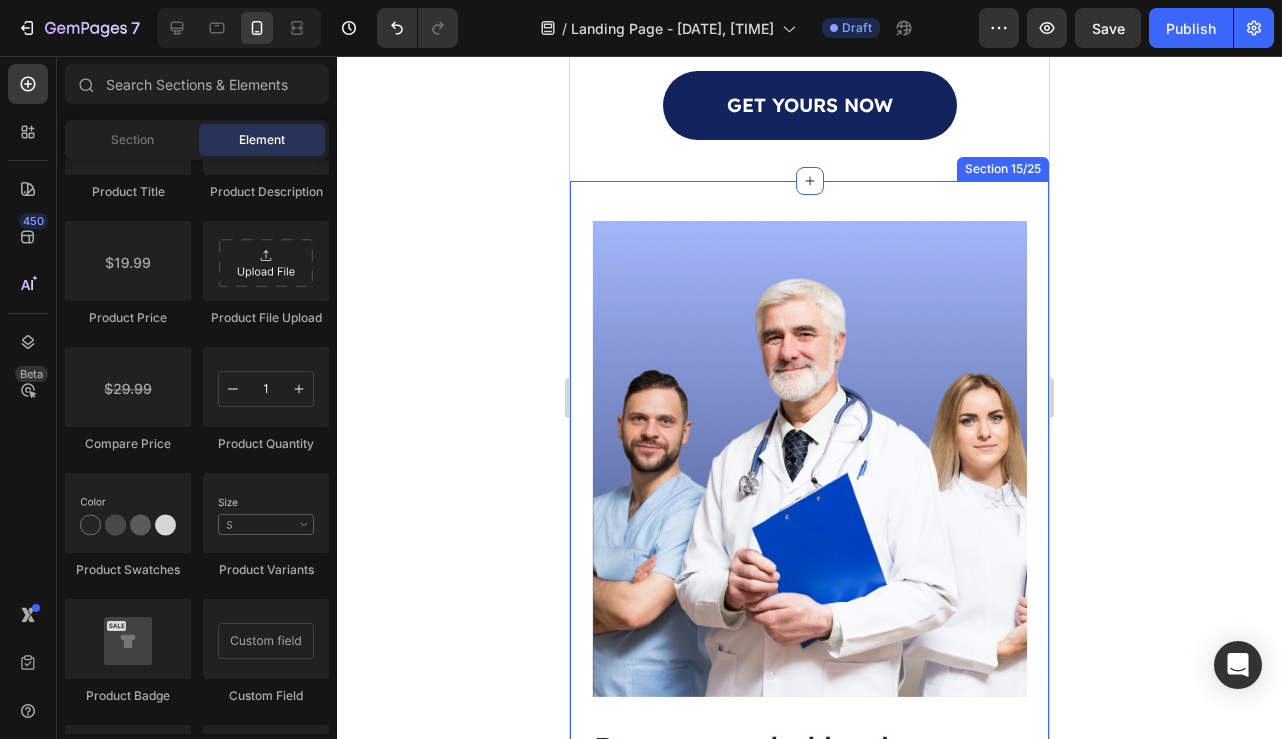 click on "Image Recommended by the doctors Heading Image Memory Foam Text Block Contours to your neck and head for personalized support Text Block Row Image Hypoallergenic Cover Text Block Resists dust mites and allergens Text Block Row Image Adjustable Height Text Block Customize pillow loft to your preference Text Block Row Row Row GET YOURS NOW Button Row Section 15/25" at bounding box center [809, 723] 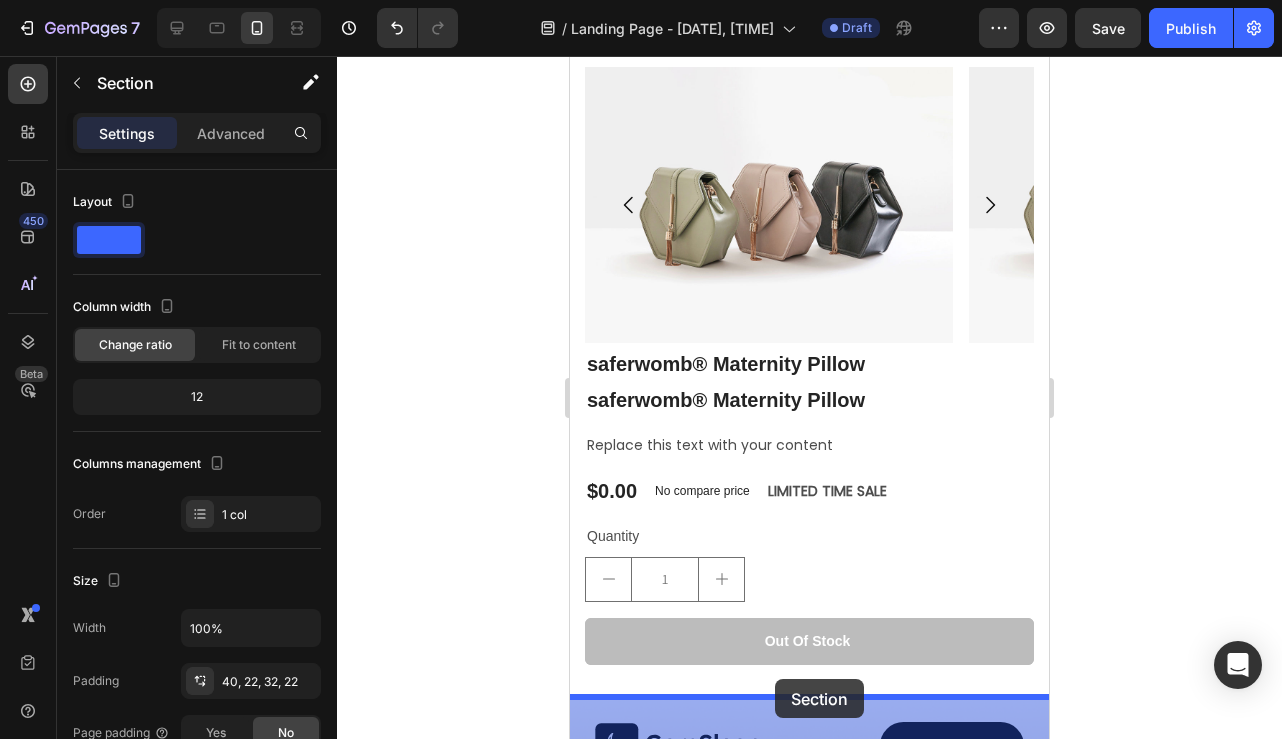 scroll, scrollTop: 3730, scrollLeft: 0, axis: vertical 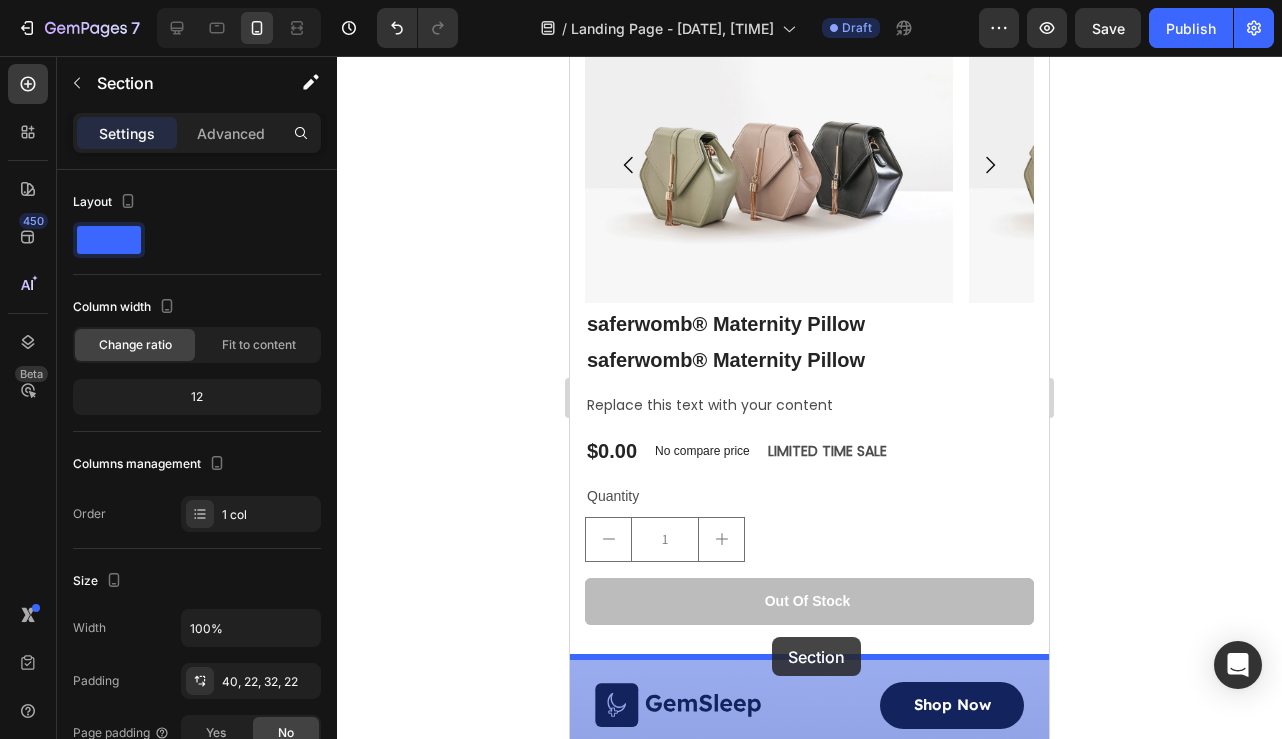 drag, startPoint x: 621, startPoint y: 165, endPoint x: 772, endPoint y: 637, distance: 495.56534 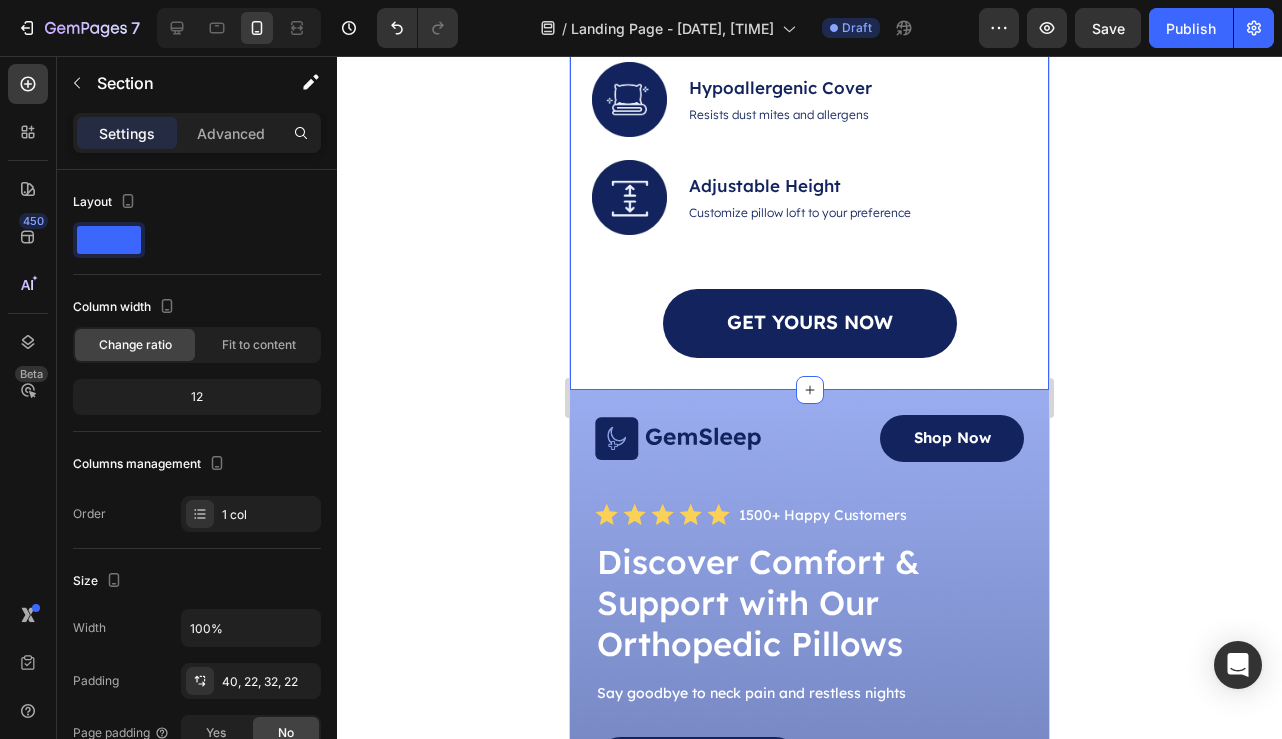scroll, scrollTop: 5172, scrollLeft: 0, axis: vertical 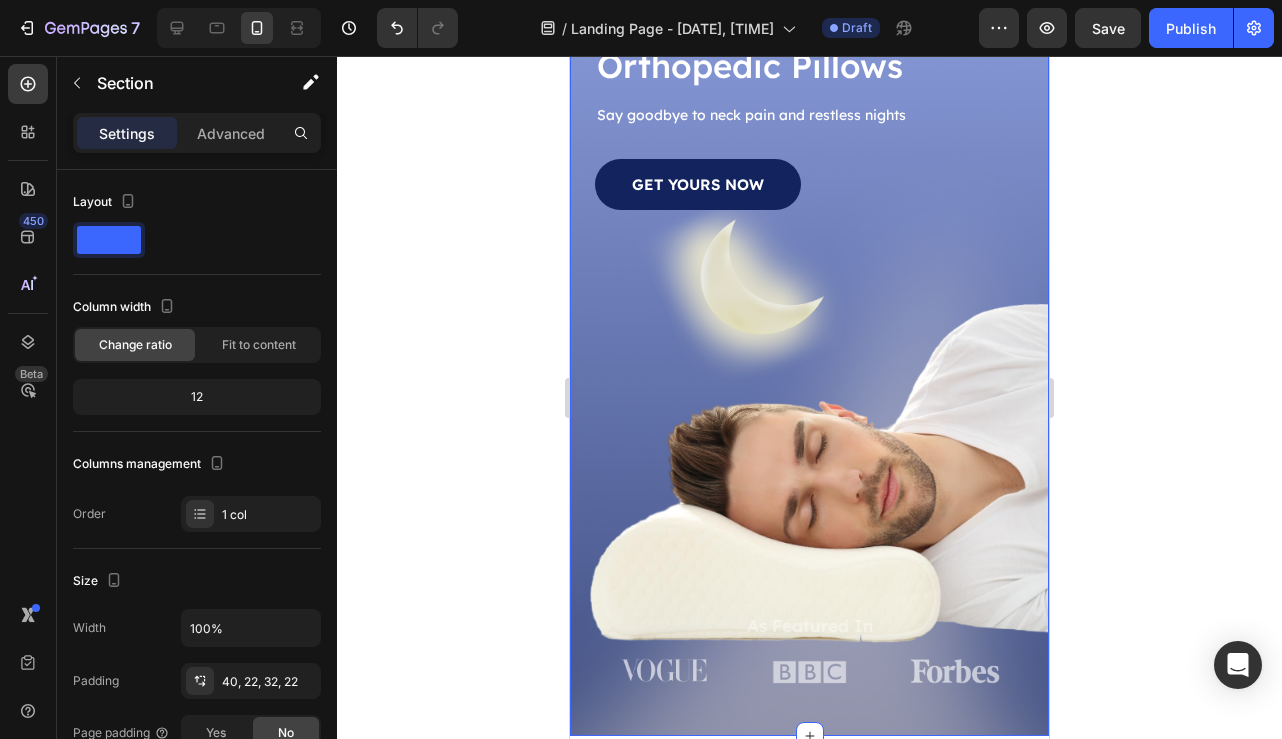 click on "Image Shop Now Button Row
Icon
Icon
Icon
Icon
Icon Icon List 1500+ Happy Customers Text Block Row Discover Comfort & Support with Our Orthopedic Pillows Heading Say goodbye to neck pain and restless nights Text Block GET YOURS NOW Button Sleepy Text Block As Featured In Text Block Image Image Image Row Row Section 11/25" at bounding box center (809, 274) 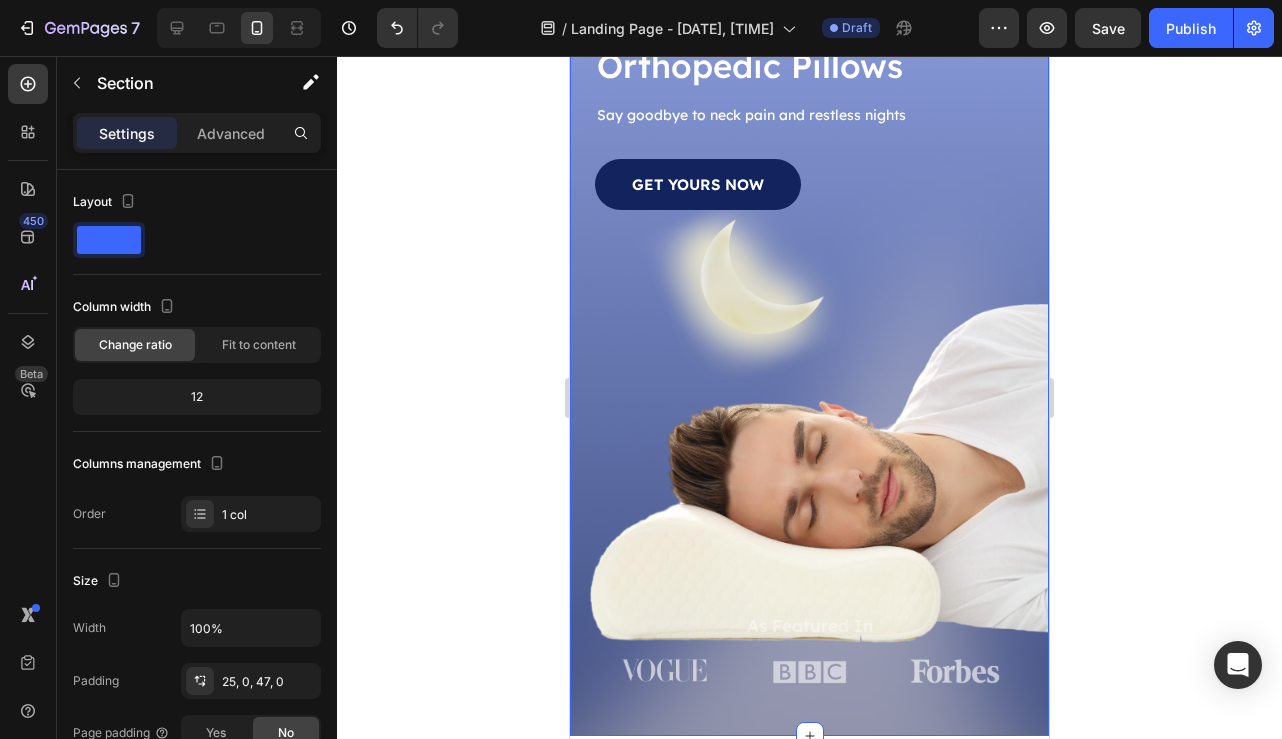 click 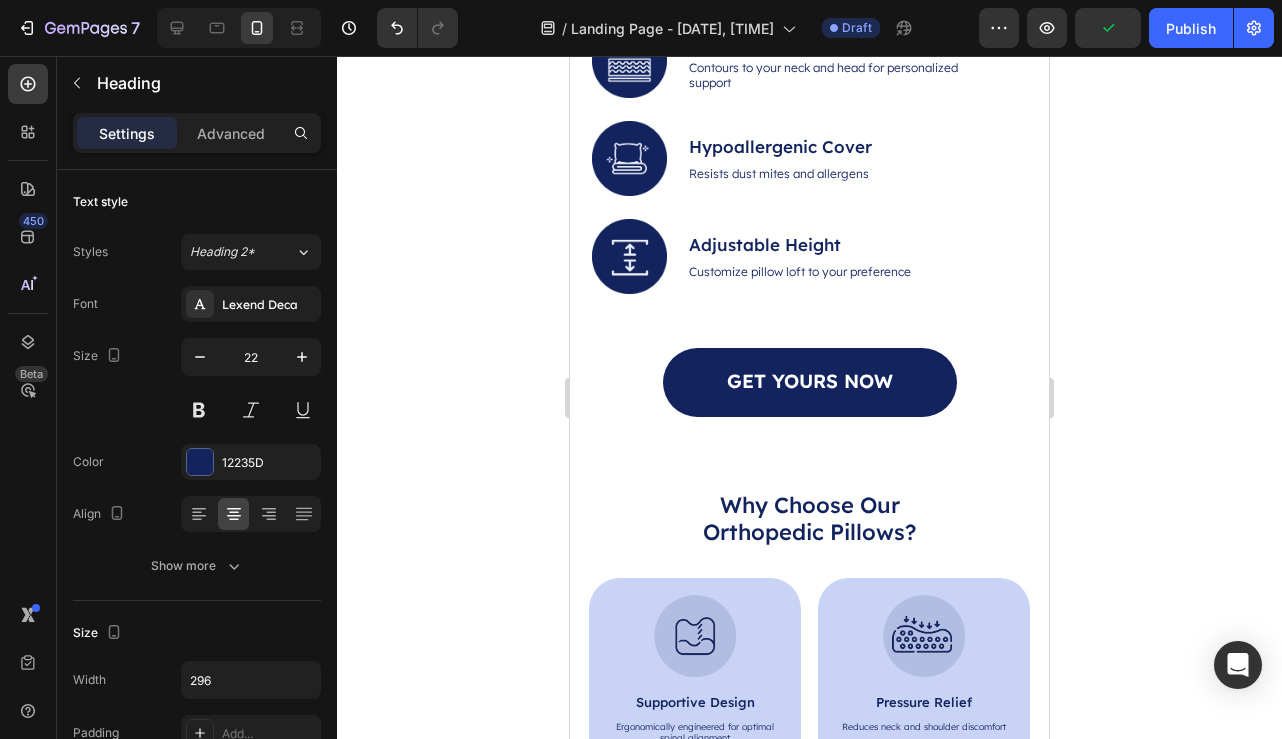 scroll, scrollTop: 5272, scrollLeft: 0, axis: vertical 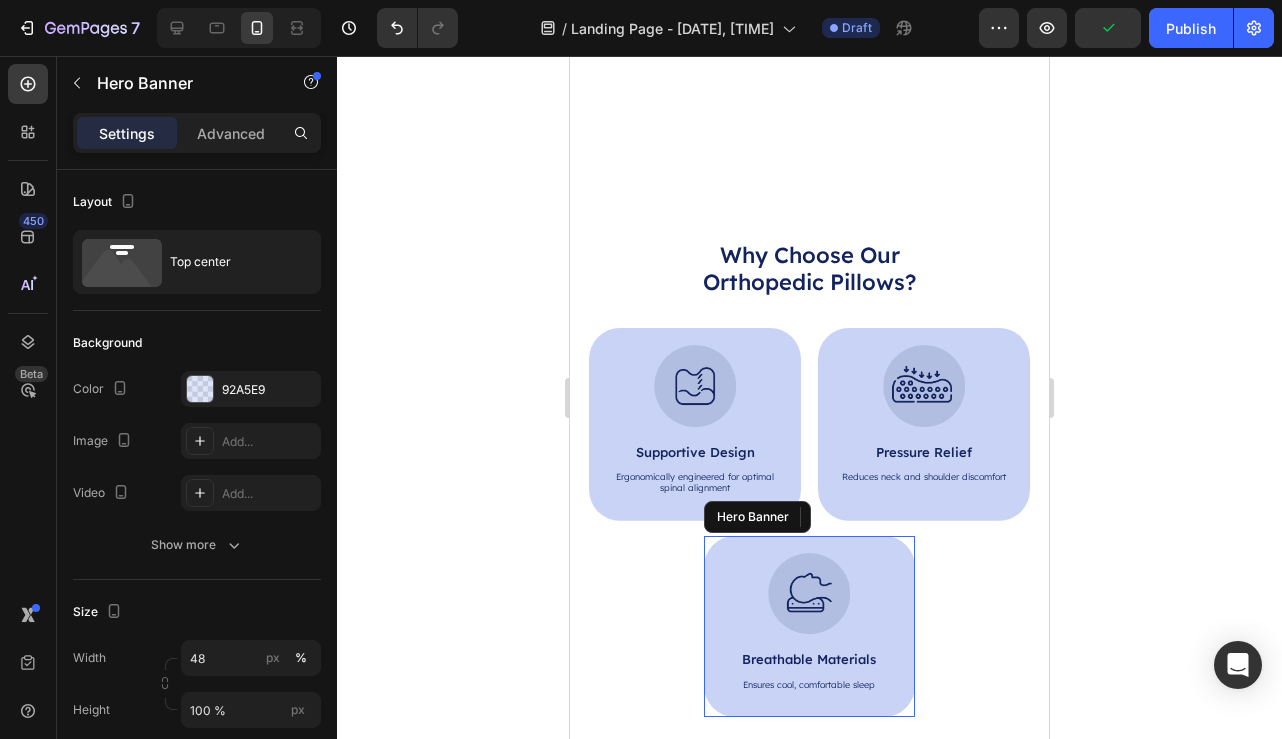 click on "Image Breathable Materials Text Block Ensures cool, comfortable sleep Text Block" at bounding box center (810, 622) 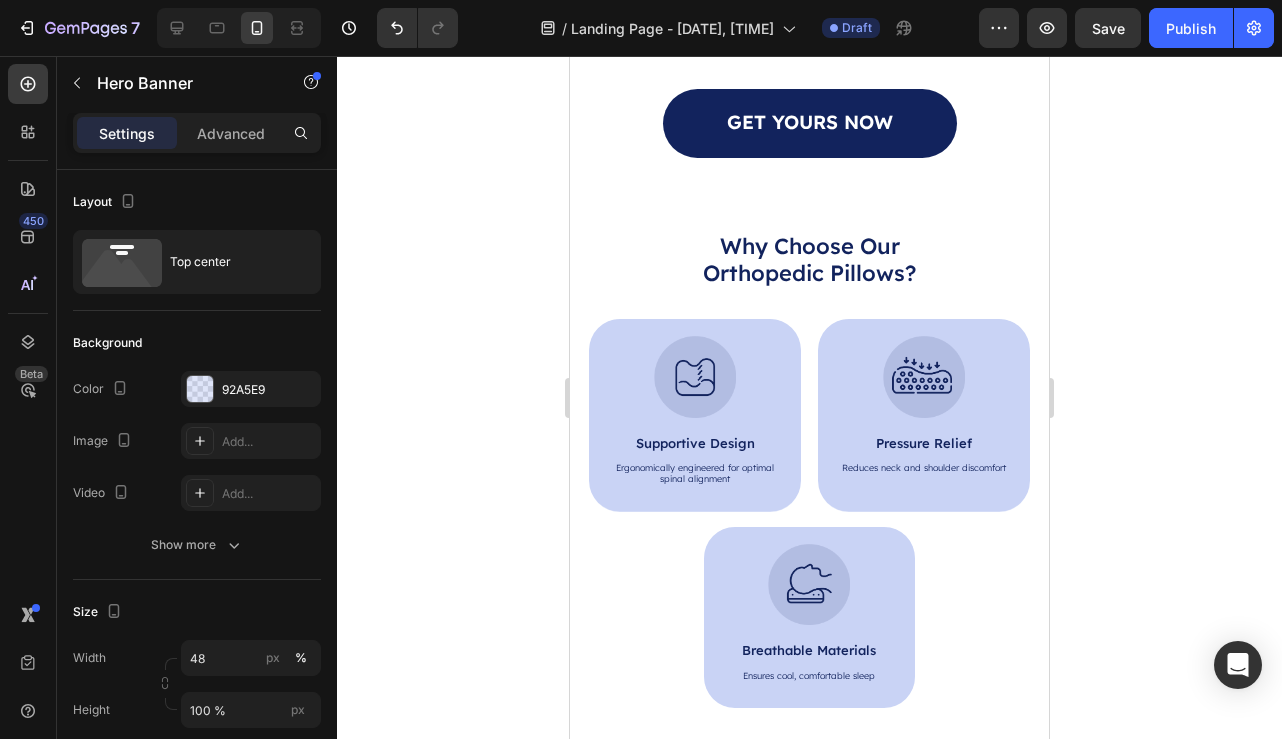 scroll, scrollTop: 5283, scrollLeft: 0, axis: vertical 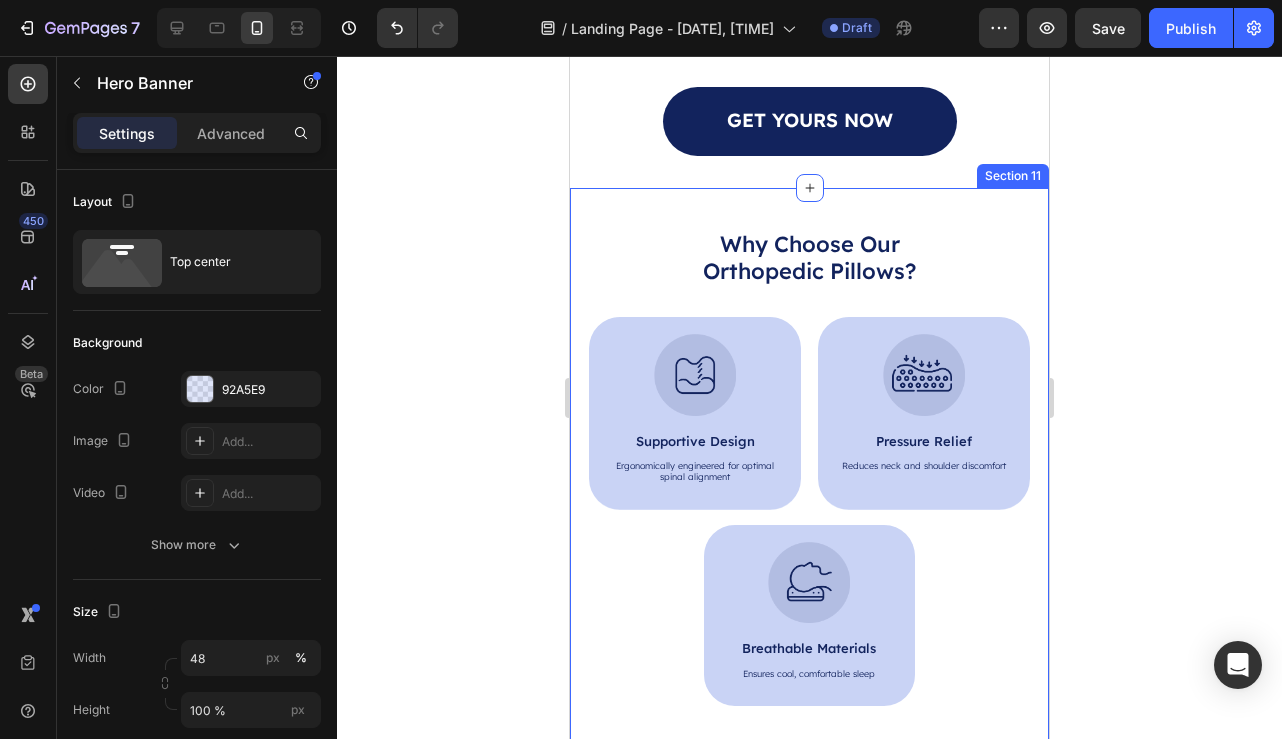 click on "Why Choose Our Orthopedic Pillows? Heading Image Supportive Design Text Block Ergonomically engineered for optimal spinal alignment Text Block Hero Banner Image Pressure Relief Text Block Reduces neck and shoulder discomfort Text Block Hero Banner Image Breathable Materials Text Block Ensures cool, comfortable sleep Text Block Hero Banner Row Image Supportive Design Text Block Ergonomically engineered for optimal spinal alignment Text Block Hero Banner Image Pressure Relief Text Block Reduces neck and shoulder discomfort Text Block Hero Banner Row Image Breathable Materials Text Block Ensures cool, comfortable sleep Text Block Hero Banner Row Section 11" at bounding box center (809, 472) 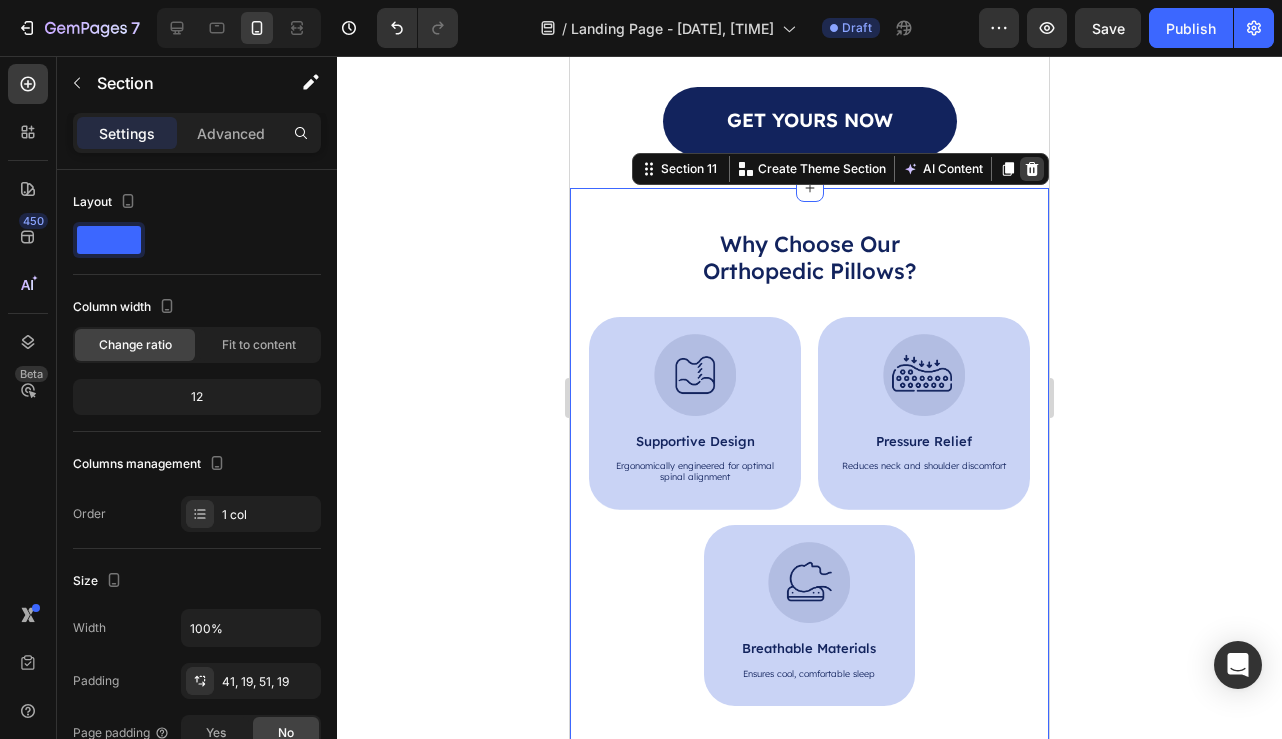 click 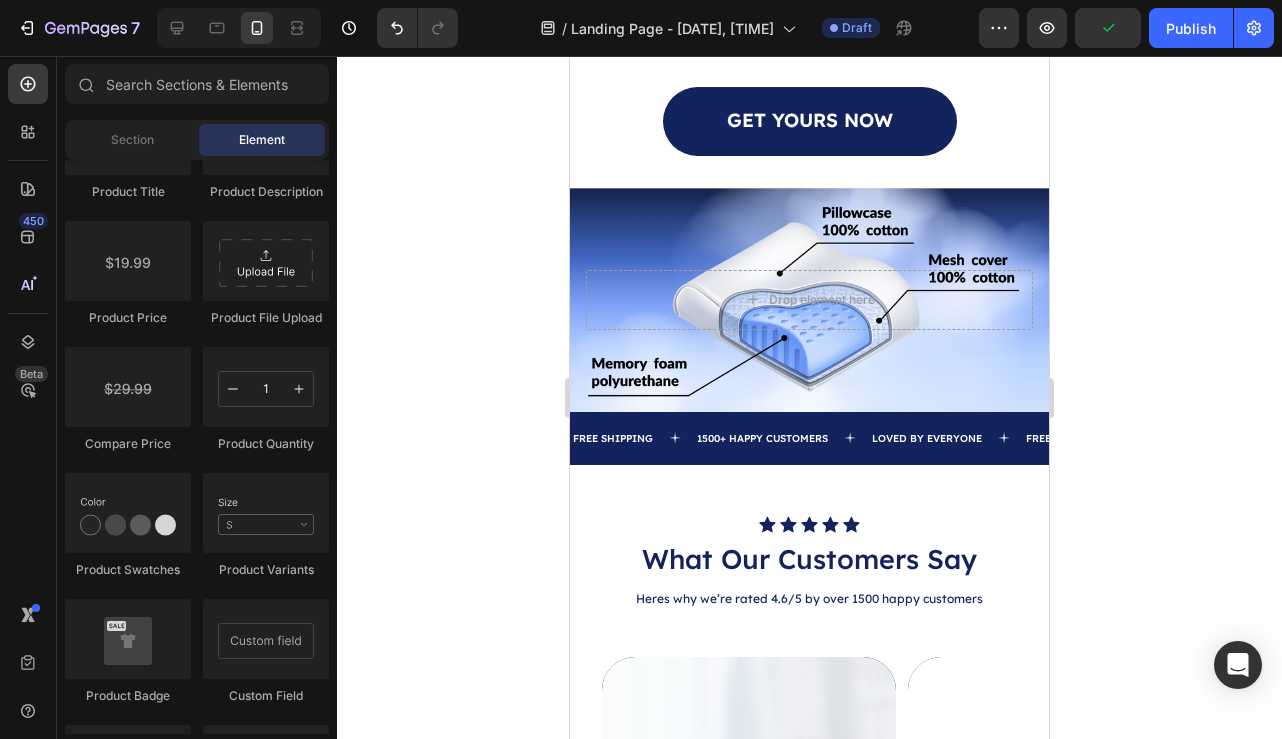 scroll, scrollTop: 4996, scrollLeft: 0, axis: vertical 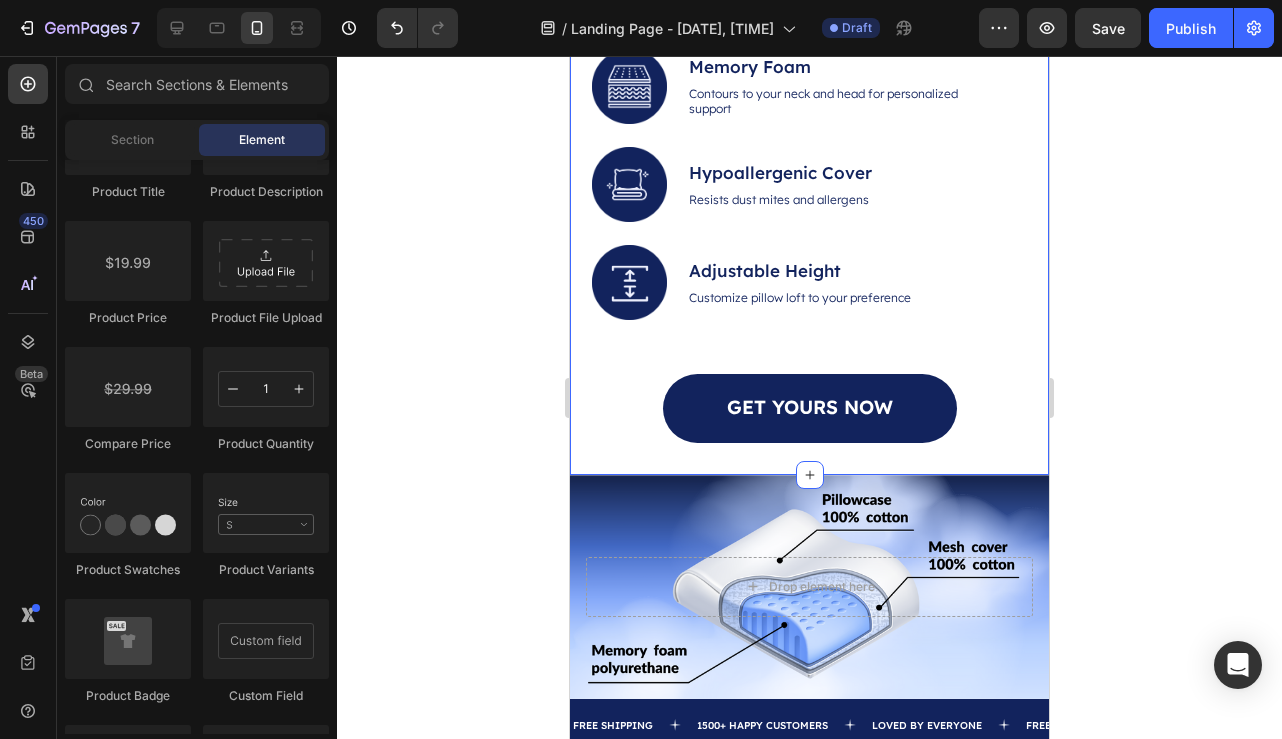 click at bounding box center (809, 587) 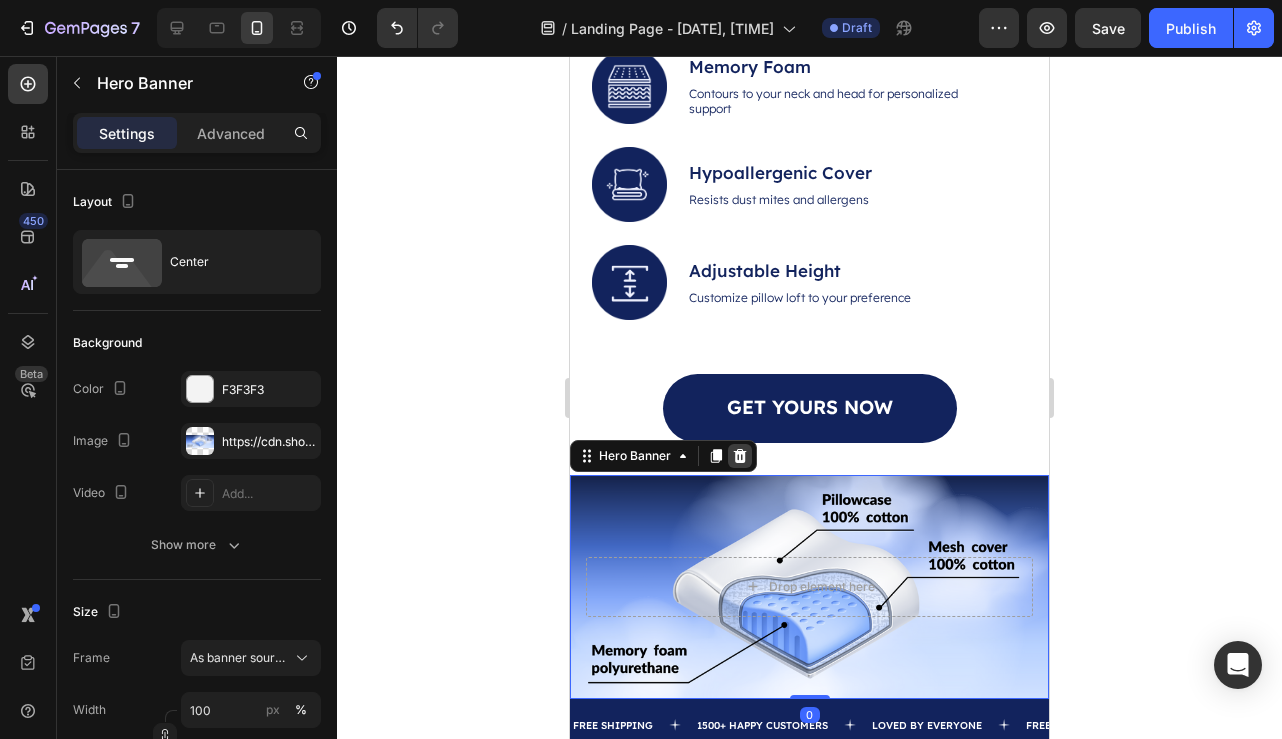click 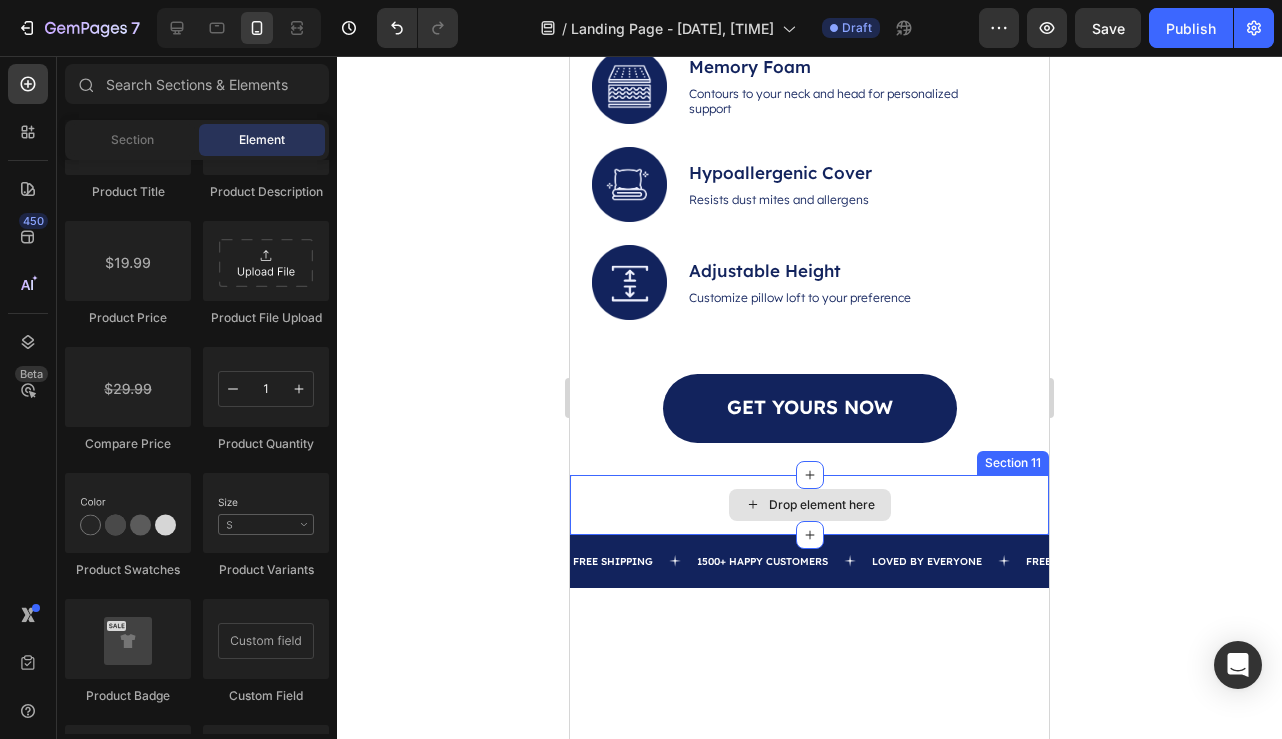 click on "Drop element here" at bounding box center [809, 505] 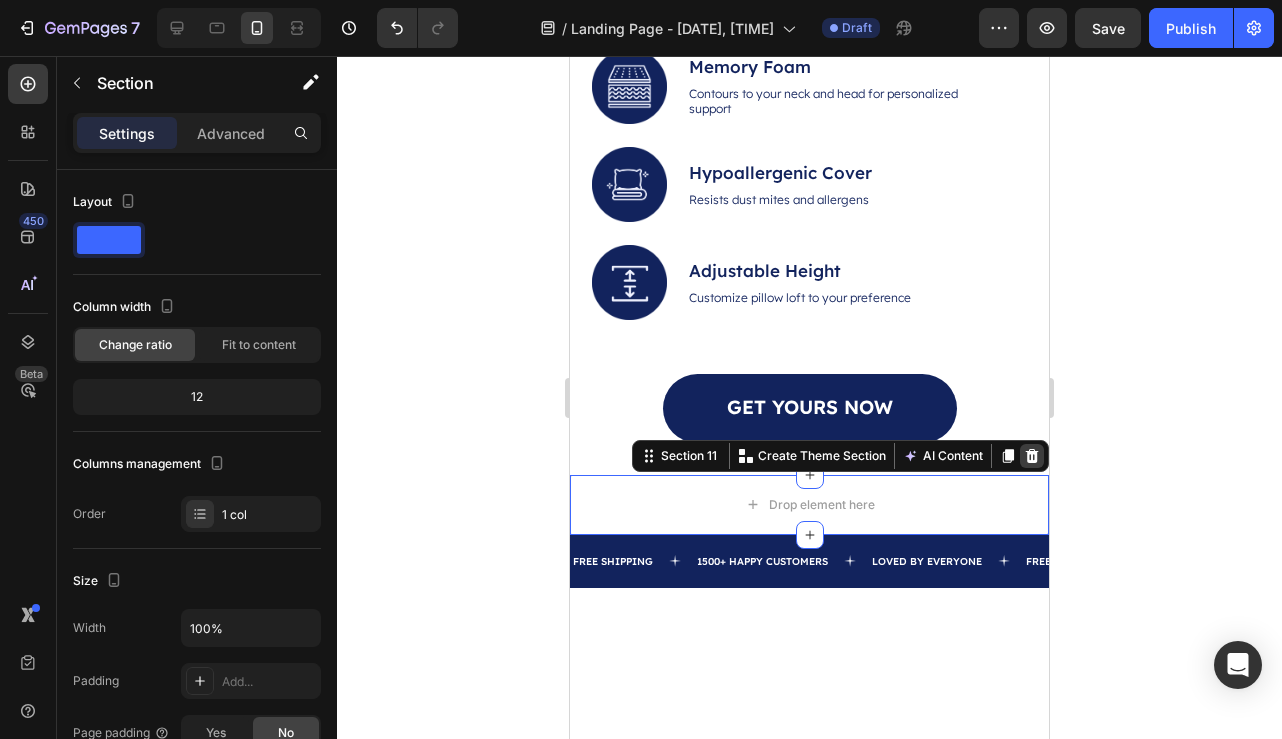 click 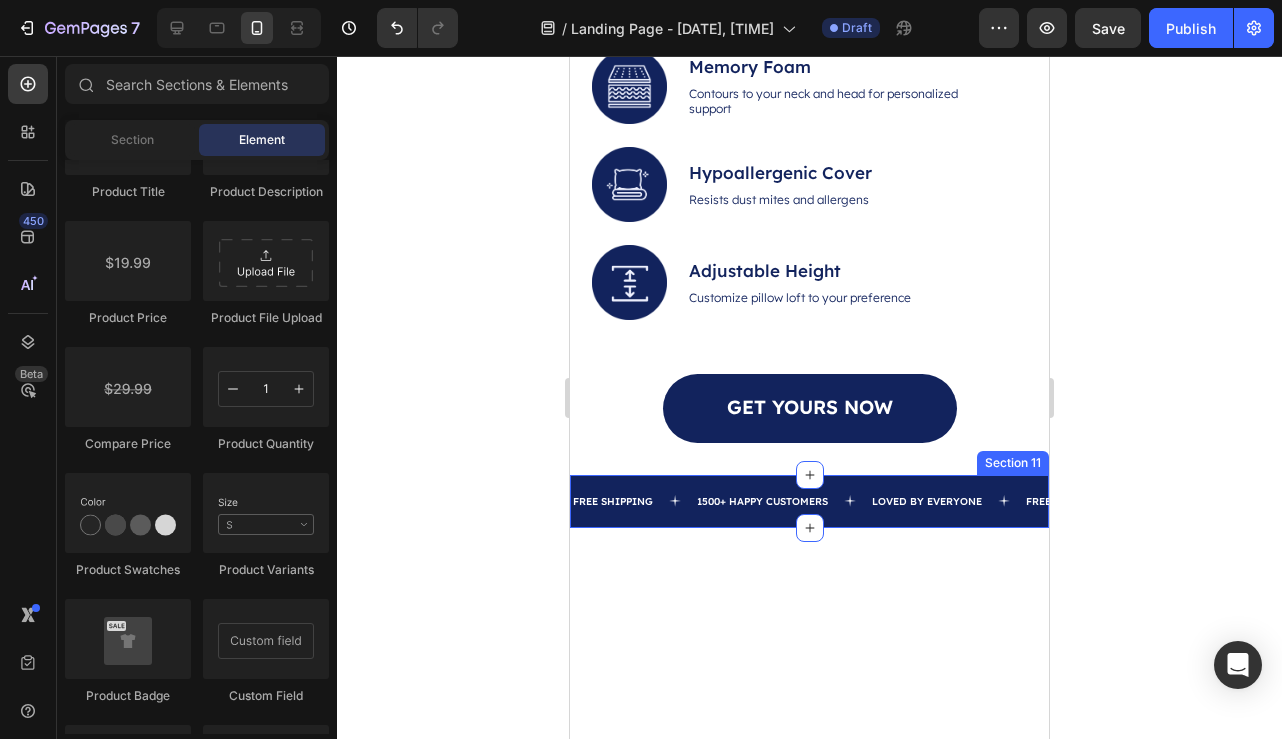 click on "FREE SHIPPING Text
1500+ HAPPY CUSTOMERS Text
LOVED BY EVERYONE Text
FREE SHIPPING Text
1500+ HAPPY CUSTOMERS Text
LOVED BY EVERYONE Text
FREE SHIPPING Text
1500+ HAPPY CUSTOMERS Text
LOVED BY EVERYONE Text
FREE SHIPPING Text
1500+ HAPPY CUSTOMERS Text
LOVED BY EVERYONE Text
FREE SHIPPING Text
1500+ HAPPY CUSTOMERS Text
LOVED BY EVERYONE Text
FREE SHIPPING Text
1500+ HAPPY CUSTOMERS Text
LOVED BY EVERYONE Text
Marquee Section 11" at bounding box center (809, 501) 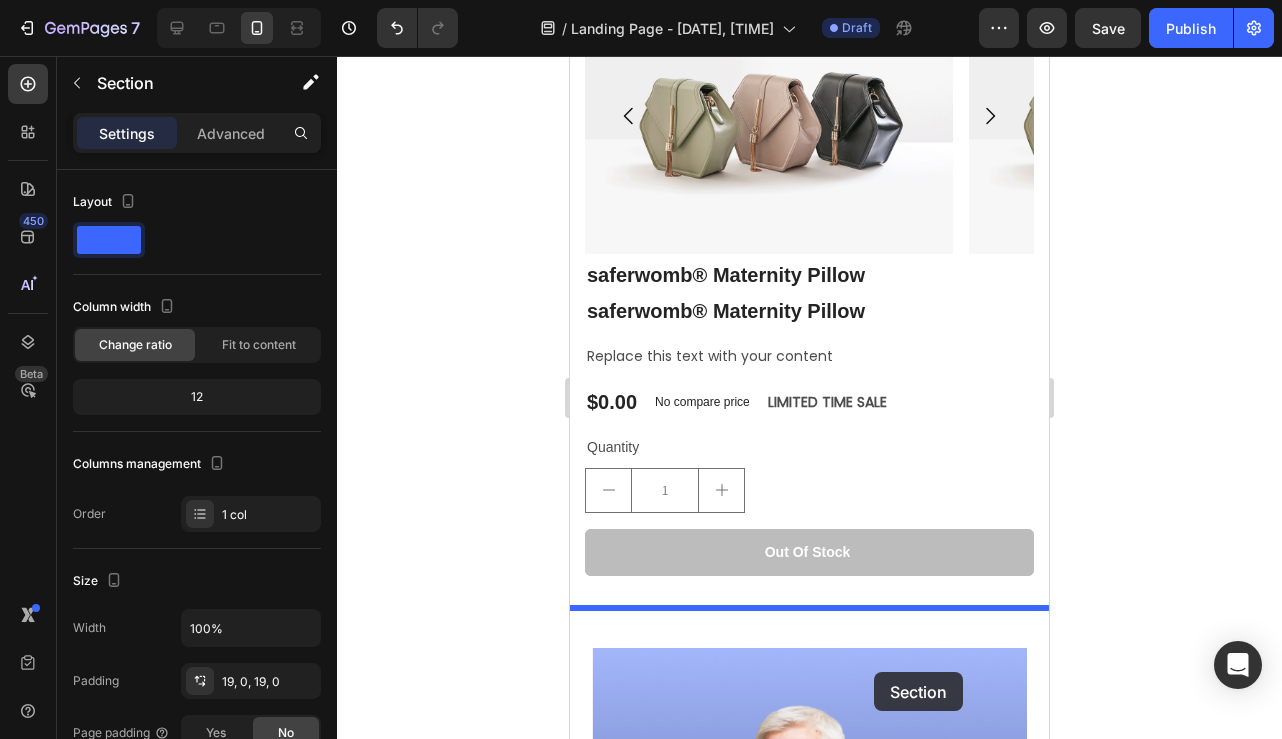 scroll, scrollTop: 3803, scrollLeft: 0, axis: vertical 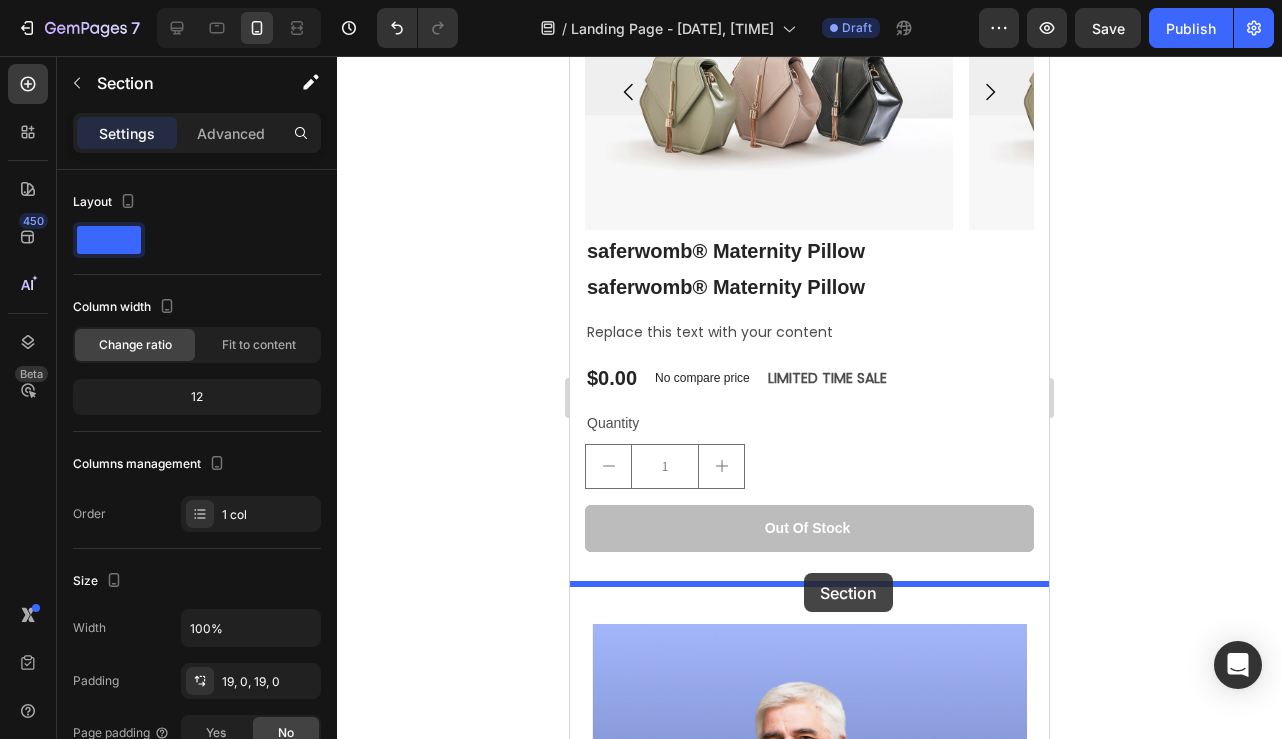 drag, startPoint x: 647, startPoint y: 454, endPoint x: 804, endPoint y: 573, distance: 197.00253 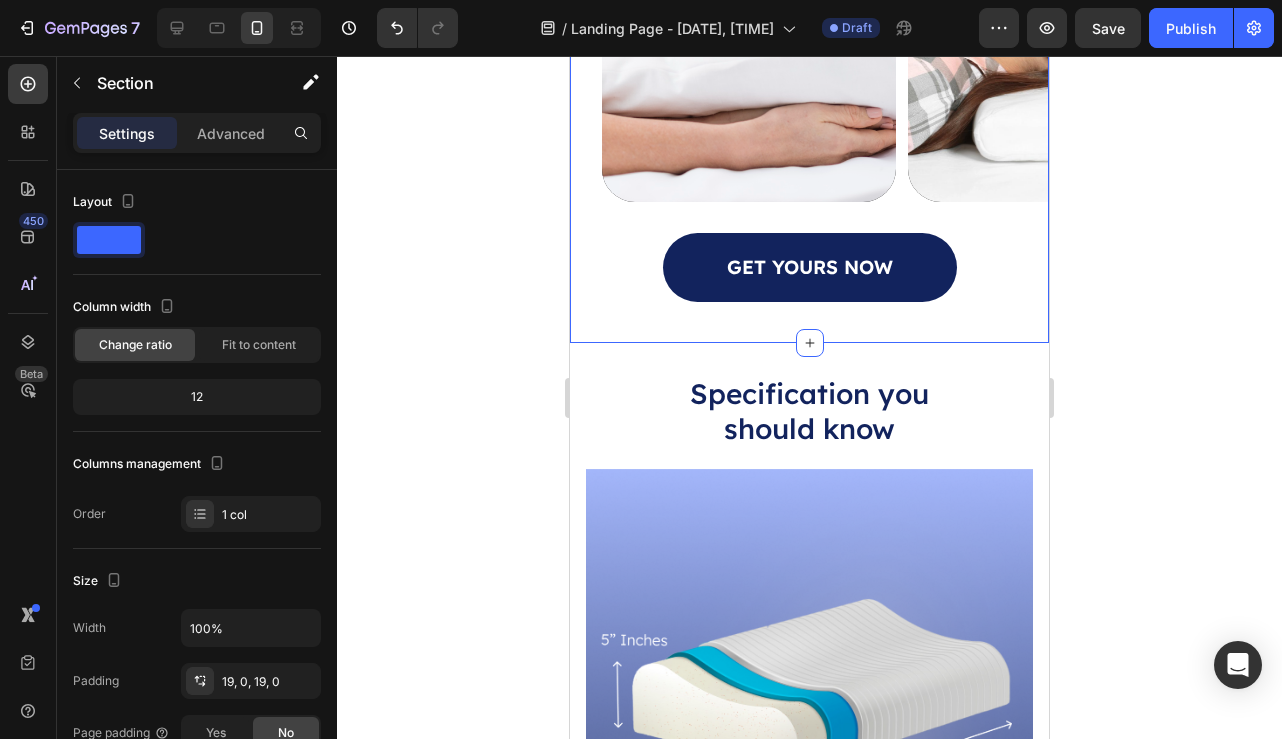 scroll, scrollTop: 5920, scrollLeft: 0, axis: vertical 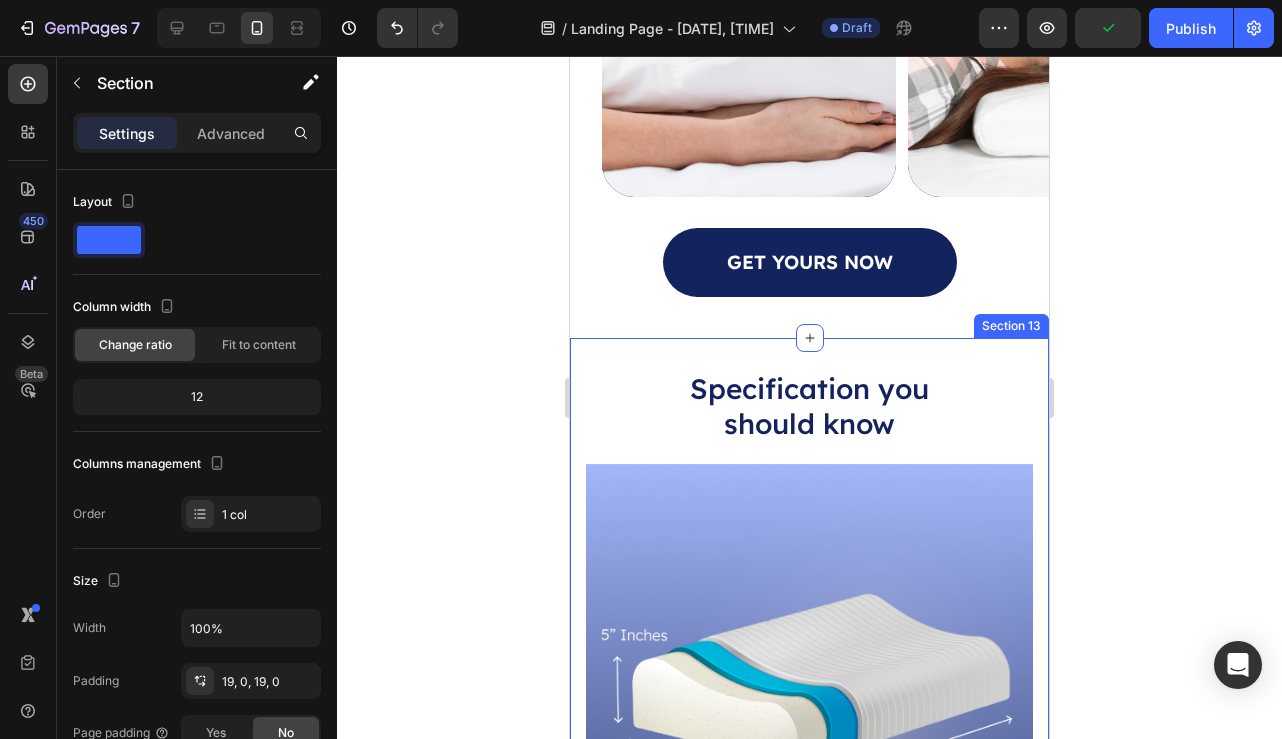 click on "Specification you should know Heading Image
Dimensions 24 inches Width, 15 inches Length, 5 Inches Height Text Block Ensure that the pillow's size and shape match your body frame and sleep style. A contoured pillow, for instance, is excellent for side sleepers, while a cervical neck pillow is perfect for those with neck pain. Text Block Row
Material
Care Instructions Accordion Row Row Section 13" at bounding box center [809, 843] 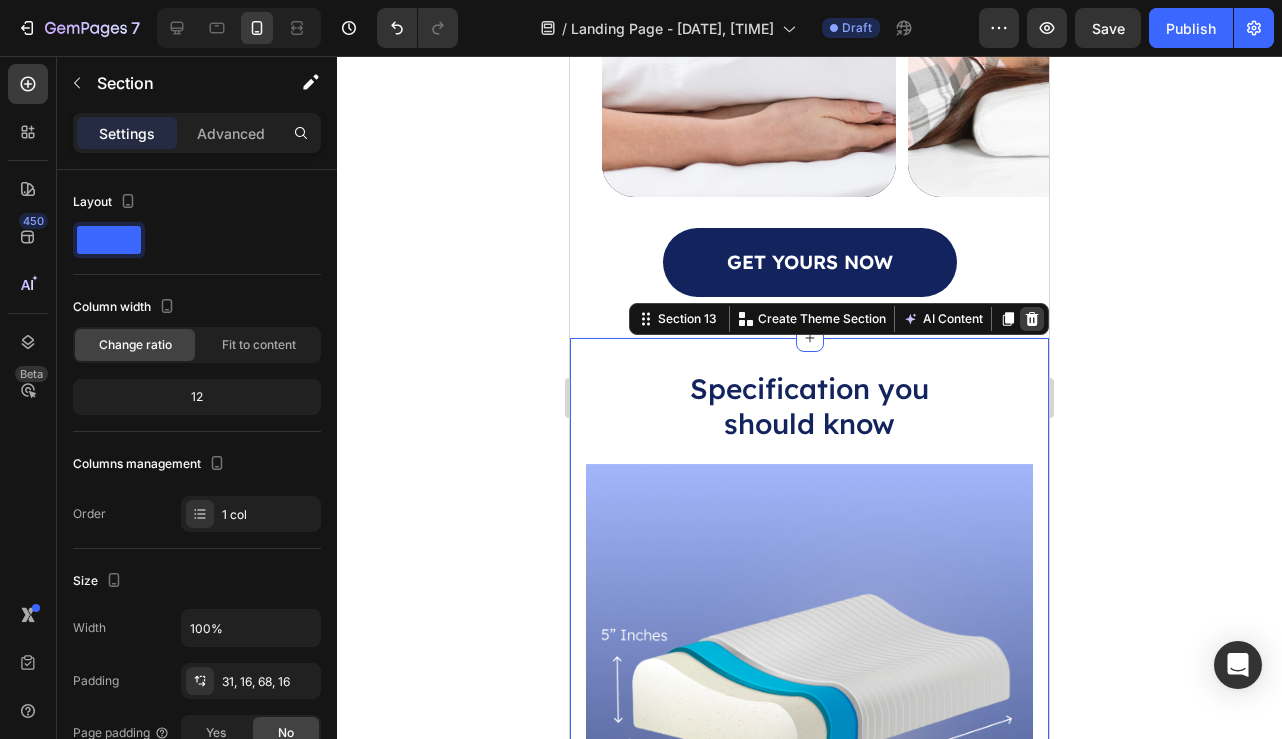click 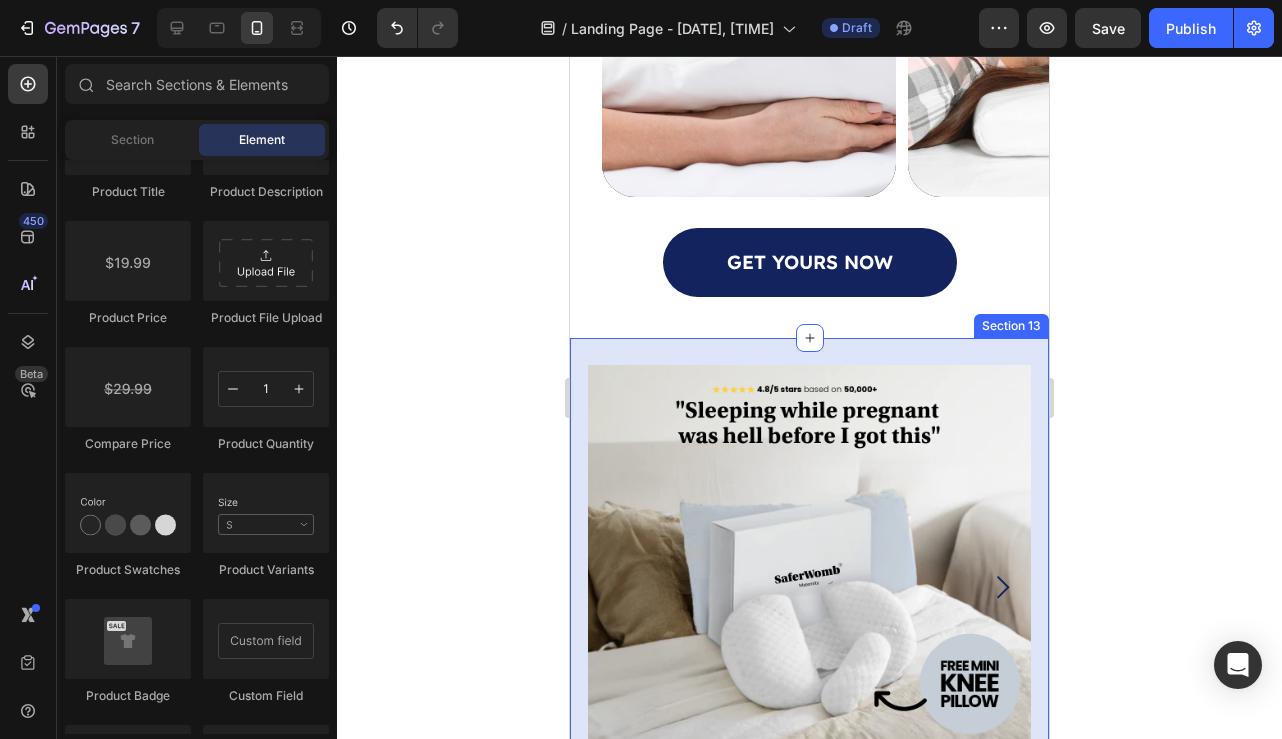 scroll, scrollTop: 6034, scrollLeft: 0, axis: vertical 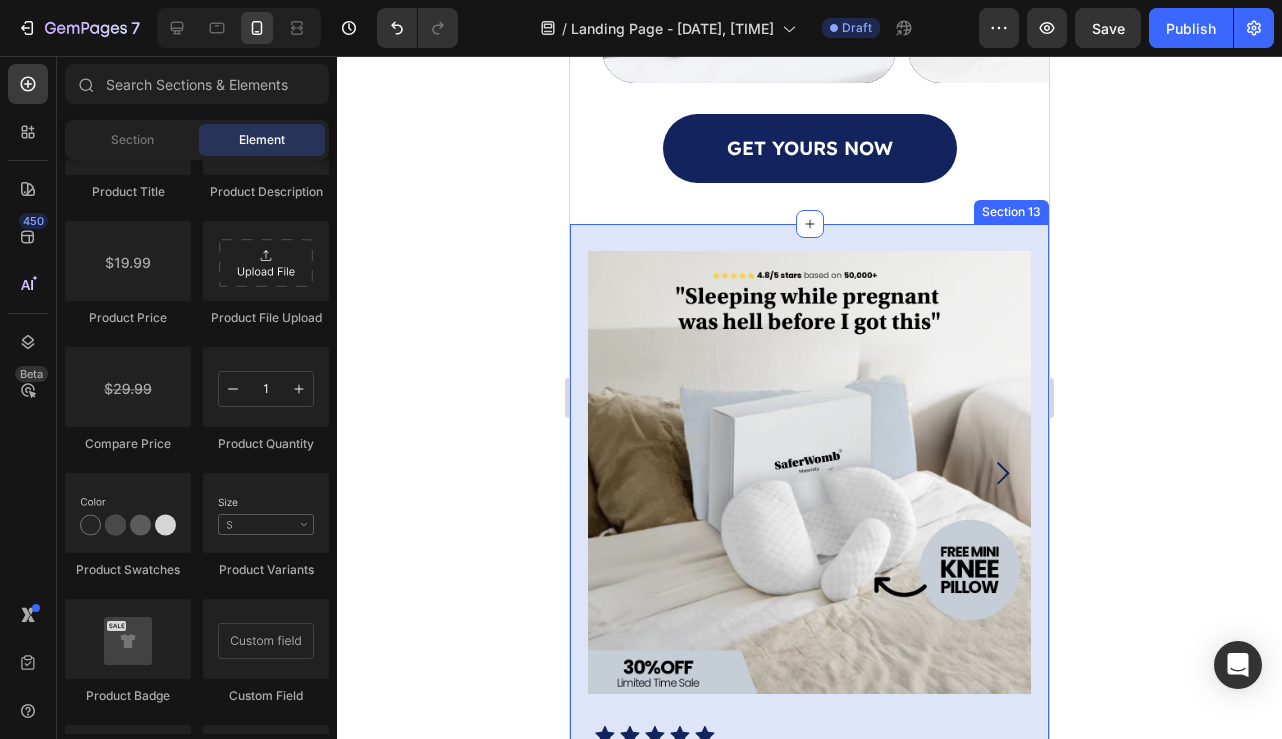 click on "Product Images
Icon
Icon
Icon
Icon
Icon Icon List saferwomb® Maternity Pillow Product Title Expert-engineered Pillow for Orthopedic Support Text Block $0.00 Product Price Product Price Quantity Text Block
1
Product Quantity Out of stock Add to Cart Row Highlight key benefits with product description.       Add description   or   sync data Product Description Product Section 13" at bounding box center (809, 744) 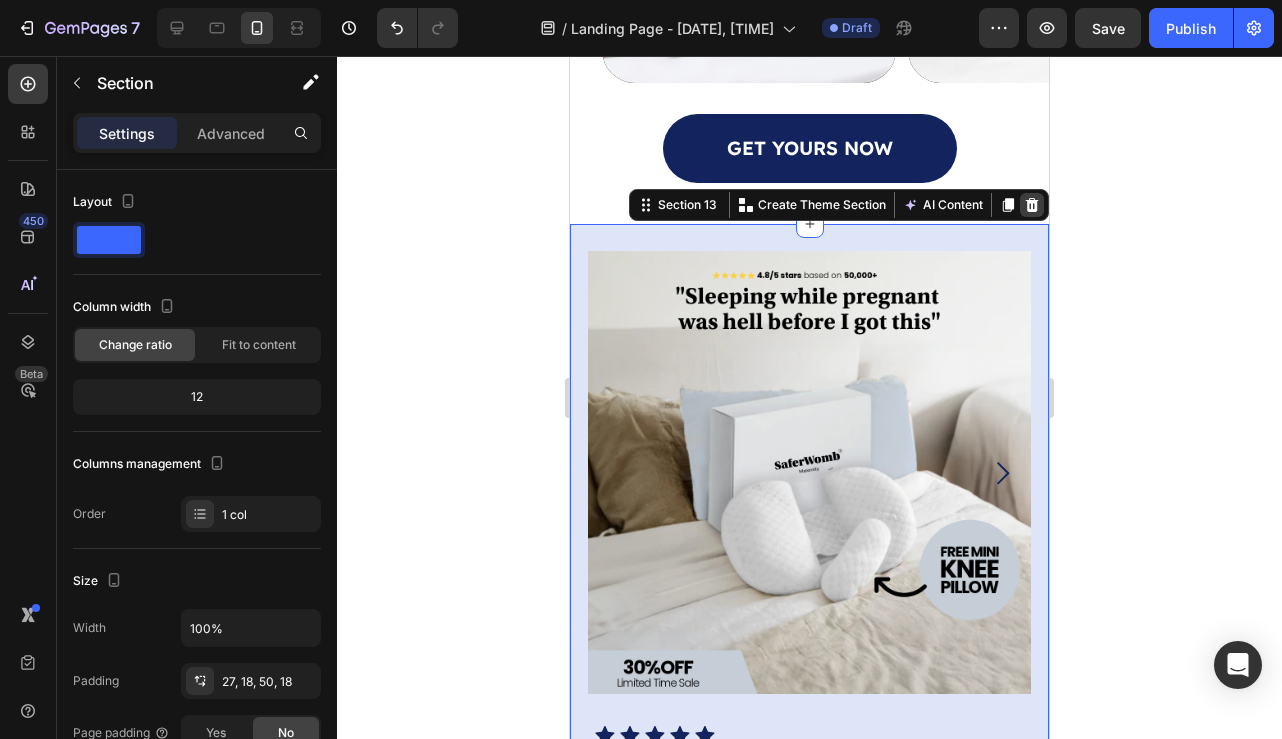 click 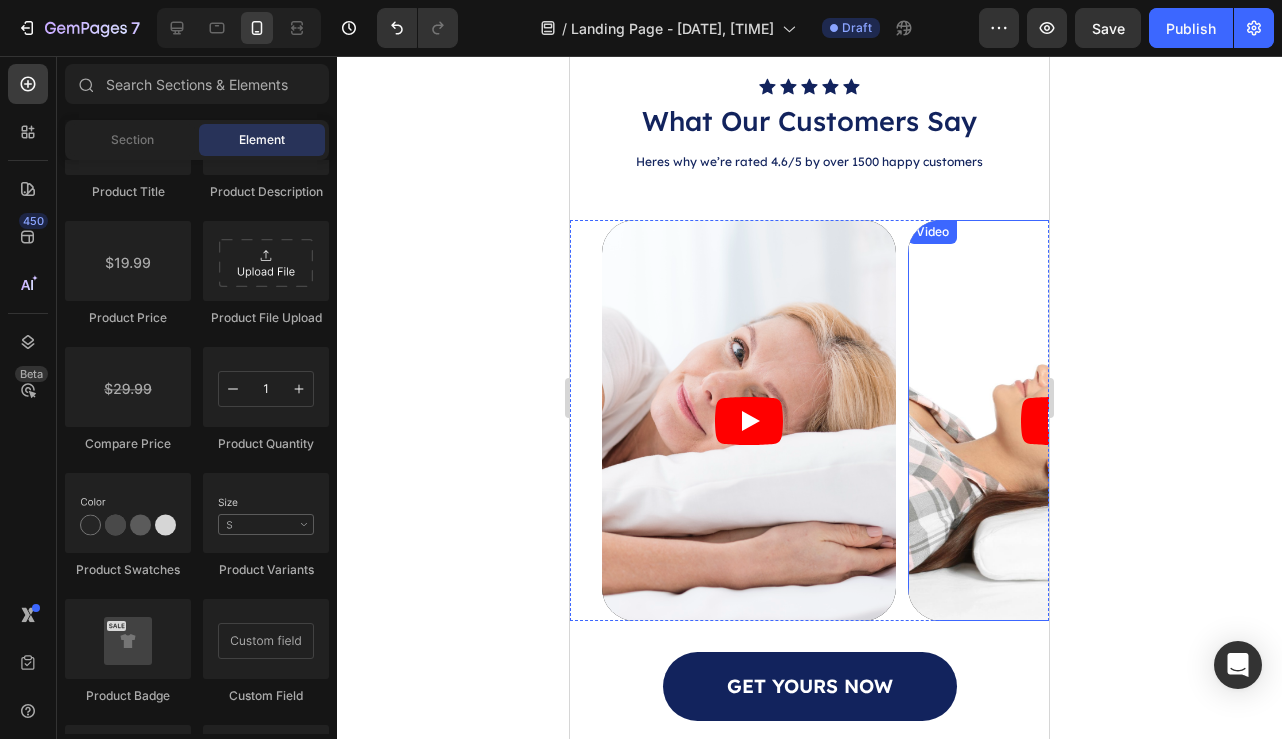 scroll, scrollTop: 5454, scrollLeft: 0, axis: vertical 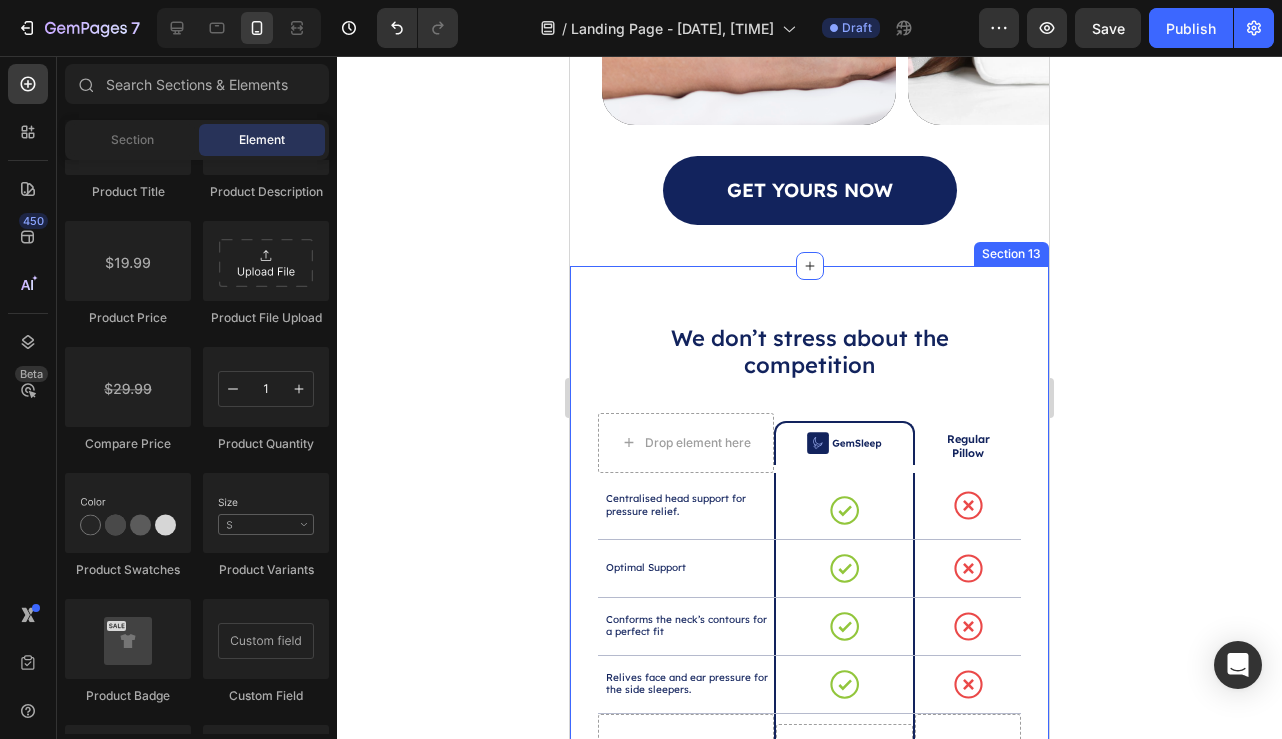 click on "We don’t stress about the competition Heading
Drop element here Image Row Regular Pillow Text Block Row Centralised head support for pressure relief. Text Block
Icon Row
Icon Row Row Optimal Support Text Block
Icon Row
Icon Row Row Conforms the neck’s contours for a perfect fit Text Block
Icon Row
Icon Row Row Relives face and ear pressure for the side sleepers. Text Block
Icon Row
Icon Row Row
Drop element here
Row
Row Row Row
Drop element here
Row
Row Row Section 13" at bounding box center [809, 587] 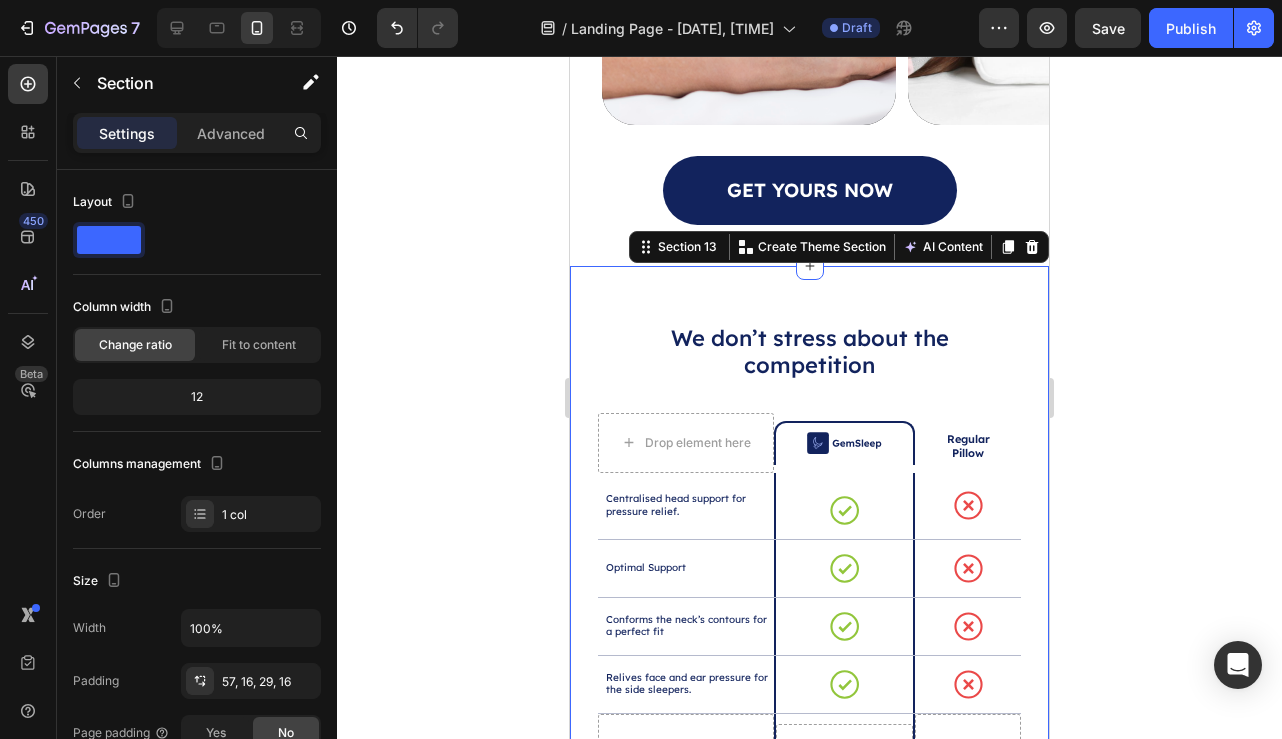 click on "We don’t stress about the competition Heading
Drop element here Image Row Regular Pillow Text Block Row Centralised head support for pressure relief. Text Block
Icon Row
Icon Row Row Optimal Support Text Block
Icon Row
Icon Row Row Conforms the neck’s contours for a perfect fit Text Block
Icon Row
Icon Row Row Relives face and ear pressure for the side sleepers. Text Block
Icon Row
Icon Row Row
Drop element here
Row
Row Row Row
Drop element here
Row
Row Row Section 13   You can create reusable sections Create Theme Section AI Content Write with GemAI What would you like to describe here? Tone and Voice Persuasive Product saferwomb® Maternity Pillow Show more Generate" at bounding box center [809, 587] 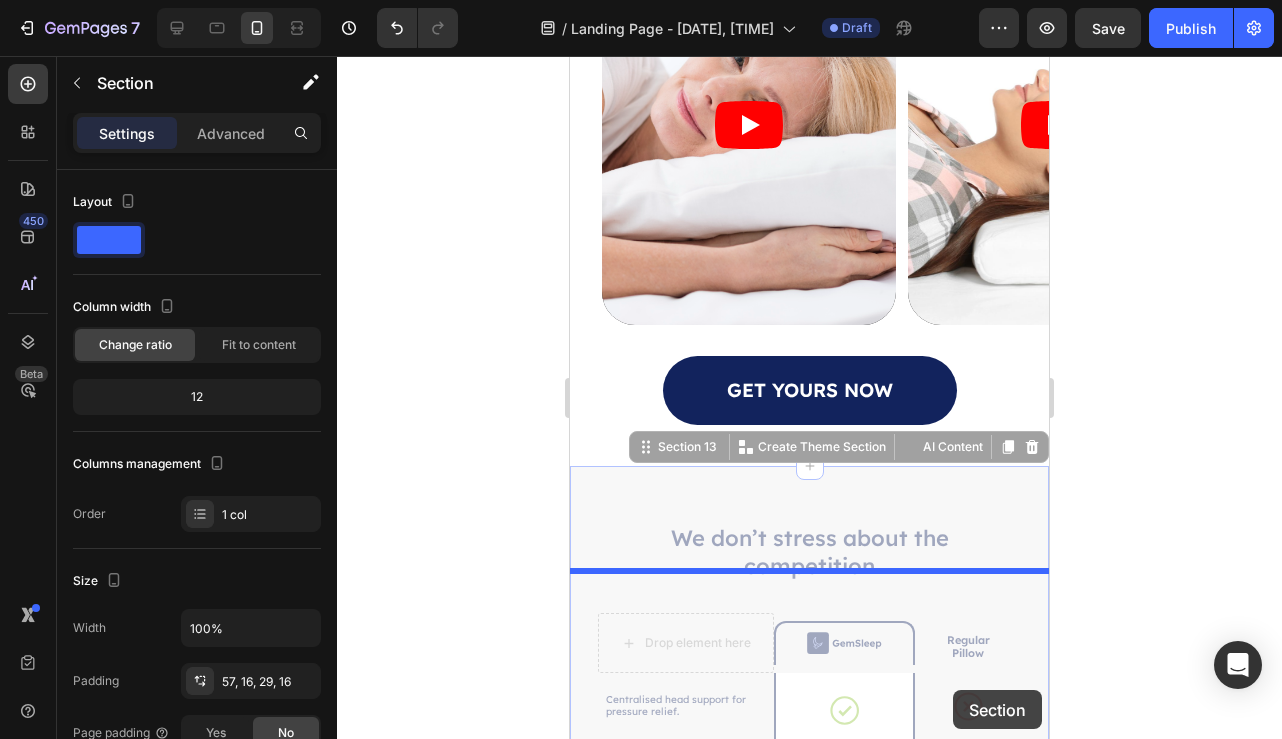 scroll, scrollTop: 5821, scrollLeft: 0, axis: vertical 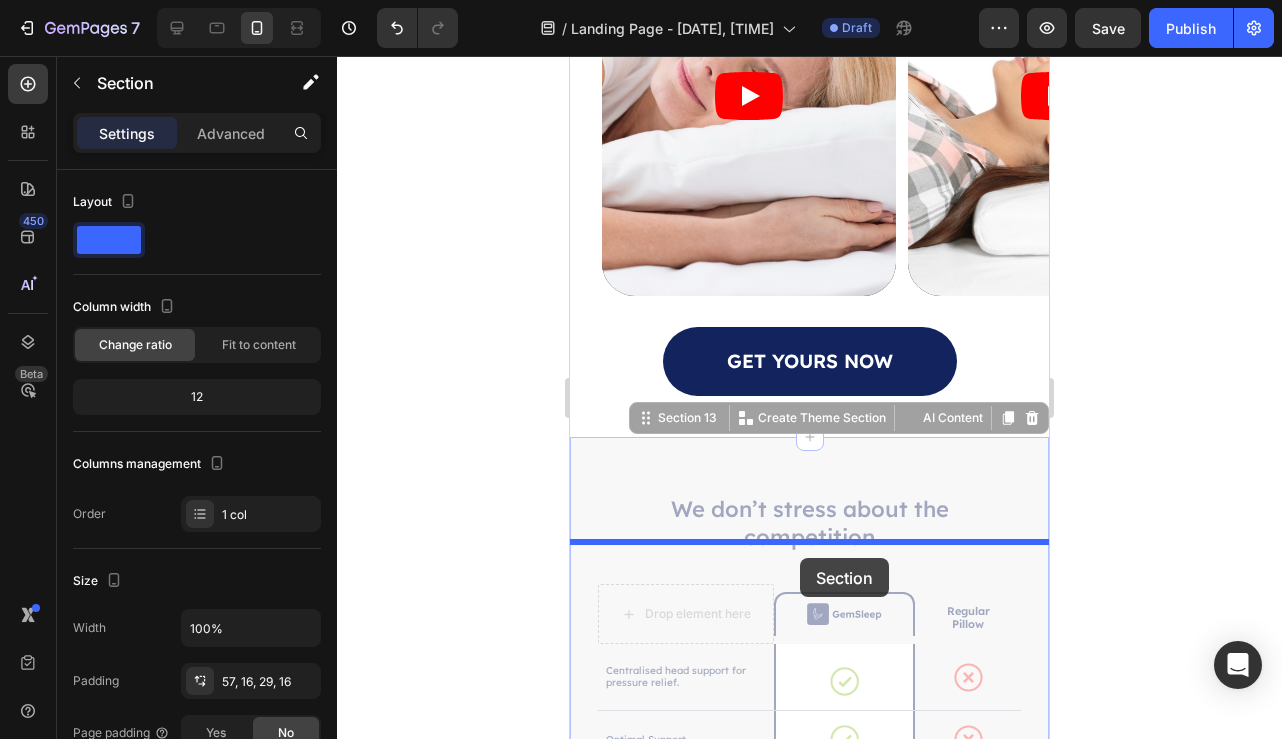 drag, startPoint x: 648, startPoint y: 250, endPoint x: 799, endPoint y: 559, distance: 343.9215 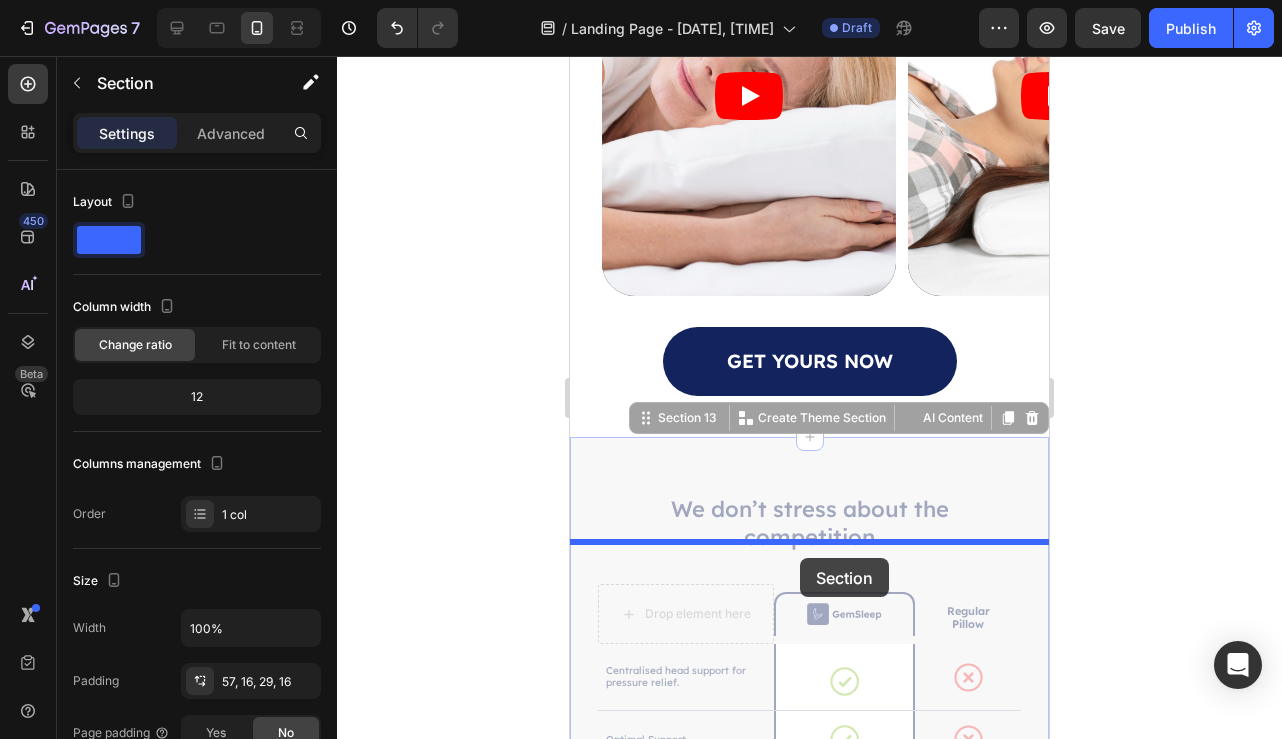 click on "Mobile  ( 479 px) iPhone 13 Mini iPhone 13 Pro iPhone 11 Pro Max iPhone 15 Pro Max Pixel 7 Galaxy S8+ Galaxy S20 Ultra iPad Mini iPad Air iPad Pro Header
Icon
Icon
Icon
Icon
Icon Icon List What Our Customers Say Heading Heres why we’re rated 4.6/5 by over 1500 happy customers Text Block Video Video Video Carousel GET YOURS NOW Button Row Section 12 We don’t stress about the competition Heading
Image Row Regular Pillow Text Block Row Centralised head support for pressure relief. Text Block
Icon Row
Icon Row Row Optimal Support Text Block
Icon Row
Icon Row Row Conforms the neck’s contours for a perfect fit Text Block
Icon Row
Icon Row Row Relives face and ear pressure for the side sleepers. Text Block
Icon Row
Icon Row Row
Row
Row Row Row
Row
Row Row Section 13   You can create reusable sections AI Content" at bounding box center (809, -1784) 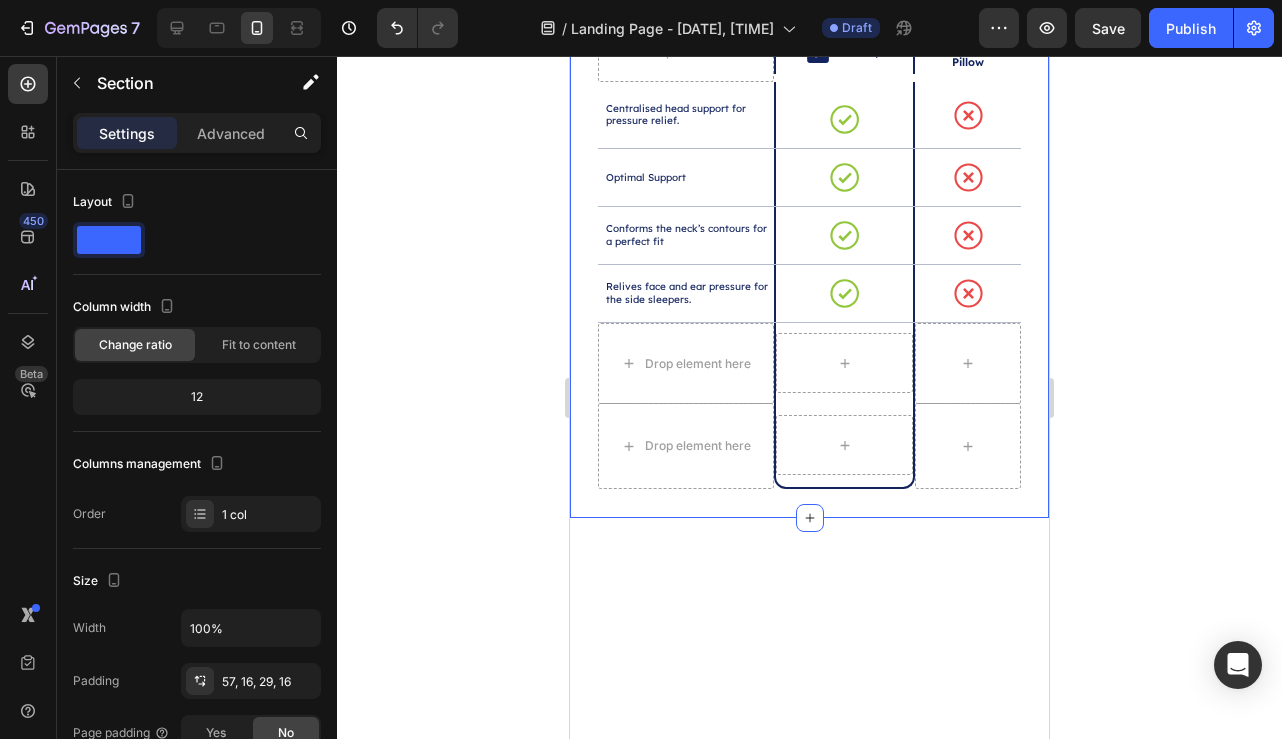 scroll, scrollTop: 6047, scrollLeft: 0, axis: vertical 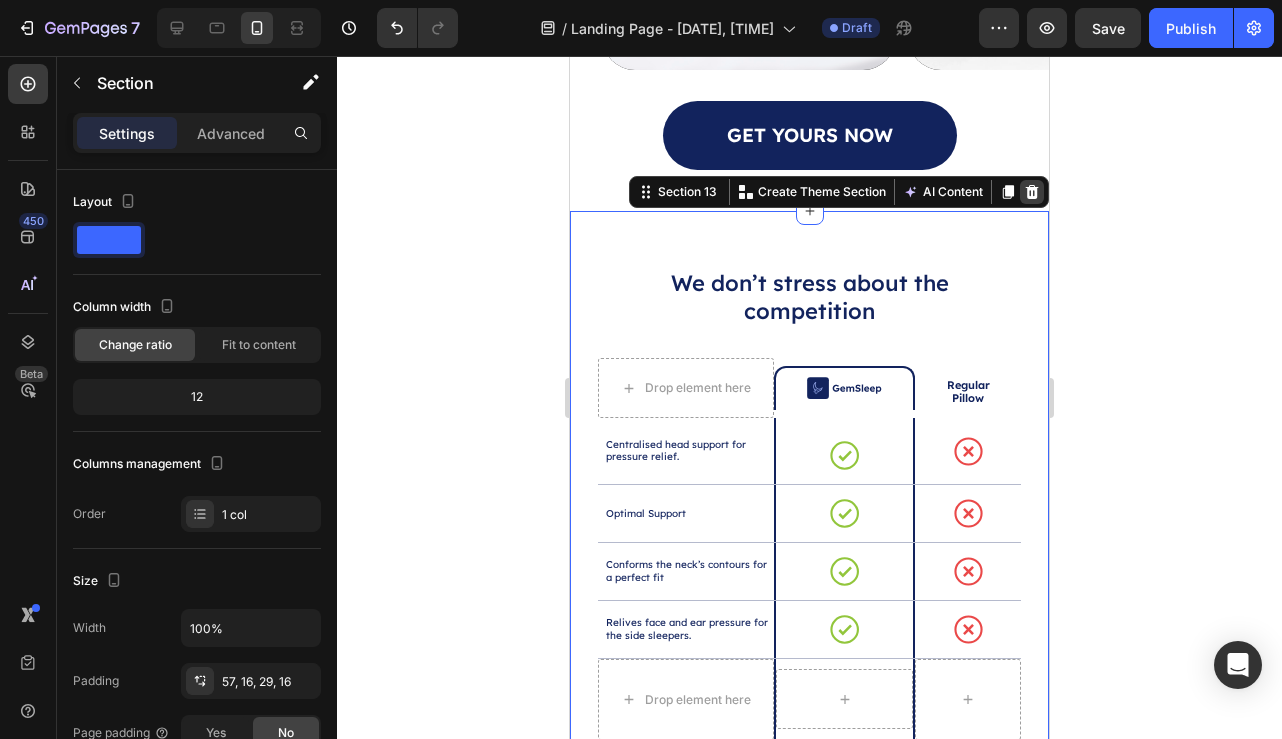 click 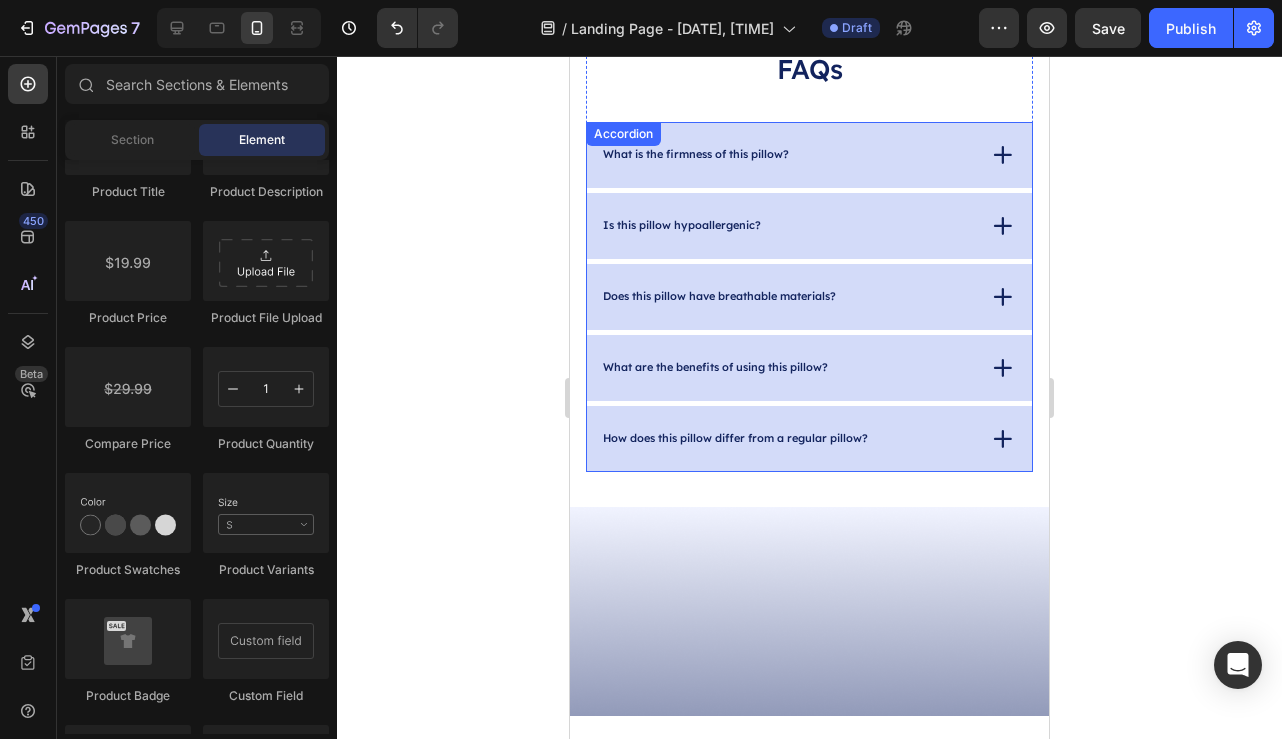 scroll, scrollTop: 6002, scrollLeft: 0, axis: vertical 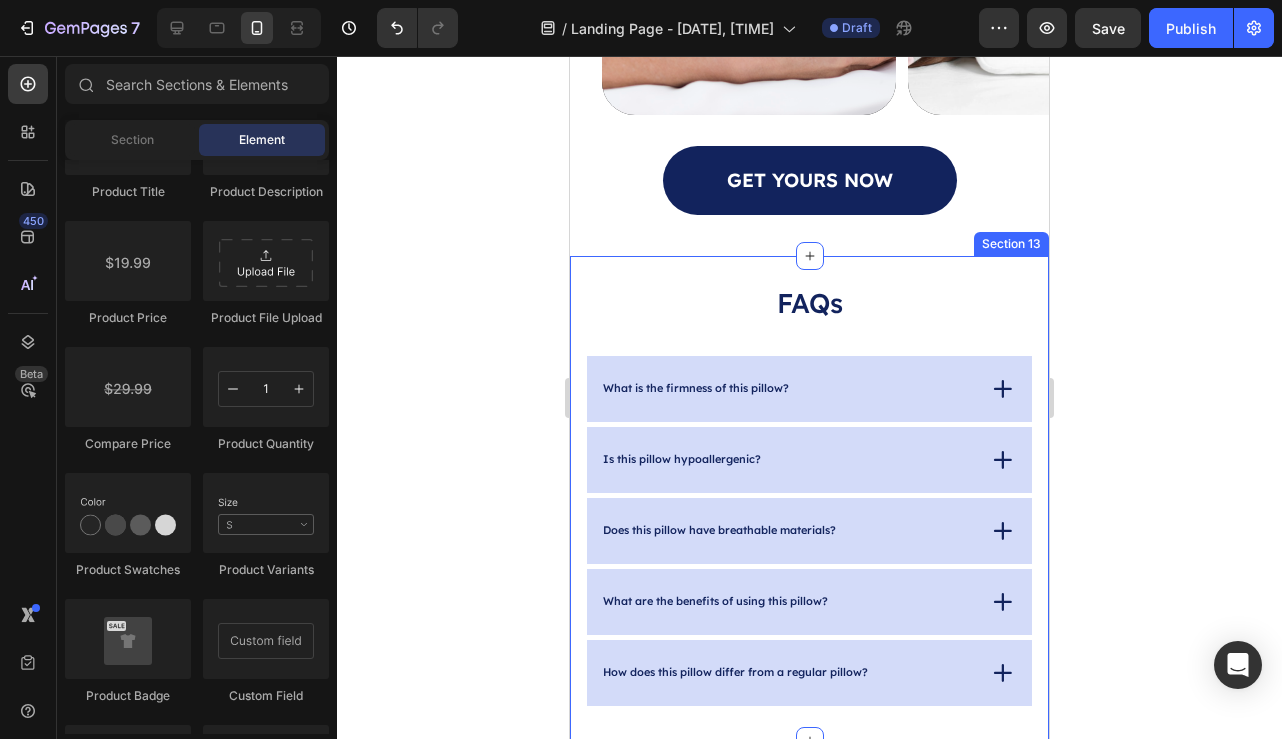click on "FAQs Heading
What is the firmness of this pillow?
Is this pillow hypoallergenic?
Does this pillow have breathable materials?
What are the benefits of using this pillow?
How does this pillow differ from a regular pillow? Accordion Row Section 13" at bounding box center (809, 498) 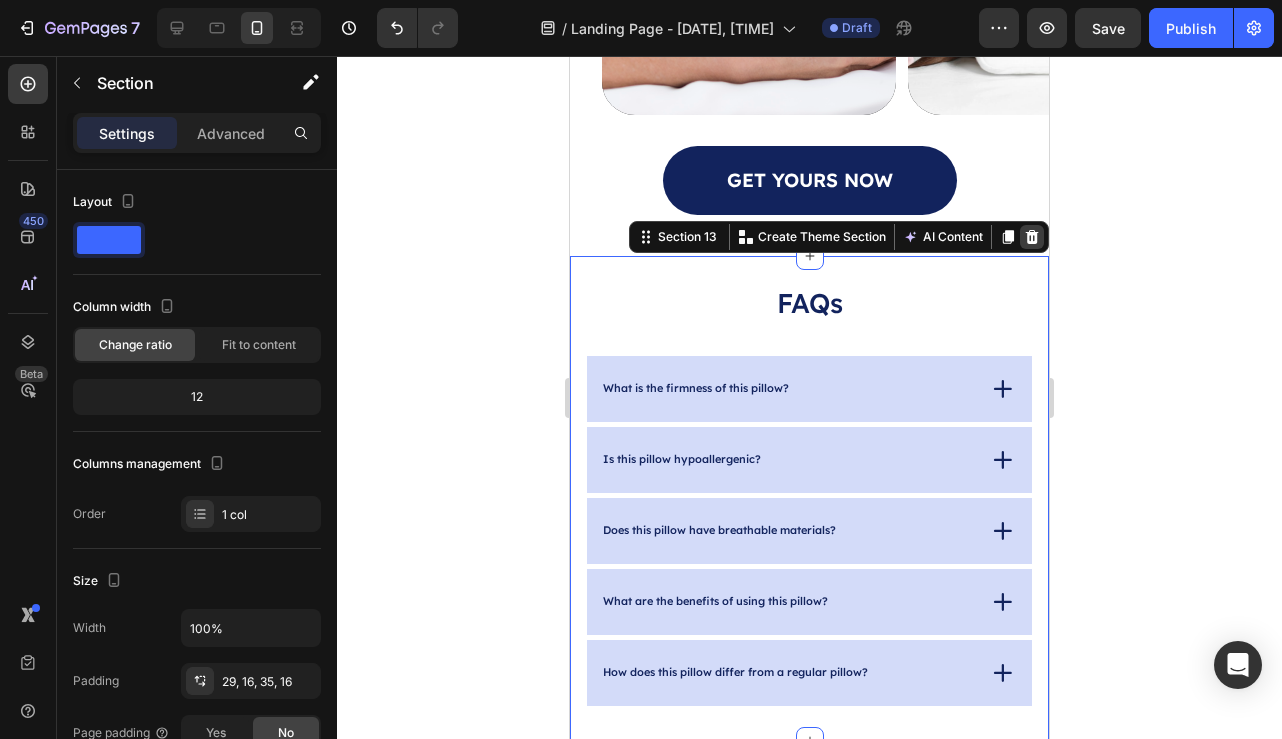 click 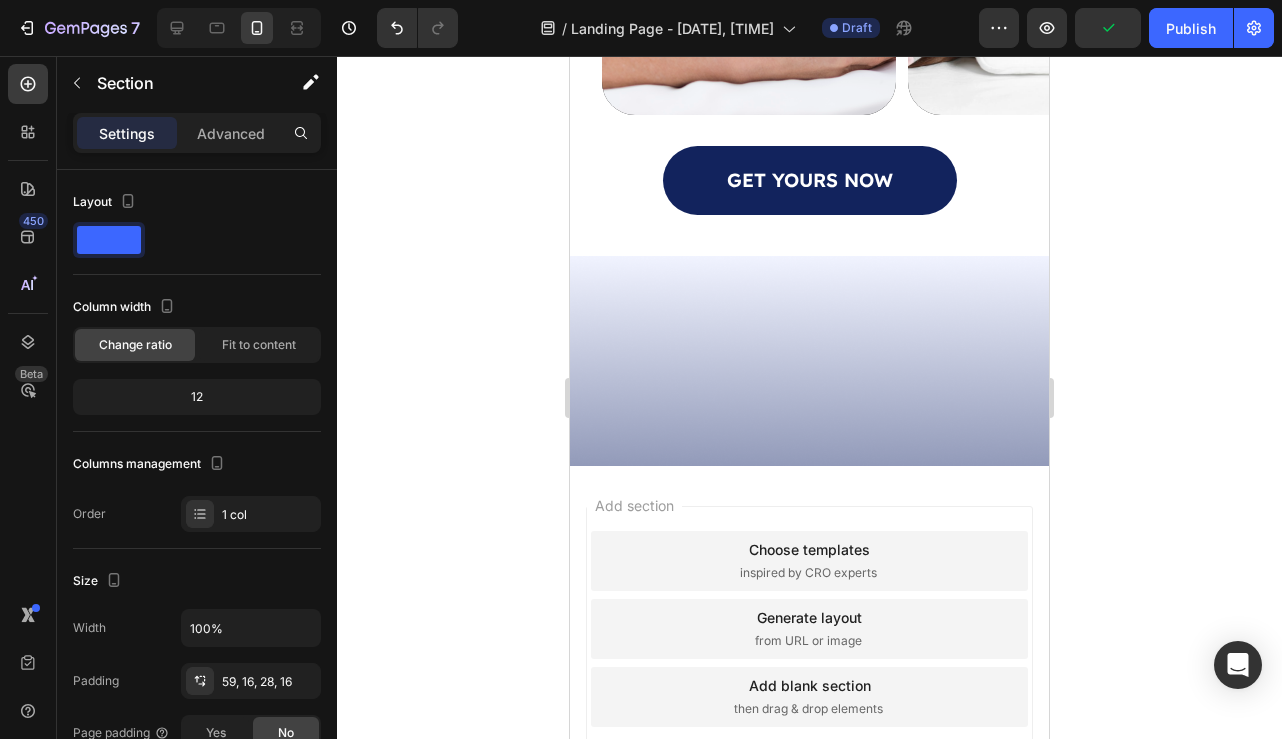 click at bounding box center [809, 376] 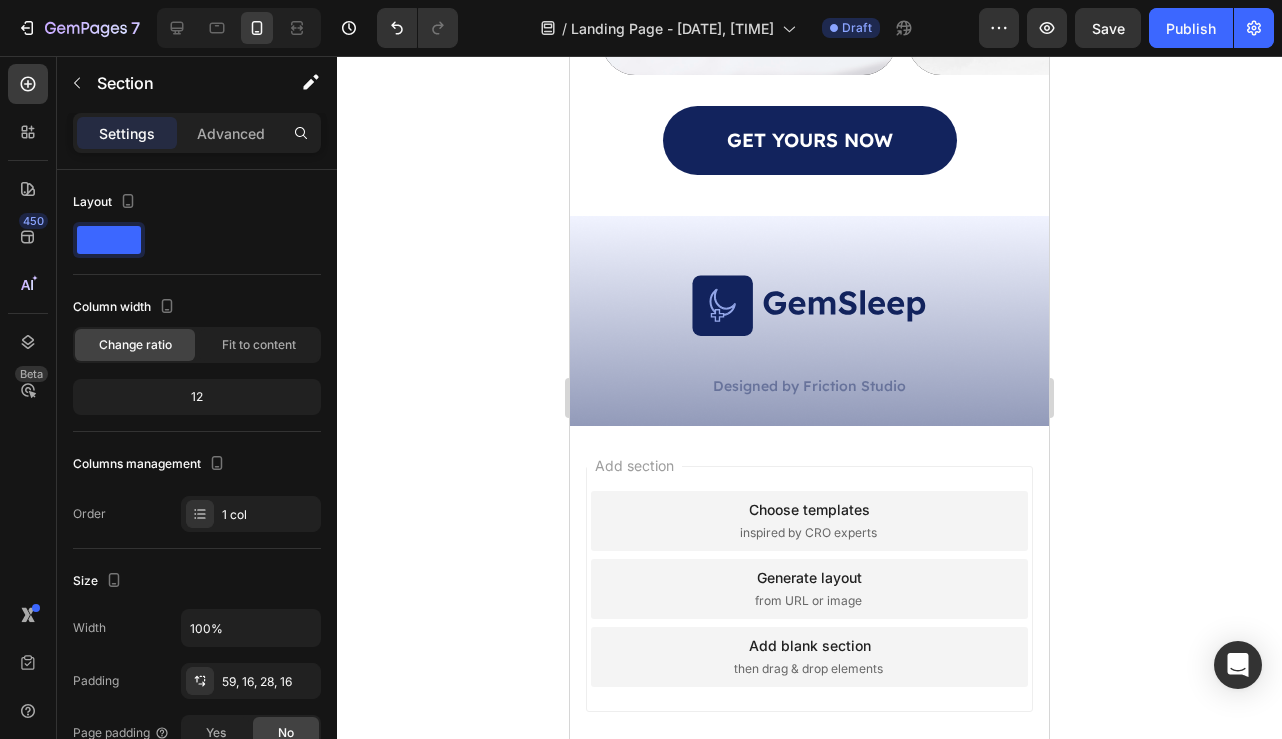 scroll, scrollTop: 6027, scrollLeft: 0, axis: vertical 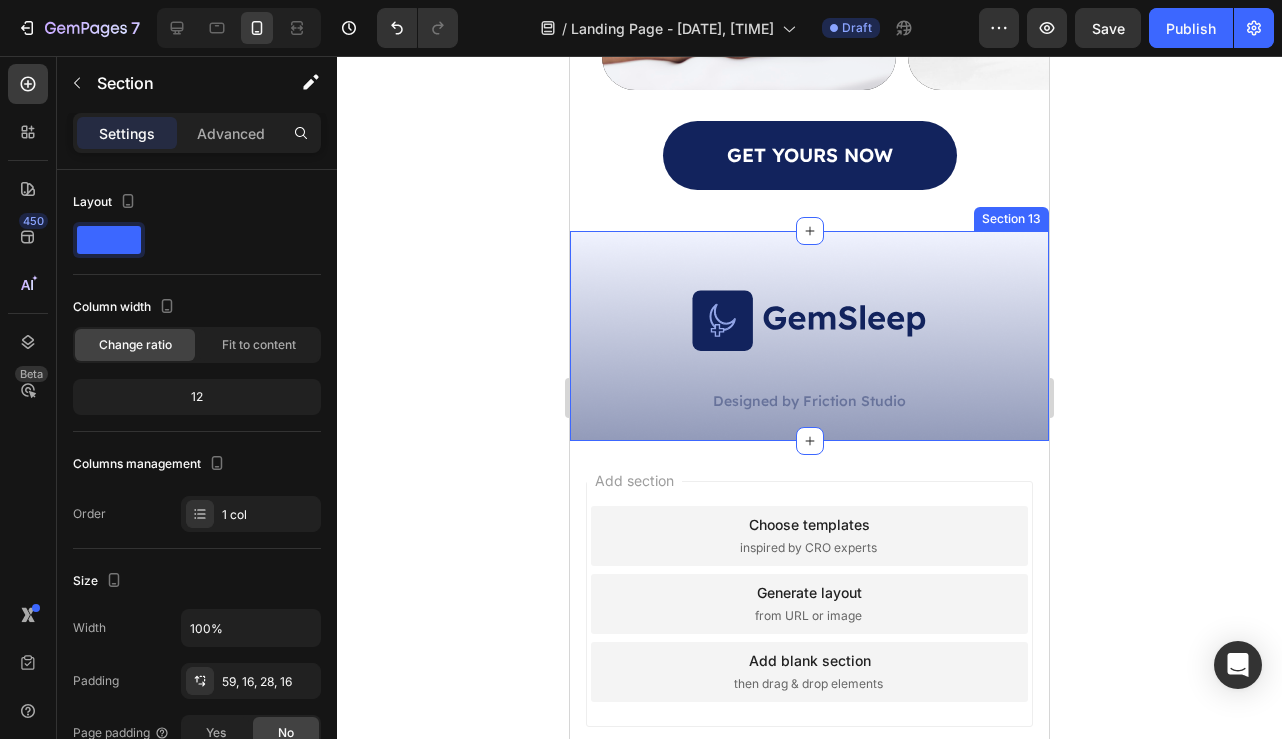 click on "Image Designed by Friction Studio Text Block Row Section 13" at bounding box center (809, 335) 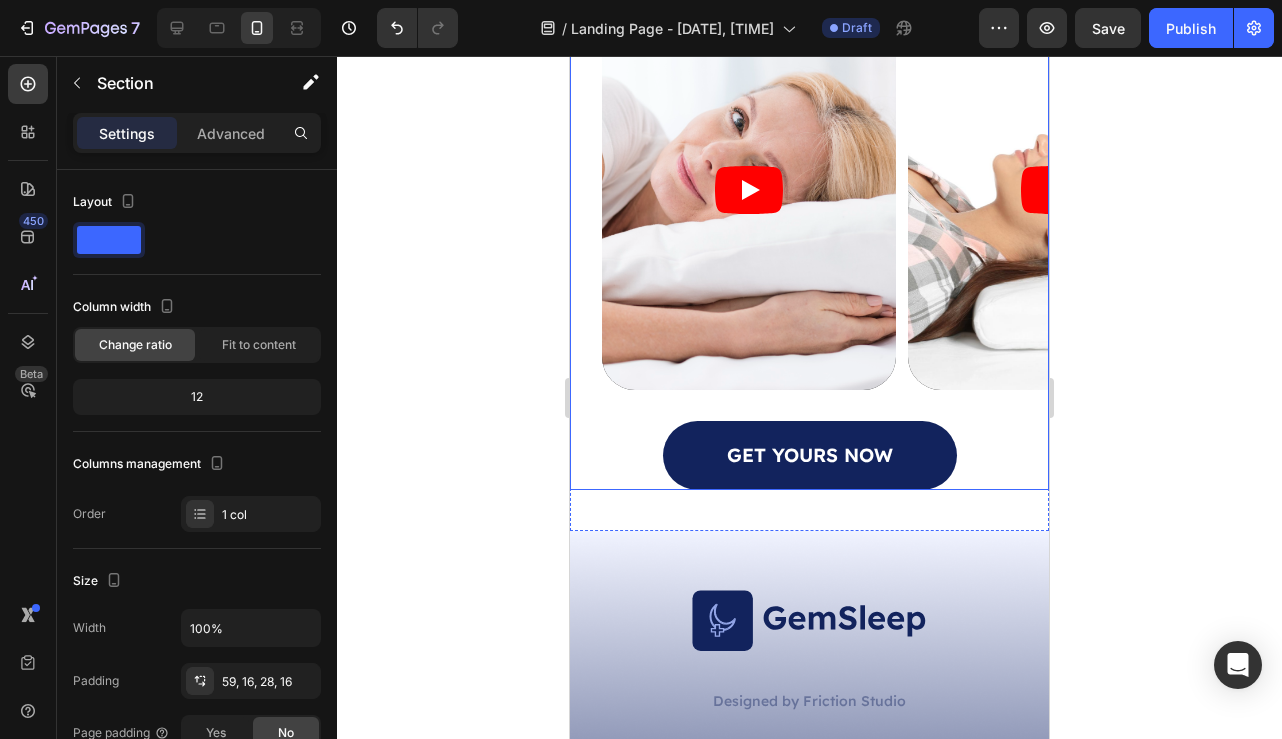 scroll, scrollTop: 5748, scrollLeft: 0, axis: vertical 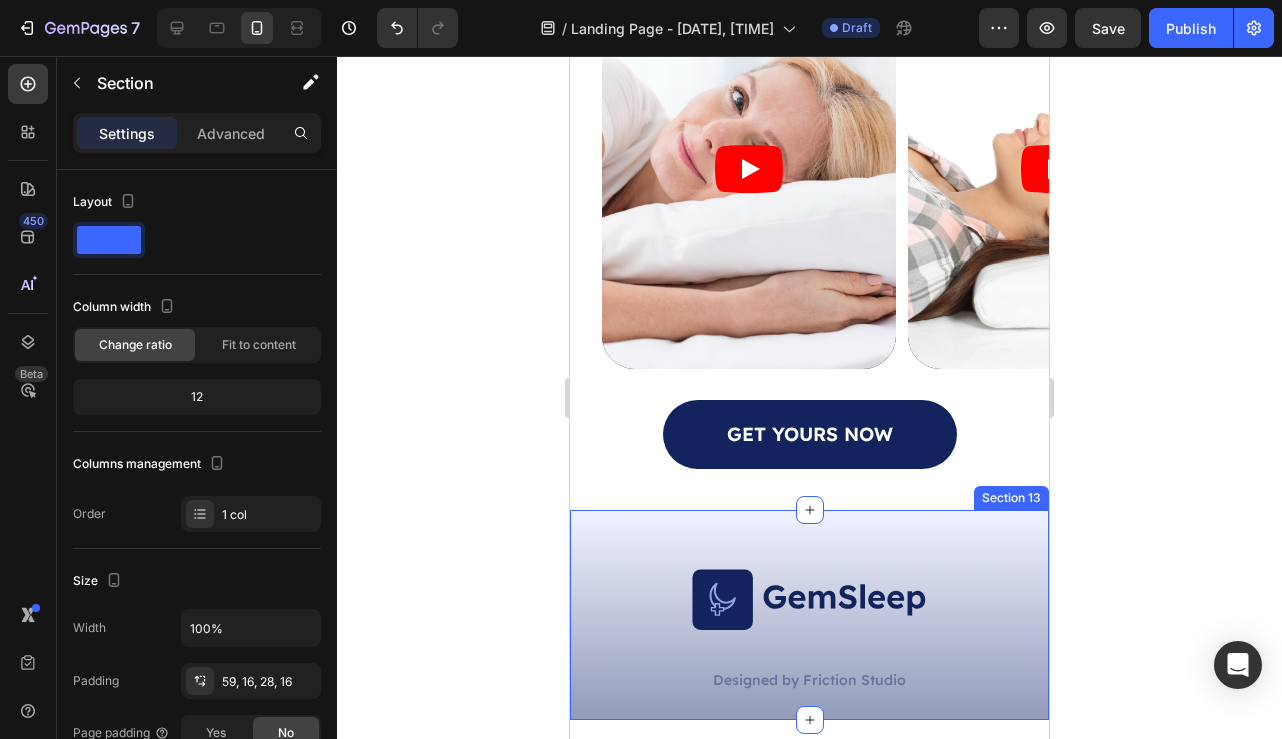 click on "Image Designed by Friction Studio Text Block Row Section 13" at bounding box center [809, 614] 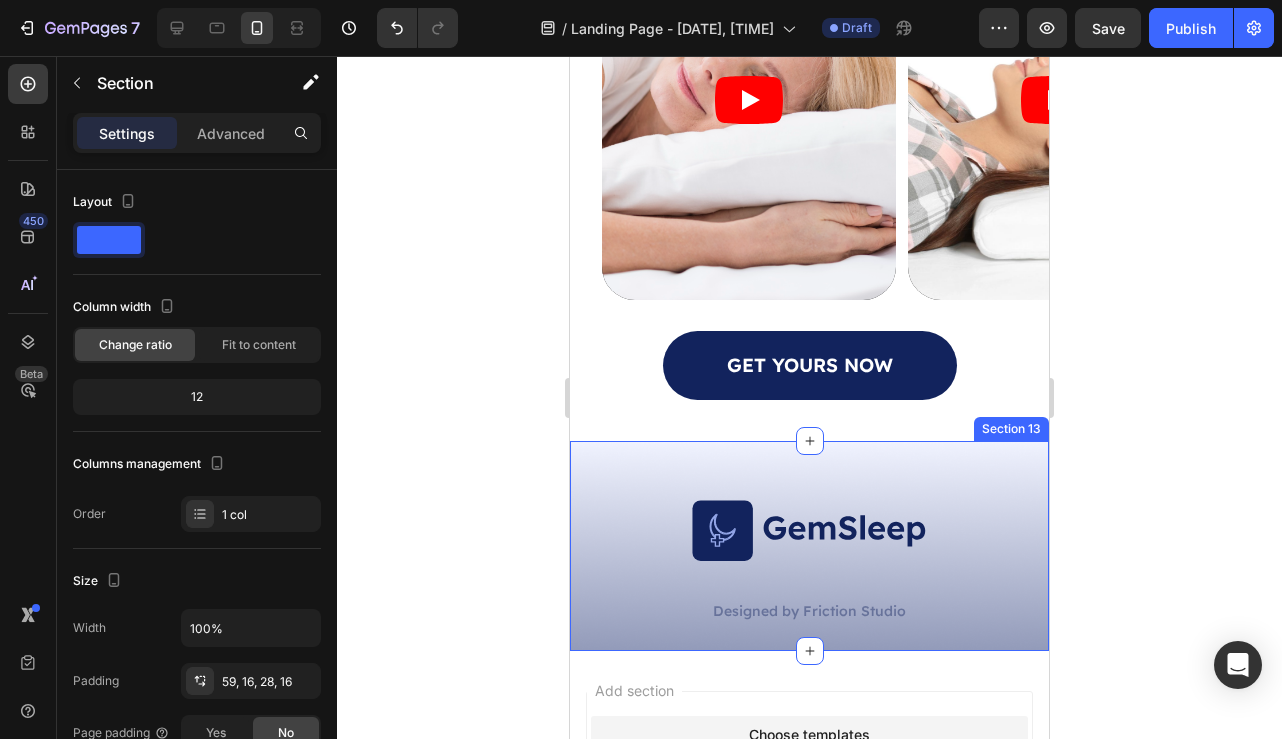 scroll, scrollTop: 5818, scrollLeft: 0, axis: vertical 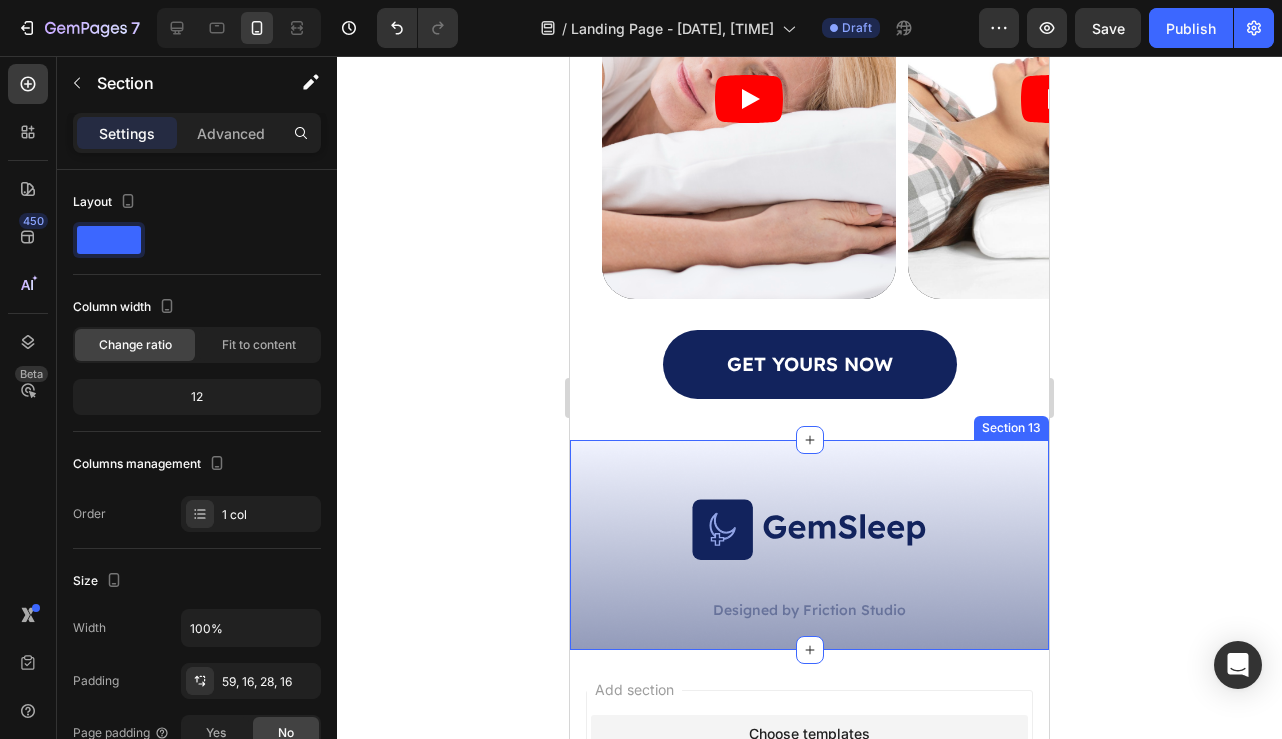 click on "Image Designed by Friction Studio Text Block Row Section 13" at bounding box center (809, 544) 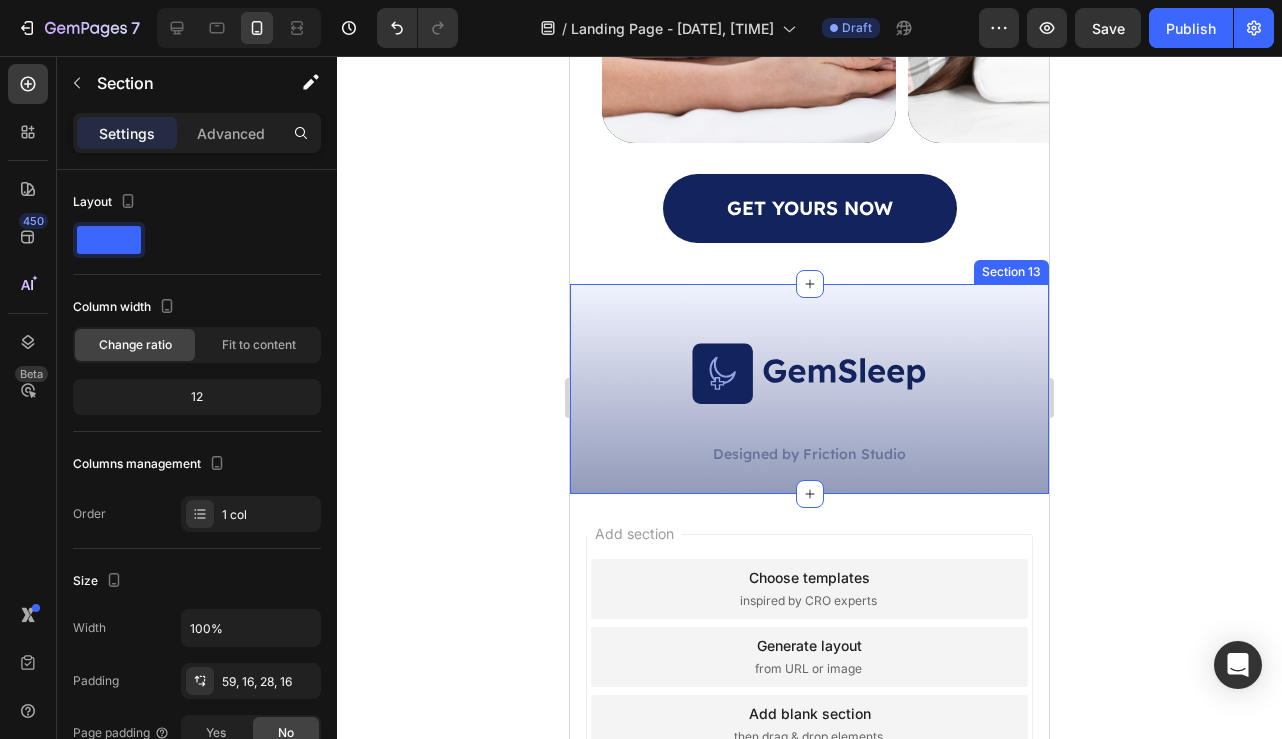 scroll, scrollTop: 6153, scrollLeft: 0, axis: vertical 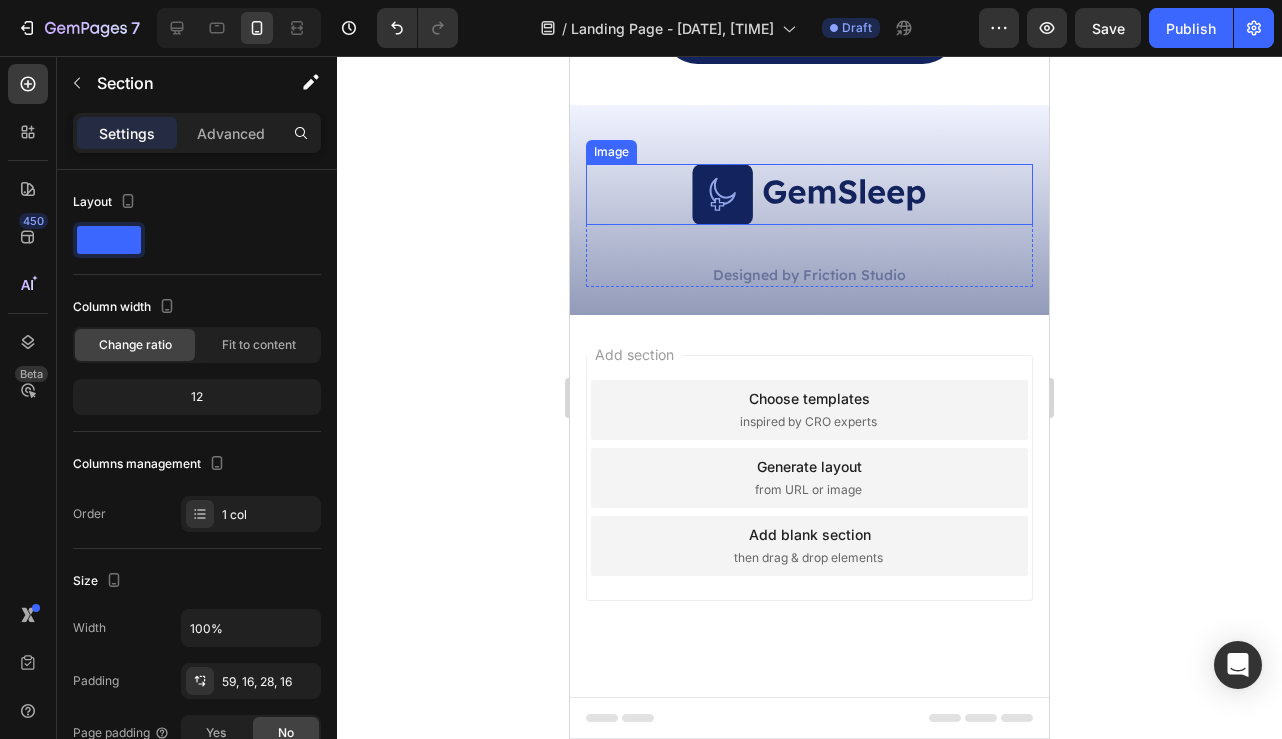 click at bounding box center (809, 194) 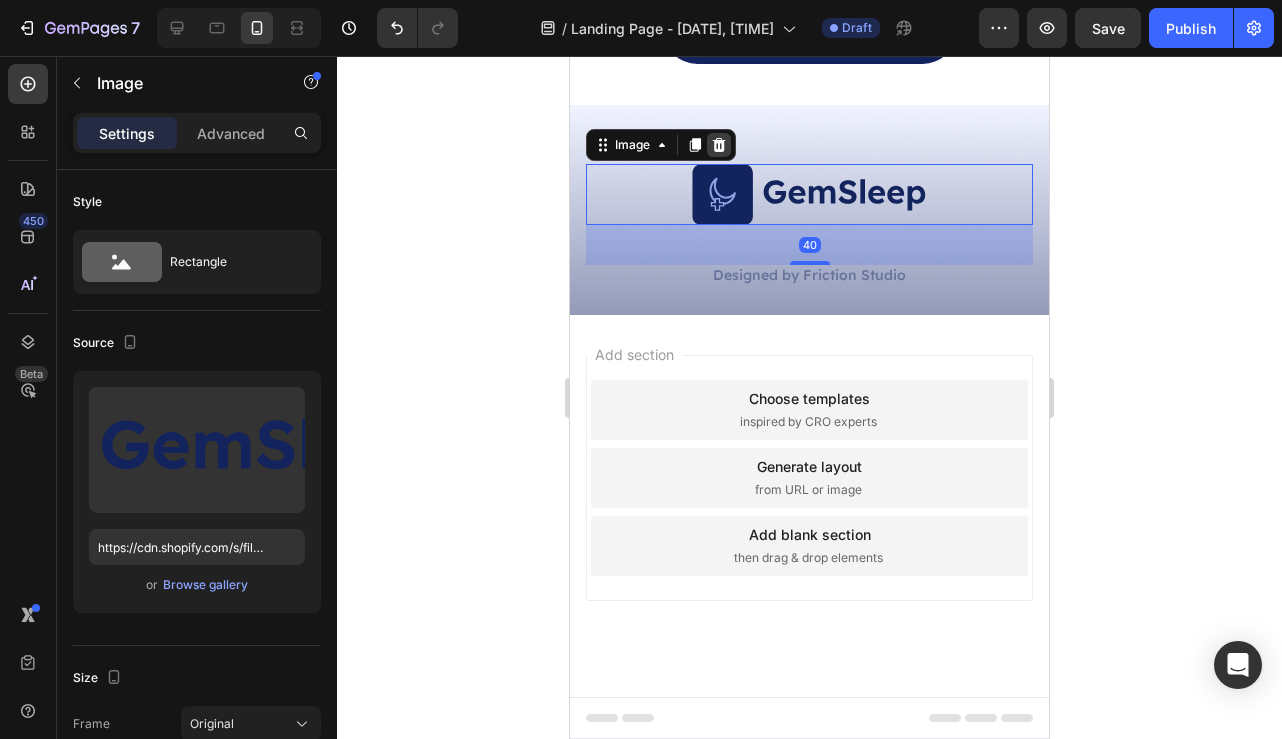 click 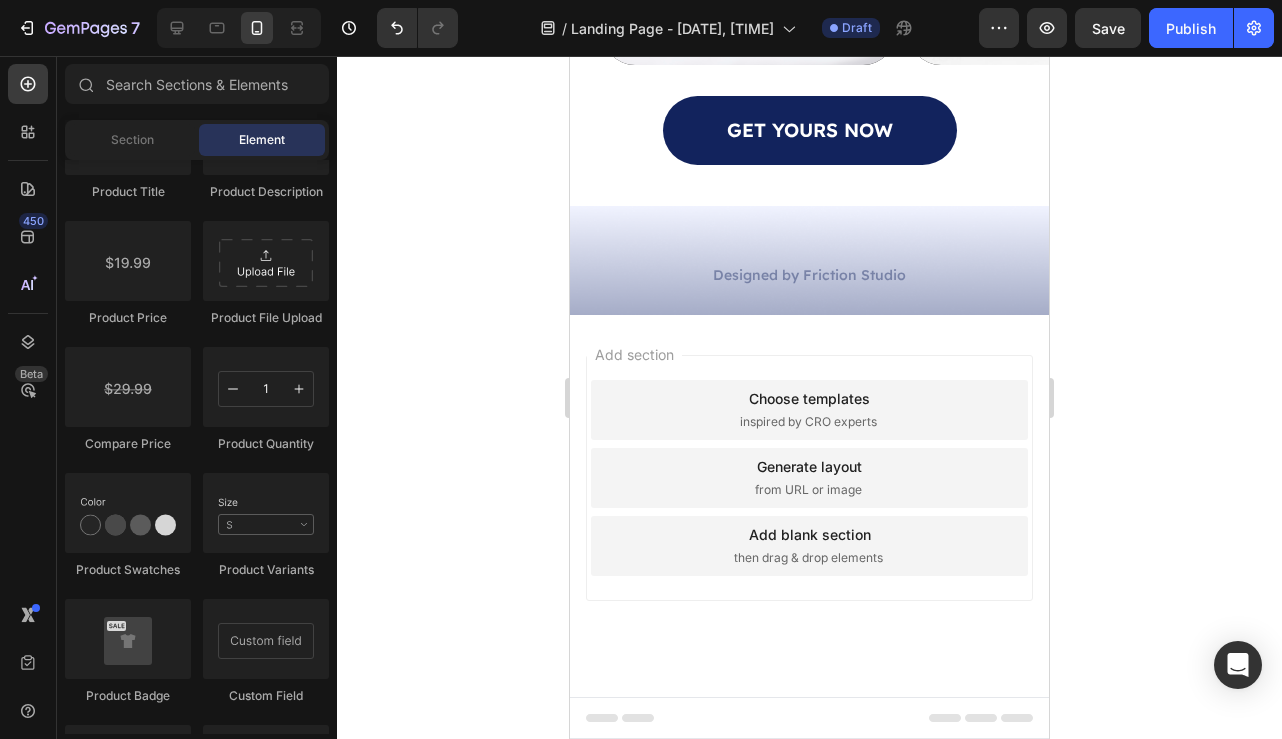 scroll, scrollTop: 6052, scrollLeft: 0, axis: vertical 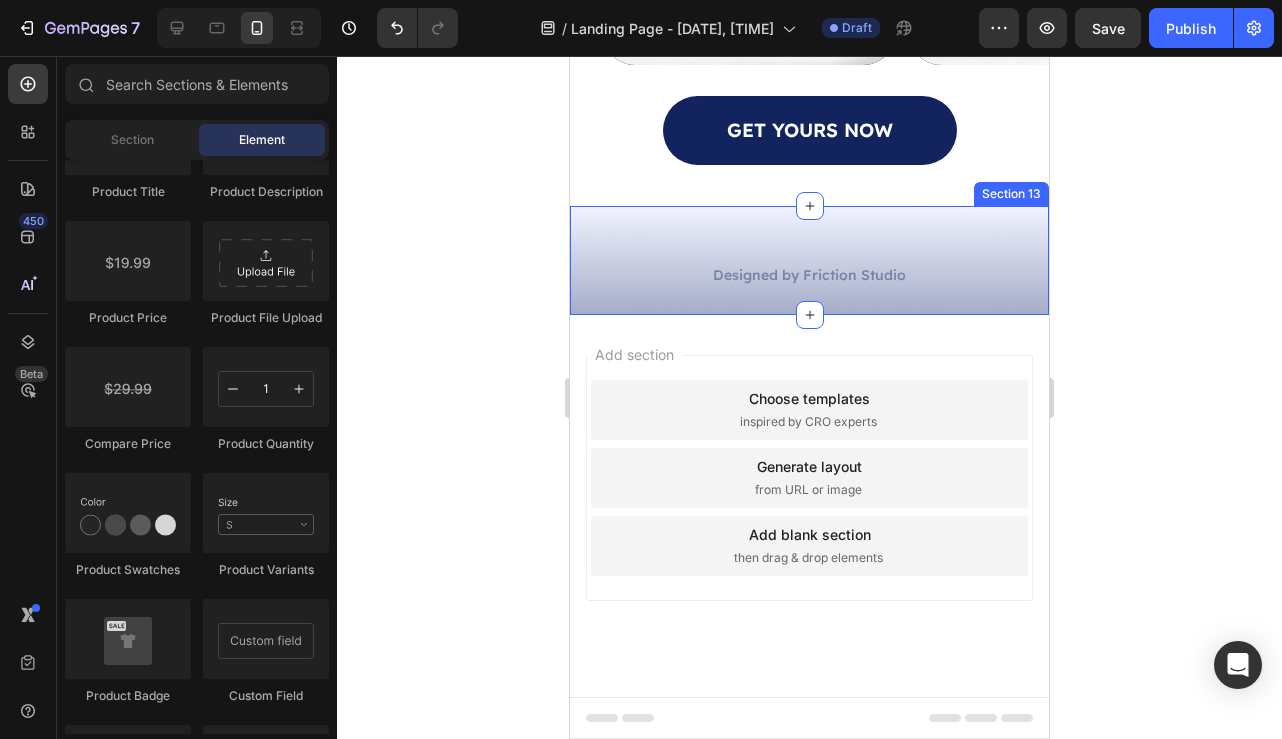 click on "Designed by Friction Studio Text Block Row Section 13" at bounding box center [809, 260] 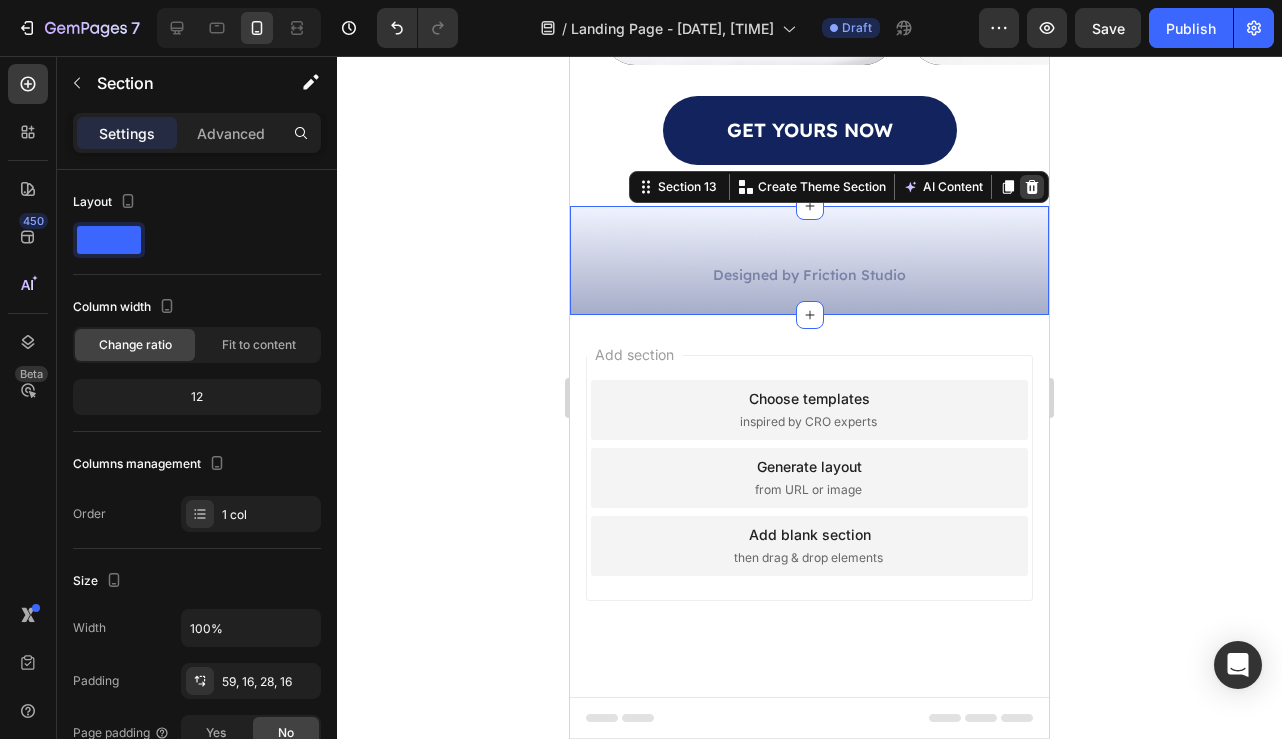 click 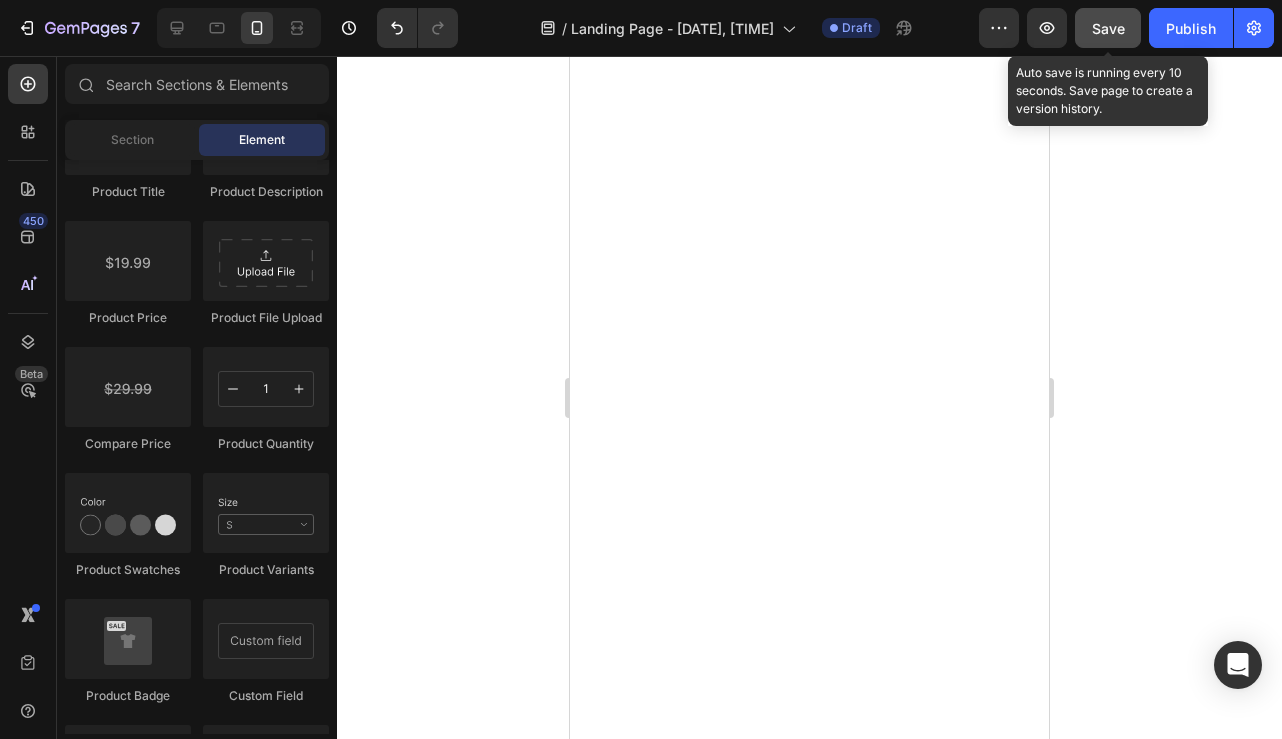 scroll, scrollTop: 561, scrollLeft: 0, axis: vertical 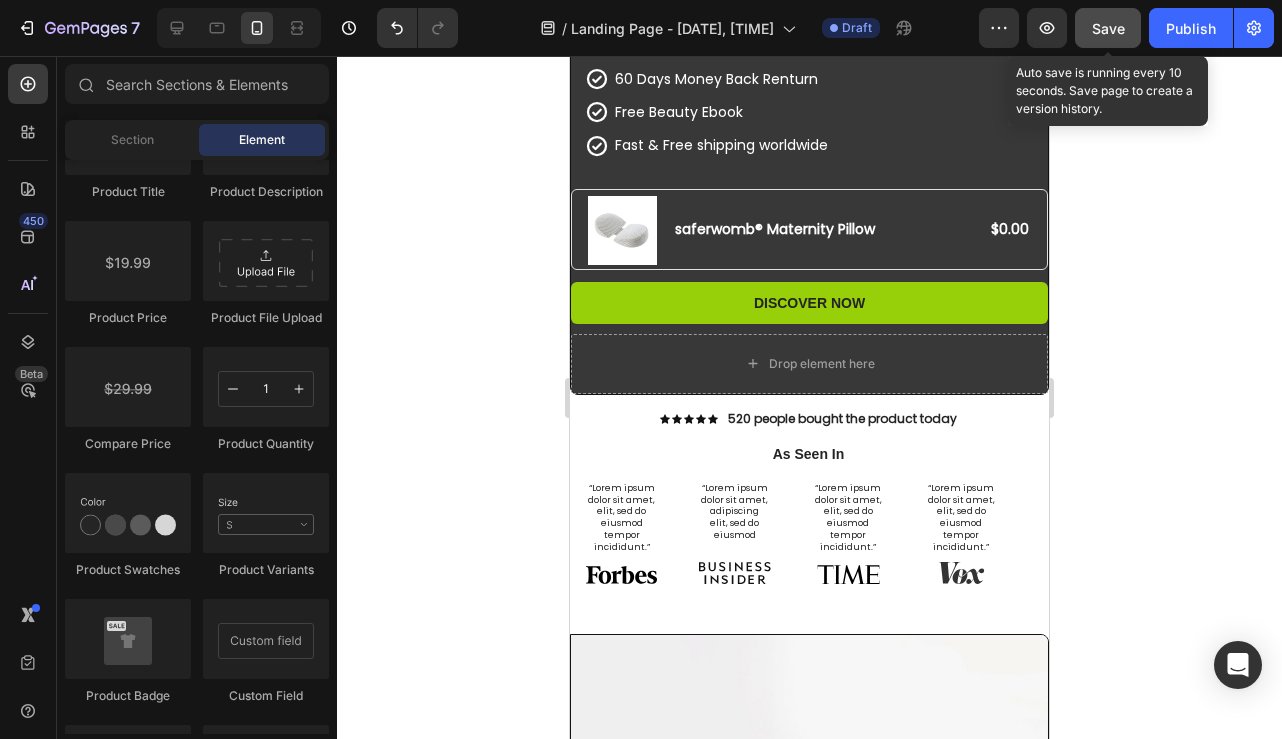 click on "Save" at bounding box center [1108, 28] 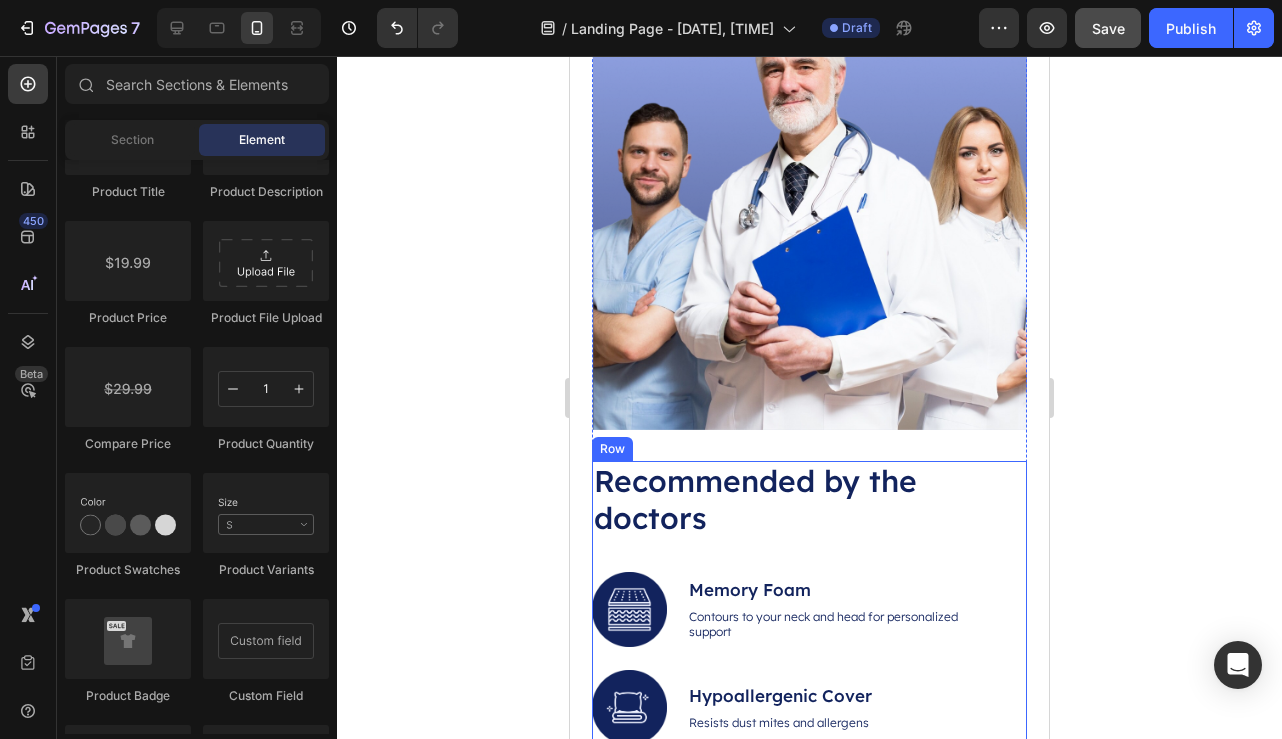 scroll, scrollTop: 4523, scrollLeft: 0, axis: vertical 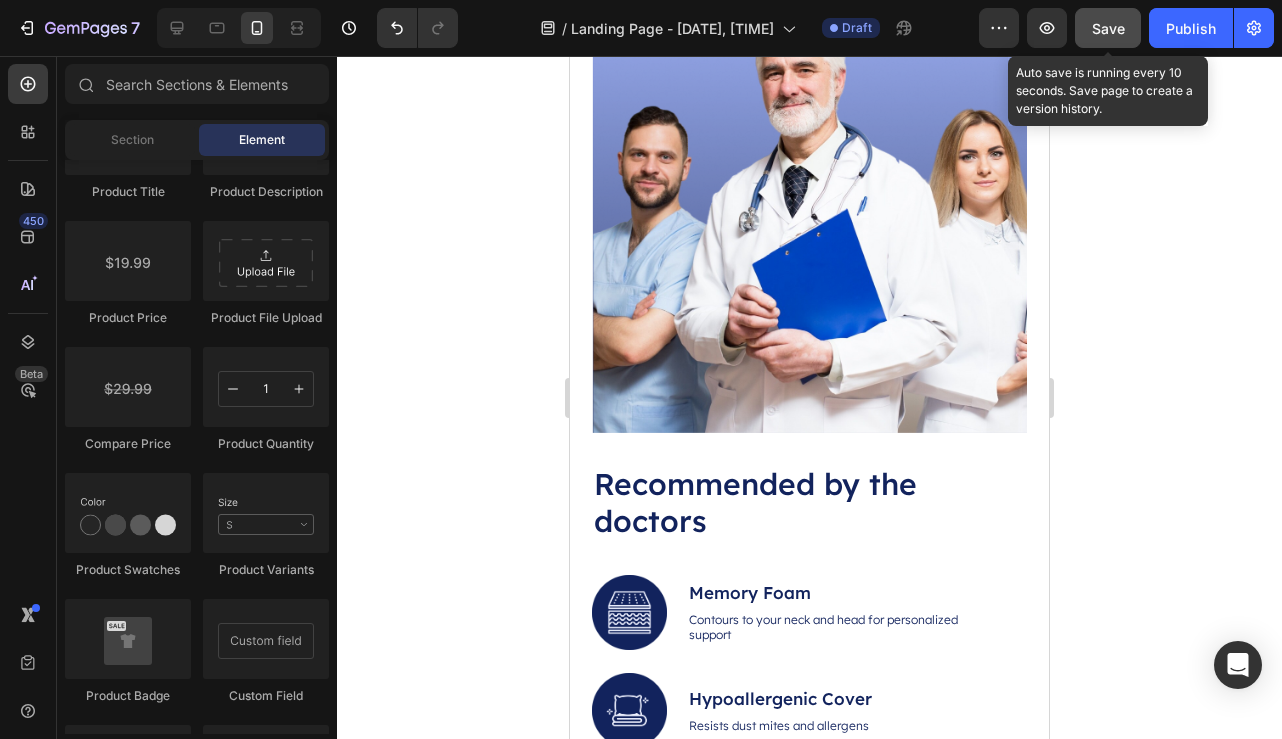 click on "Save" at bounding box center (1108, 28) 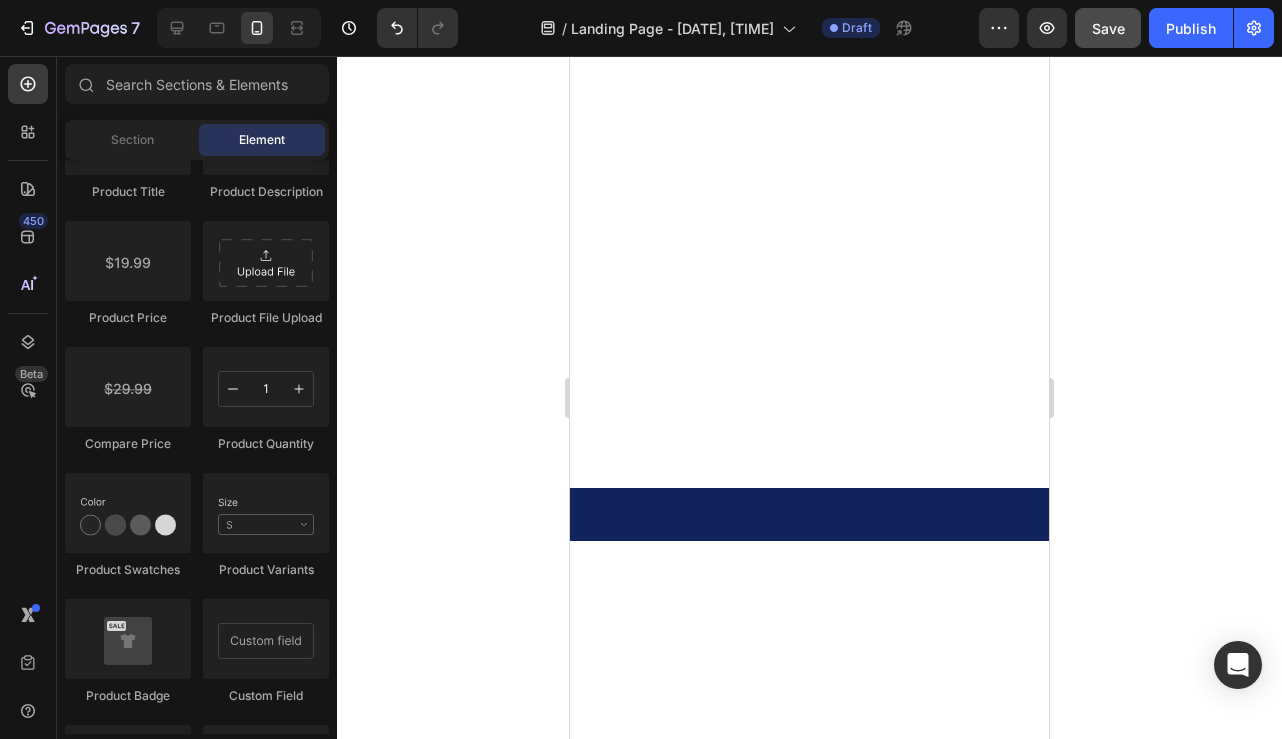 scroll, scrollTop: 2728, scrollLeft: 0, axis: vertical 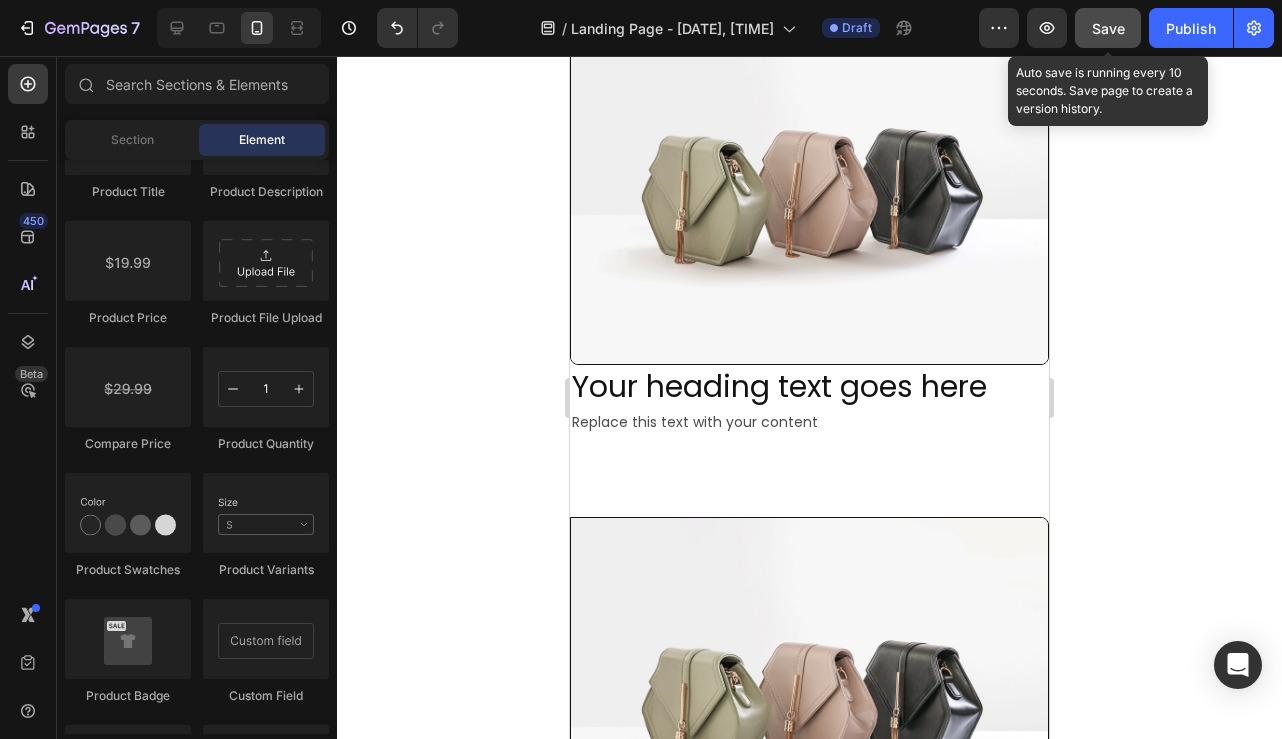 click on "Save" at bounding box center (1108, 28) 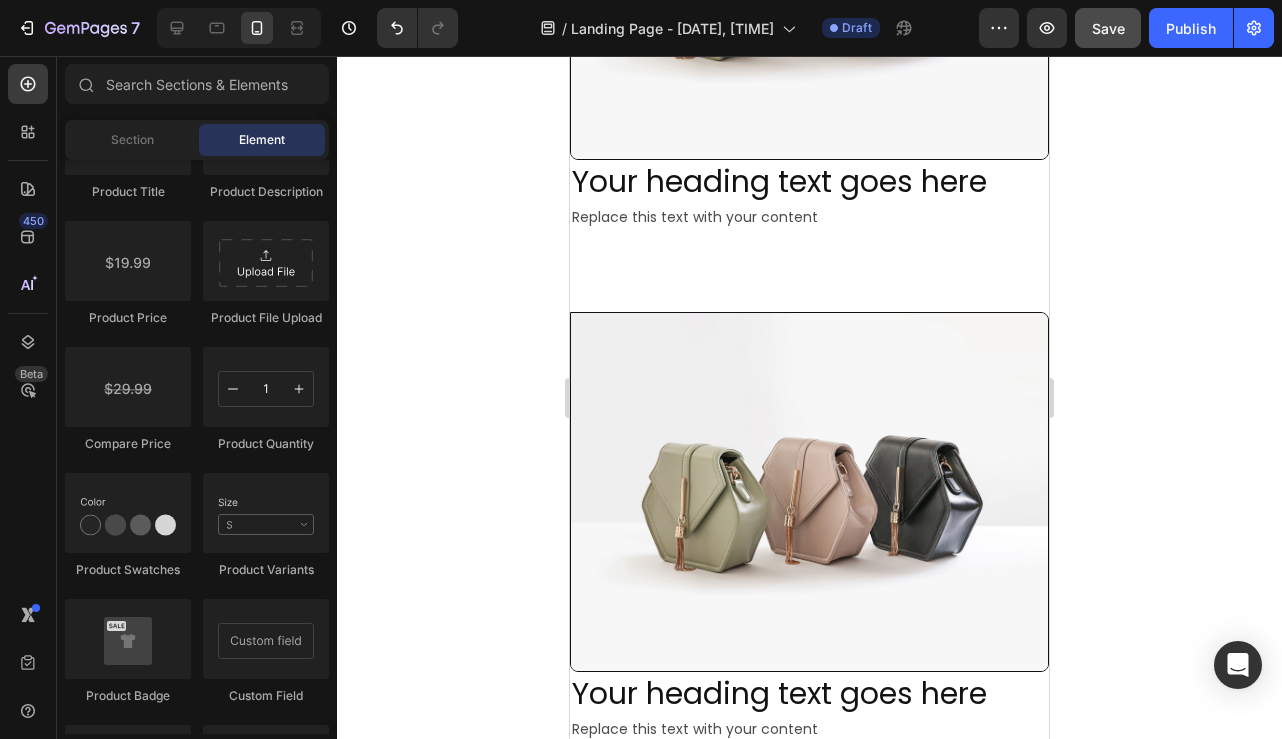 scroll, scrollTop: 2425, scrollLeft: 0, axis: vertical 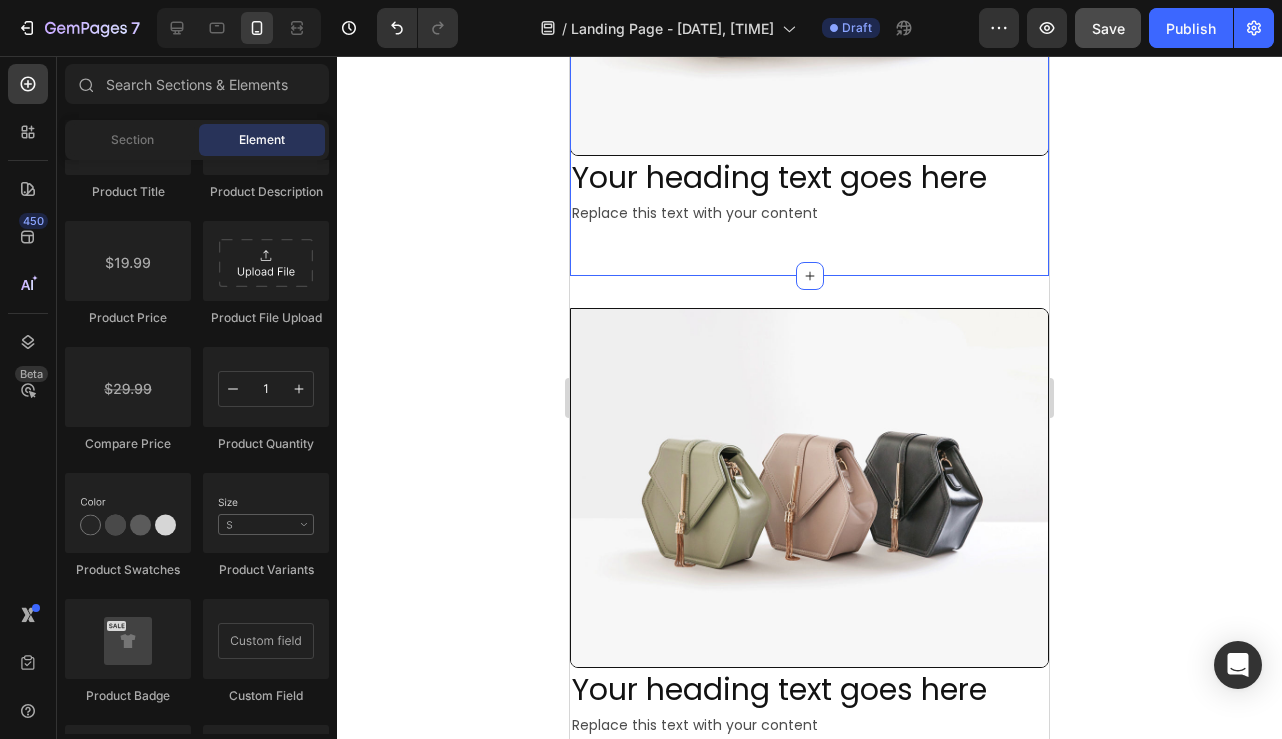 click on "Image Your heading text goes here Heading Replace this text with your content Text Block Row Section 6" at bounding box center (809, 20) 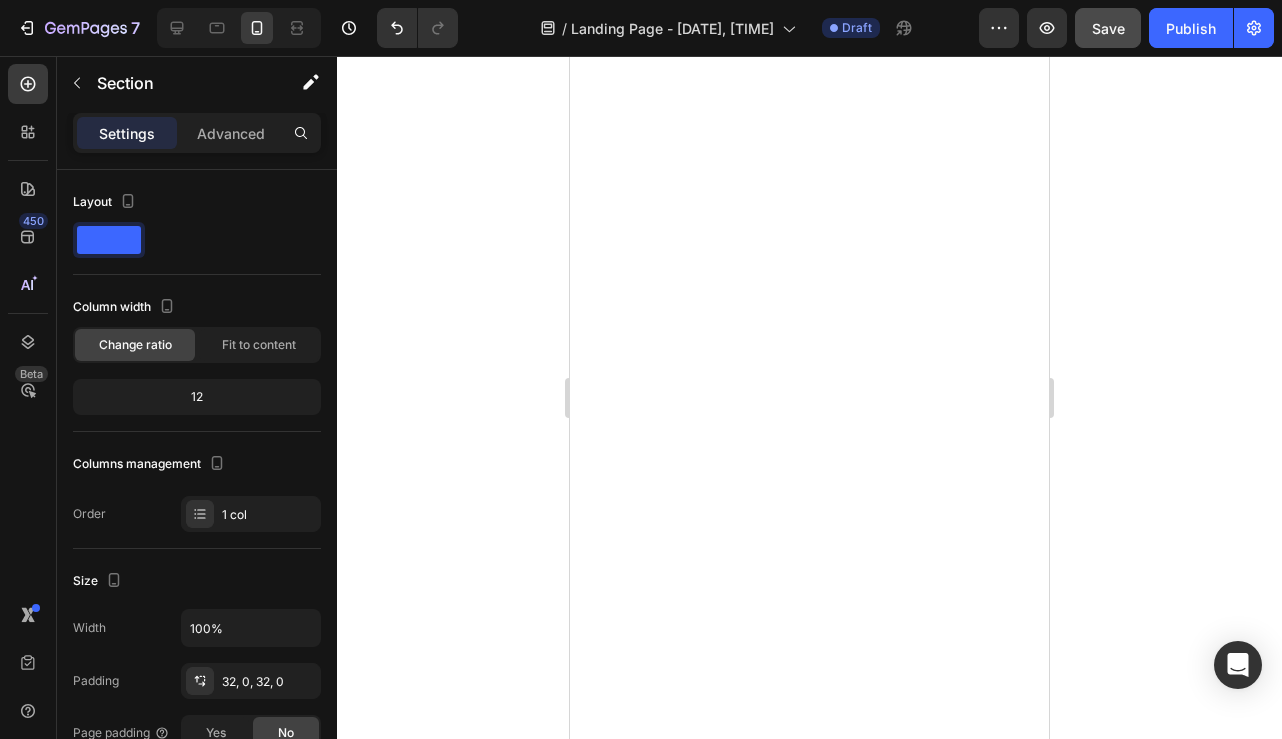 scroll, scrollTop: 928, scrollLeft: 0, axis: vertical 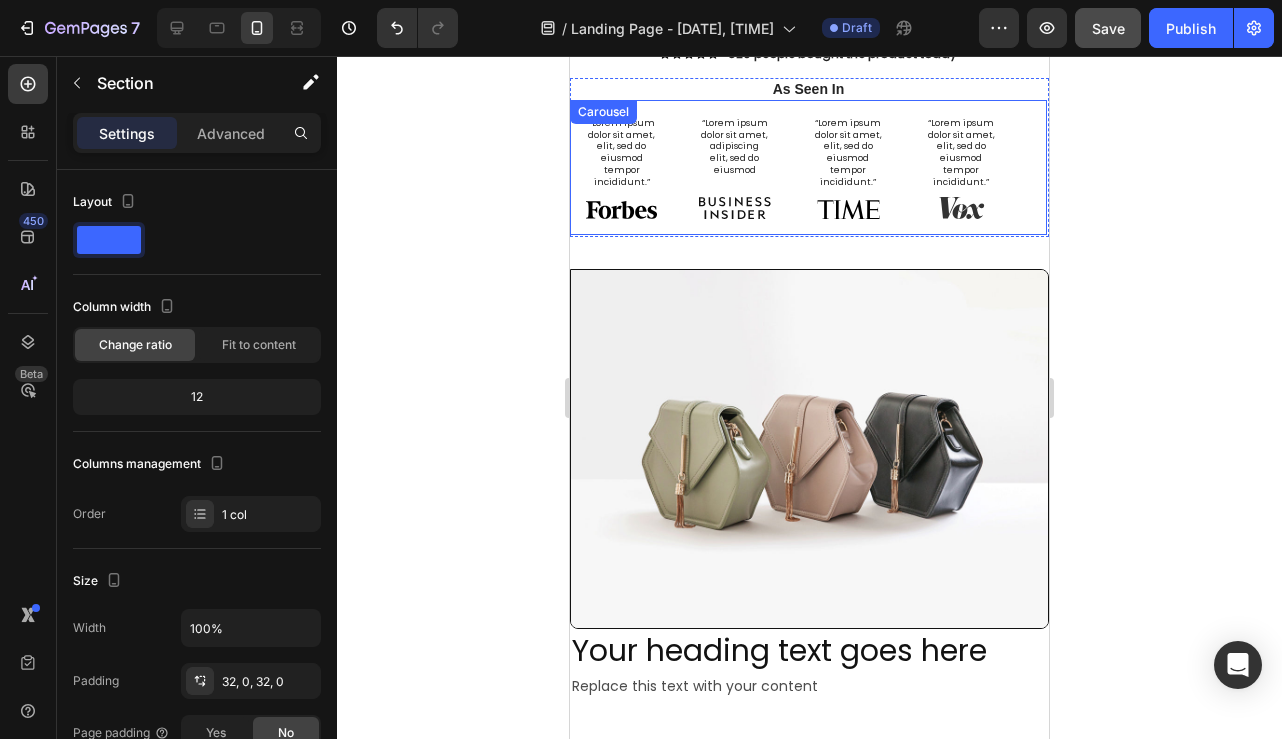 click on "“Lorem ipsum dolor sit amet, elit, sed do eiusmod tempor incididunt.” Text Block Image Hero Banner “Lorem ipsum dolor sit amet, adipiscing elit, sed do eiusmod Text Block Image Hero Banner “Lorem ipsum dolor sit amet, elit, sed do eiusmod tempor incididunt.” Text Block Image Hero Banner “Lorem ipsum dolor sit amet, elit, sed do eiusmod tempor incididunt.” Text Block Image Hero Banner" at bounding box center [808, 167] 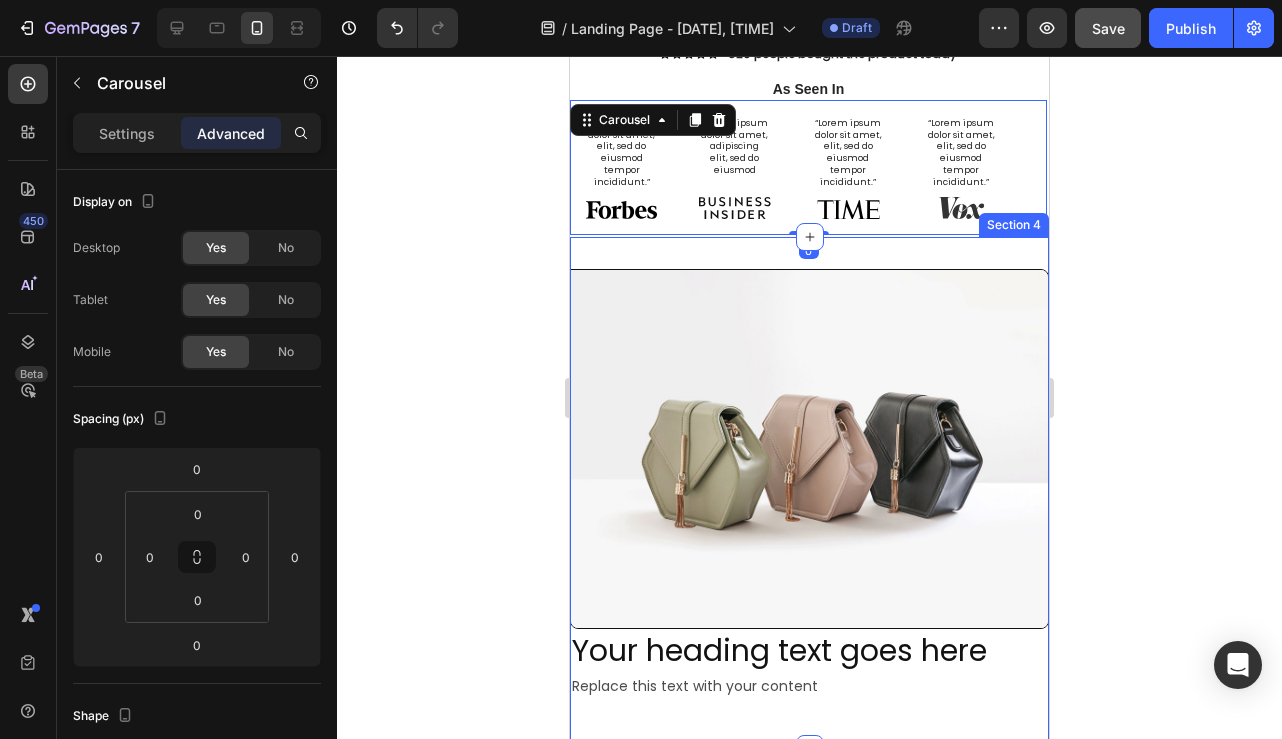 click on "Image Your heading text goes here Heading Replace this text with your content Text Block Row Section 4" at bounding box center (809, 493) 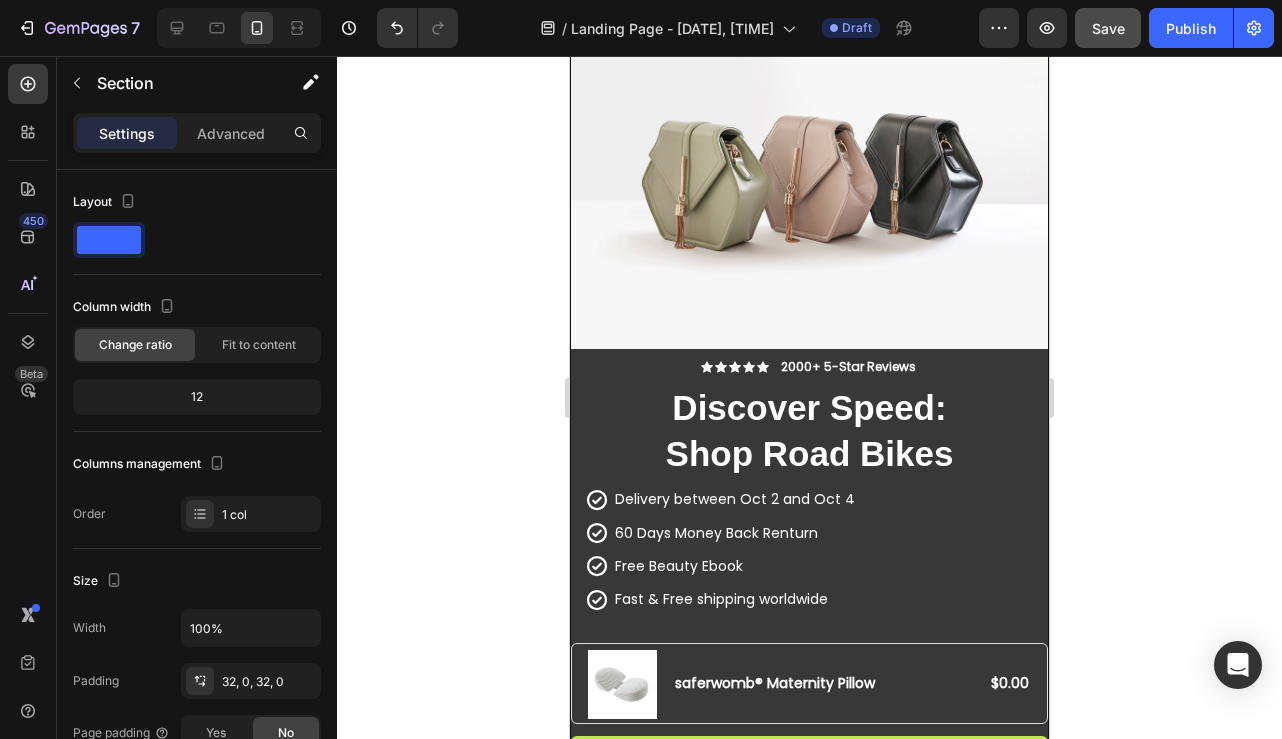 scroll, scrollTop: 593, scrollLeft: 0, axis: vertical 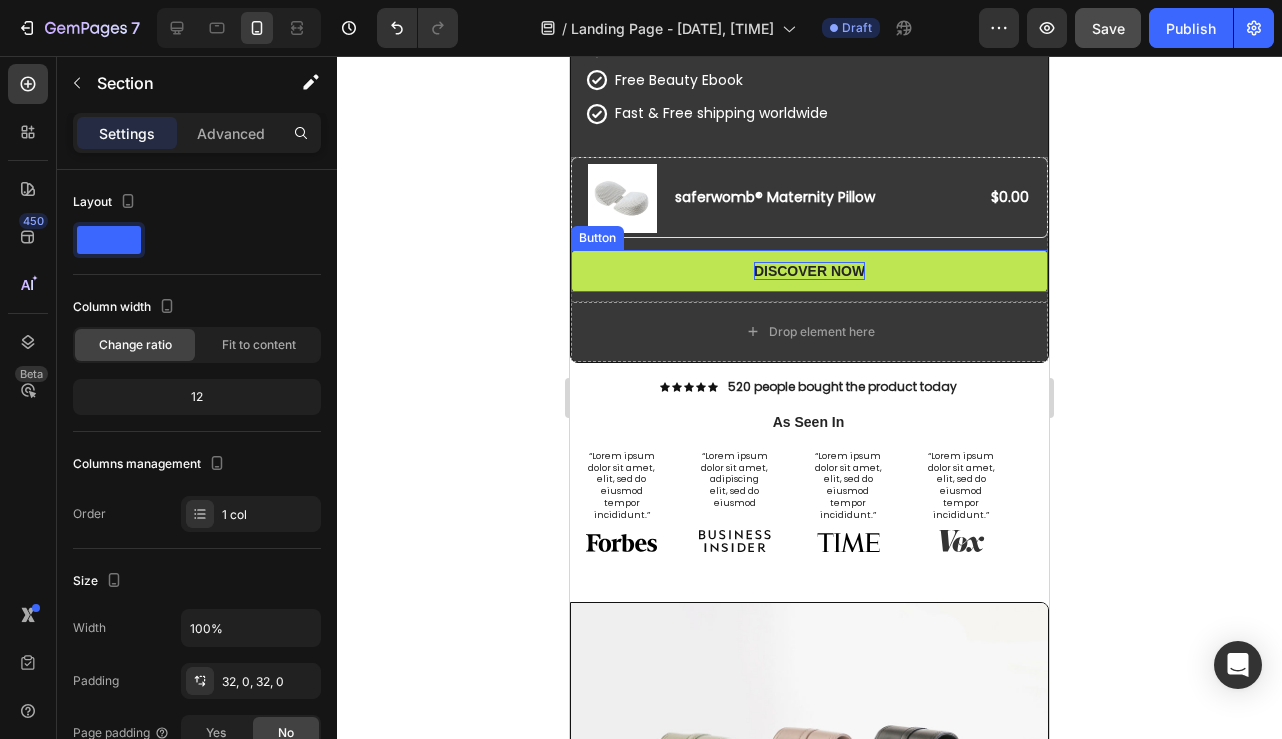 click on "Discover Now" at bounding box center [809, 271] 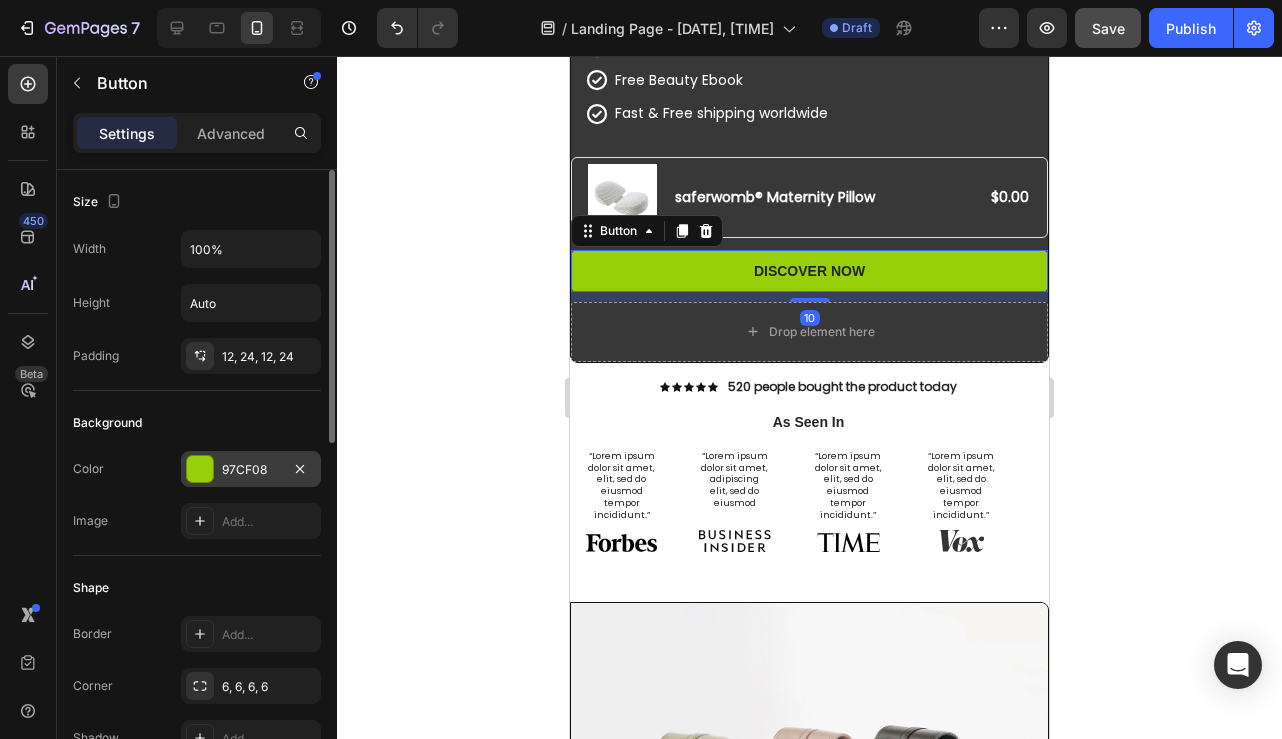 click on "97CF08" at bounding box center (251, 470) 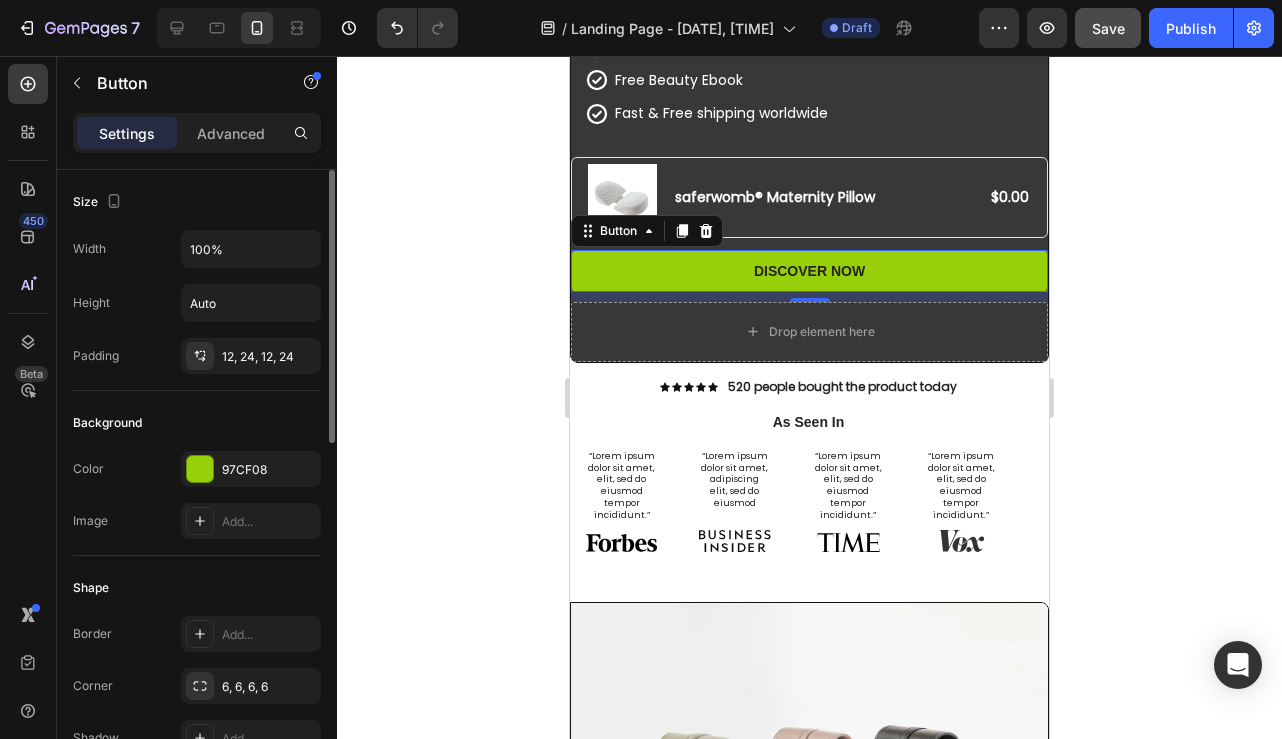 click on "Background" at bounding box center (197, 423) 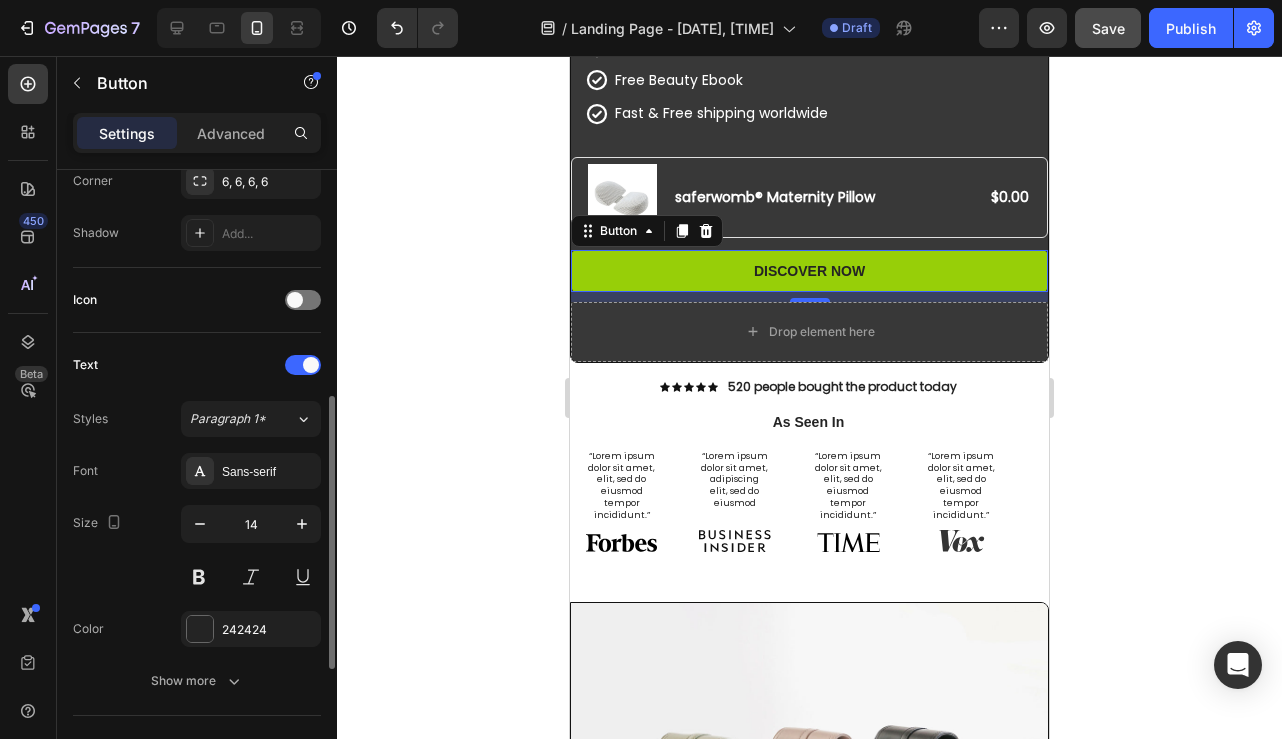 scroll, scrollTop: 509, scrollLeft: 0, axis: vertical 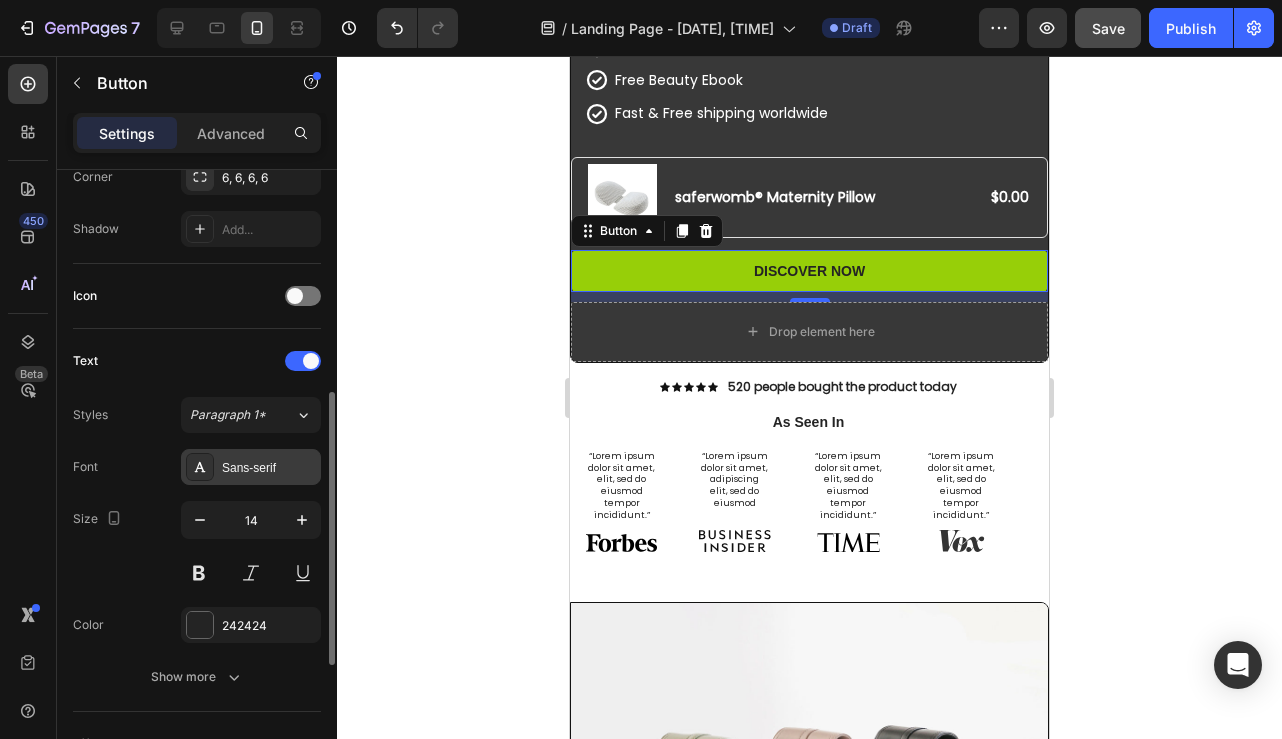 click on "Sans-serif" at bounding box center [269, 468] 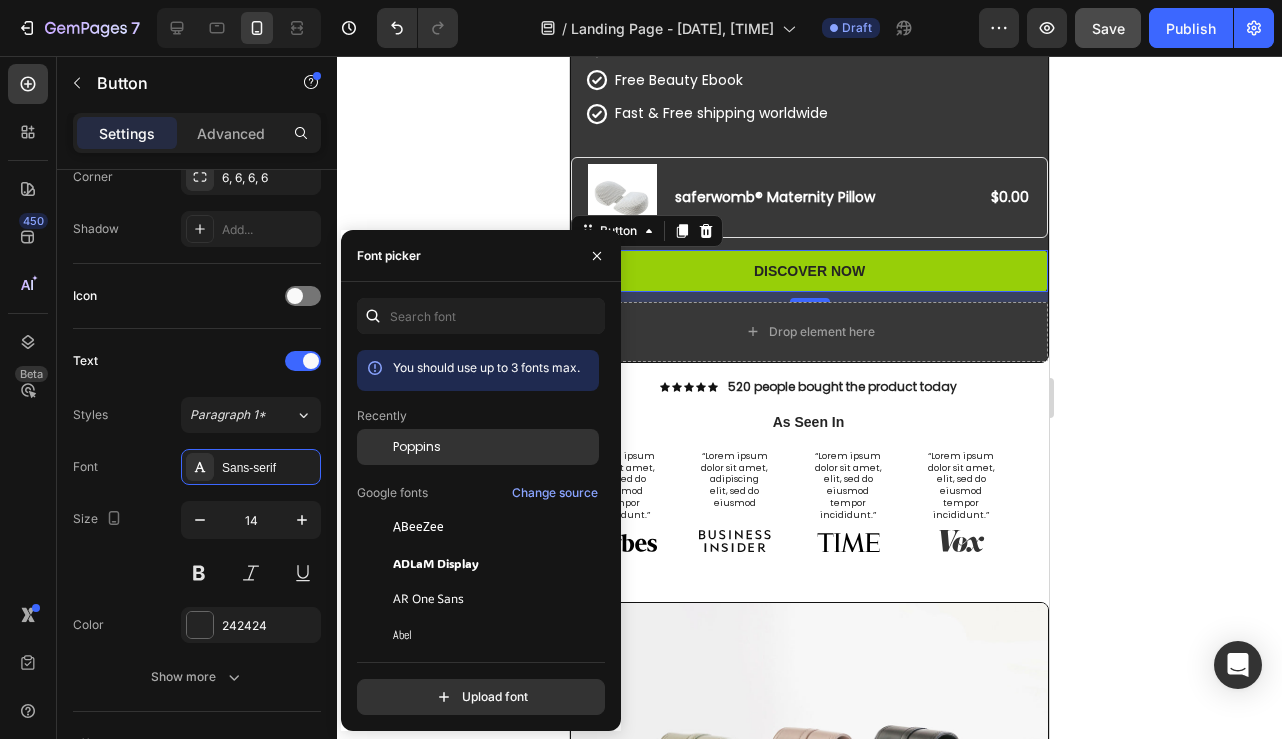 click at bounding box center [375, 447] 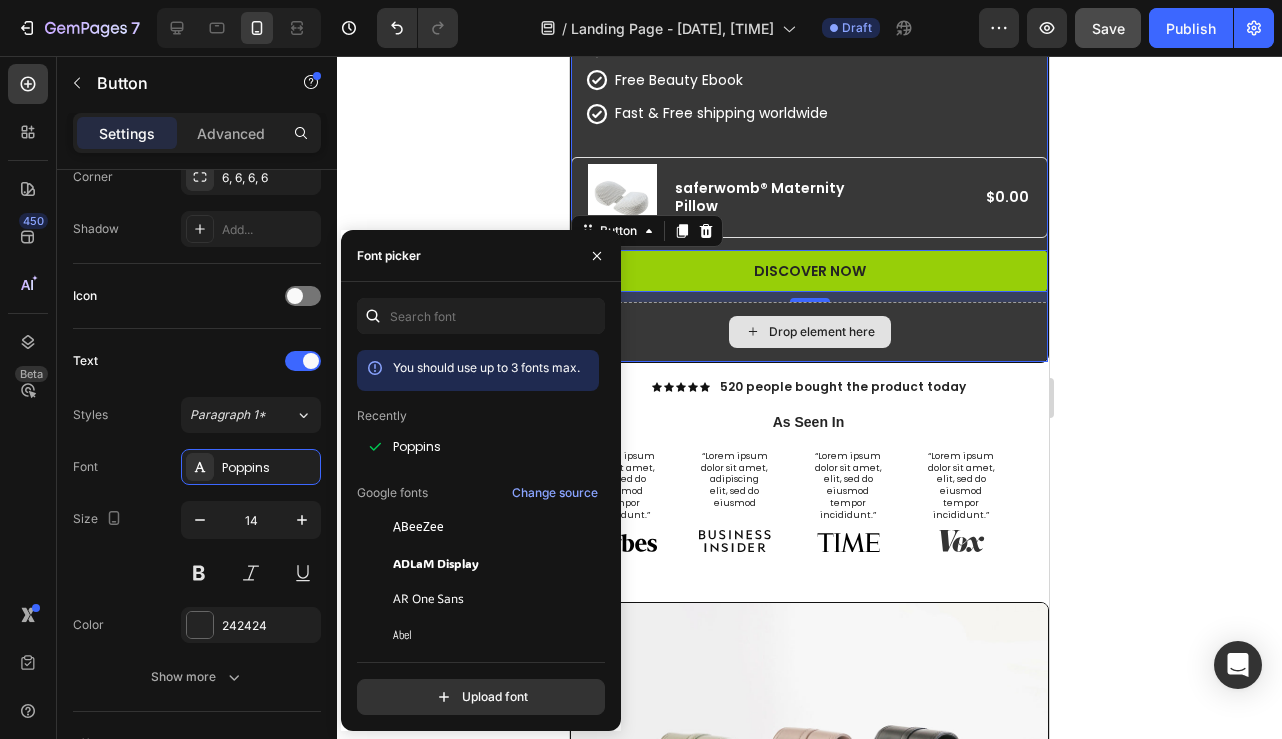 click on "Drop element here" at bounding box center (809, 332) 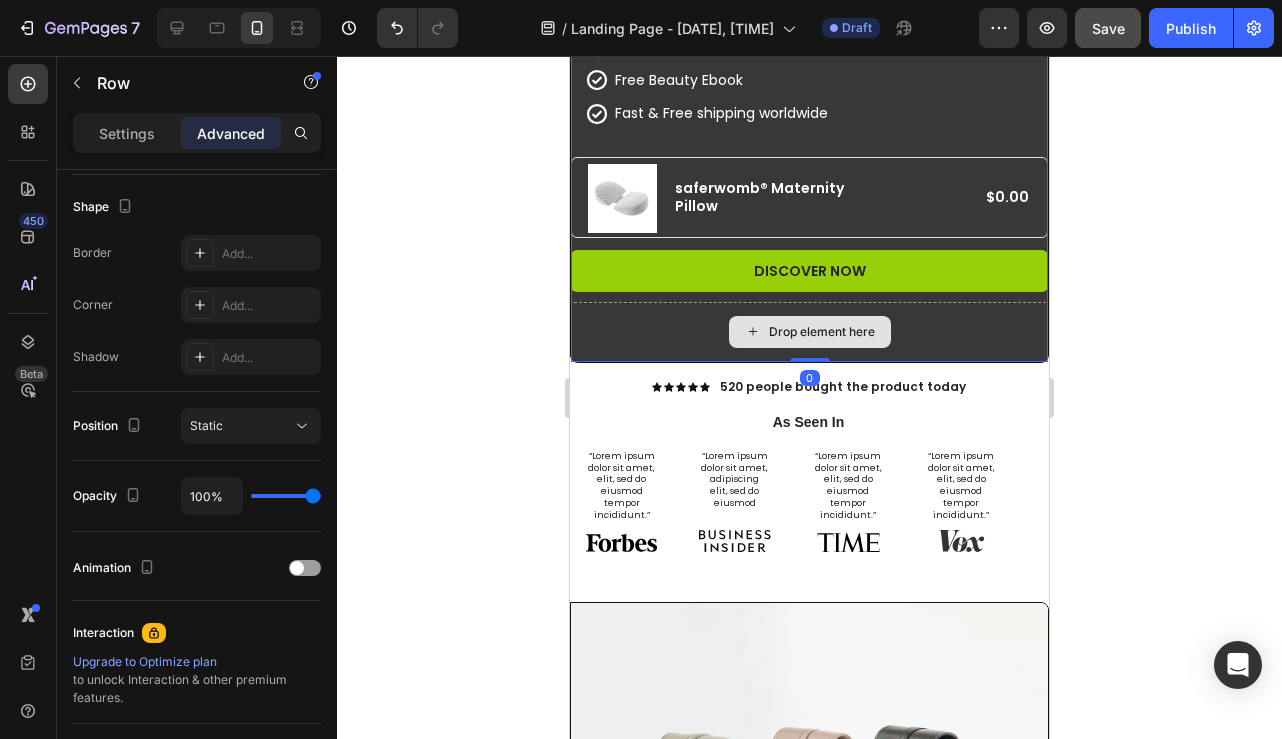 scroll, scrollTop: 0, scrollLeft: 0, axis: both 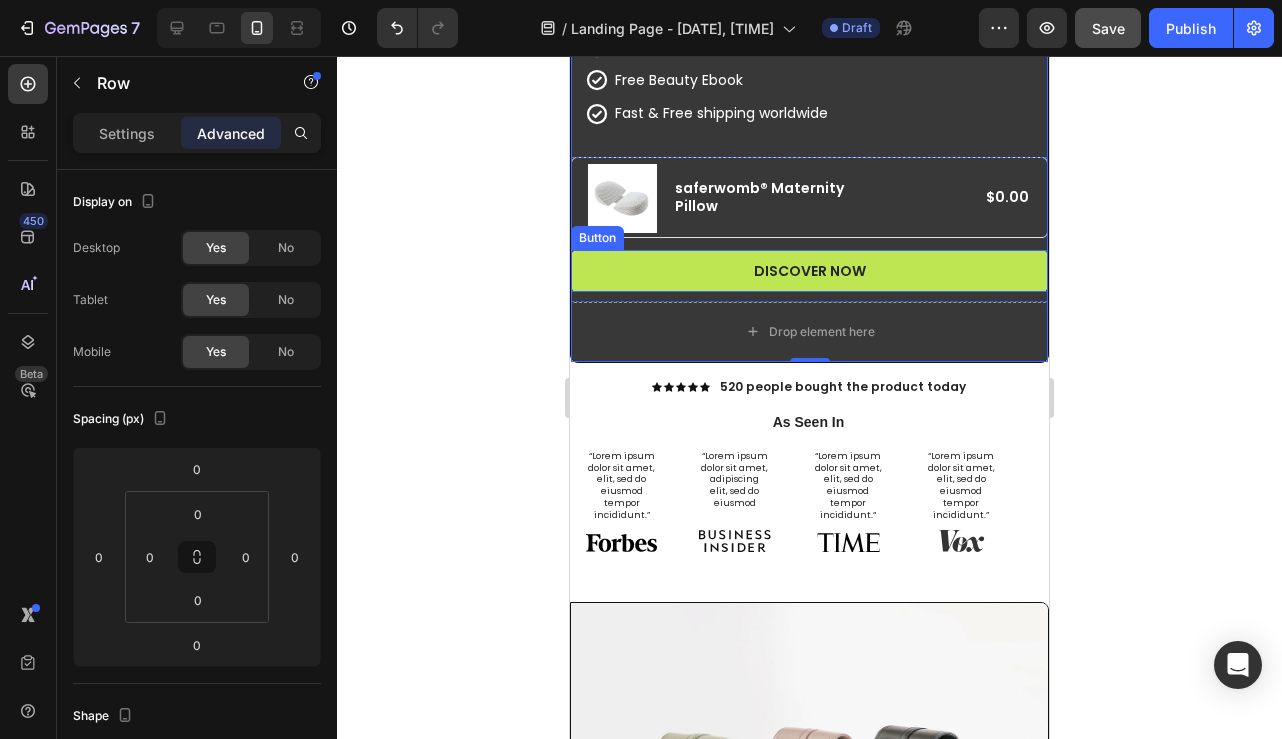 click on "Discover Now" at bounding box center [809, 271] 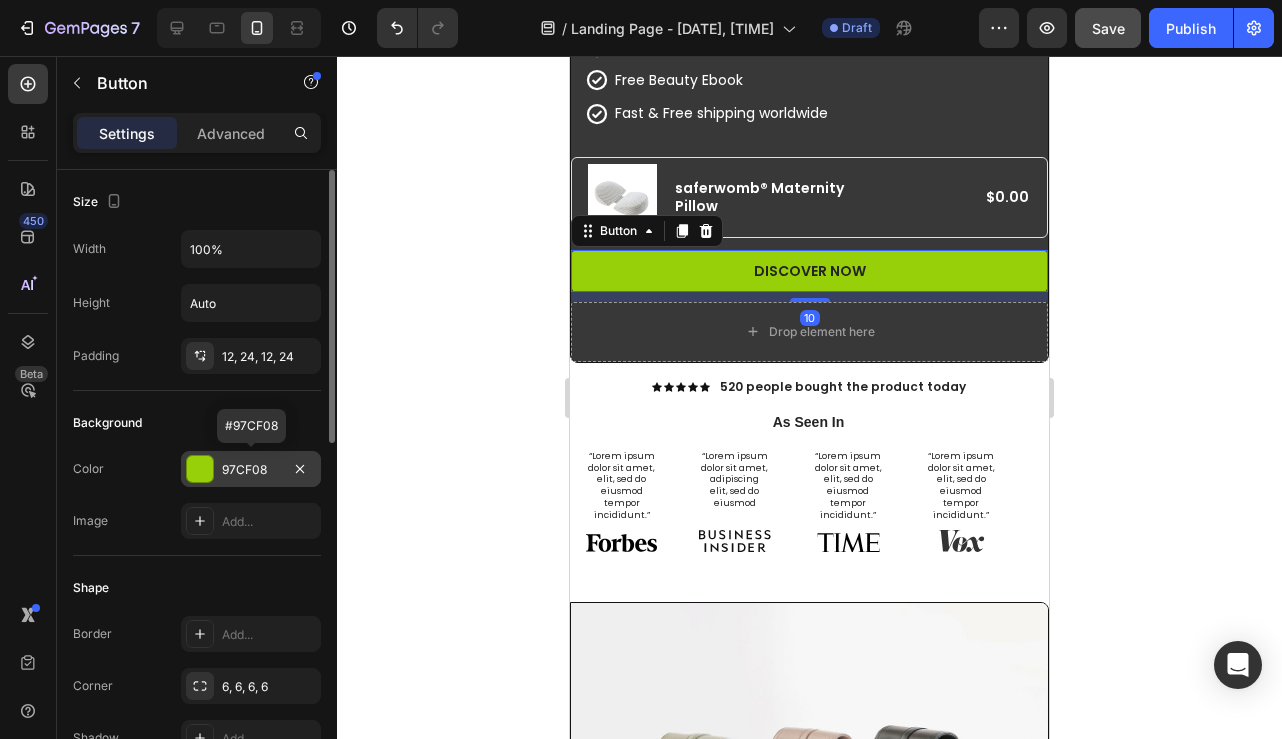 click at bounding box center (200, 469) 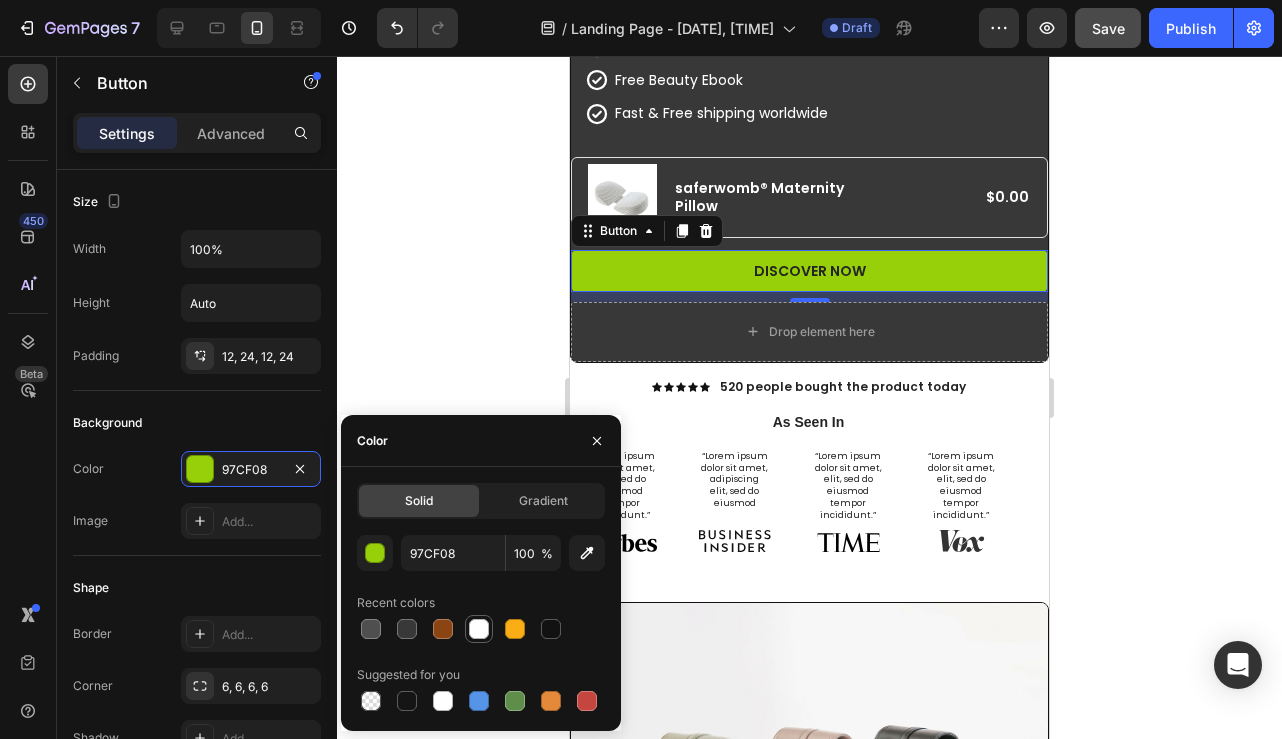click at bounding box center [479, 629] 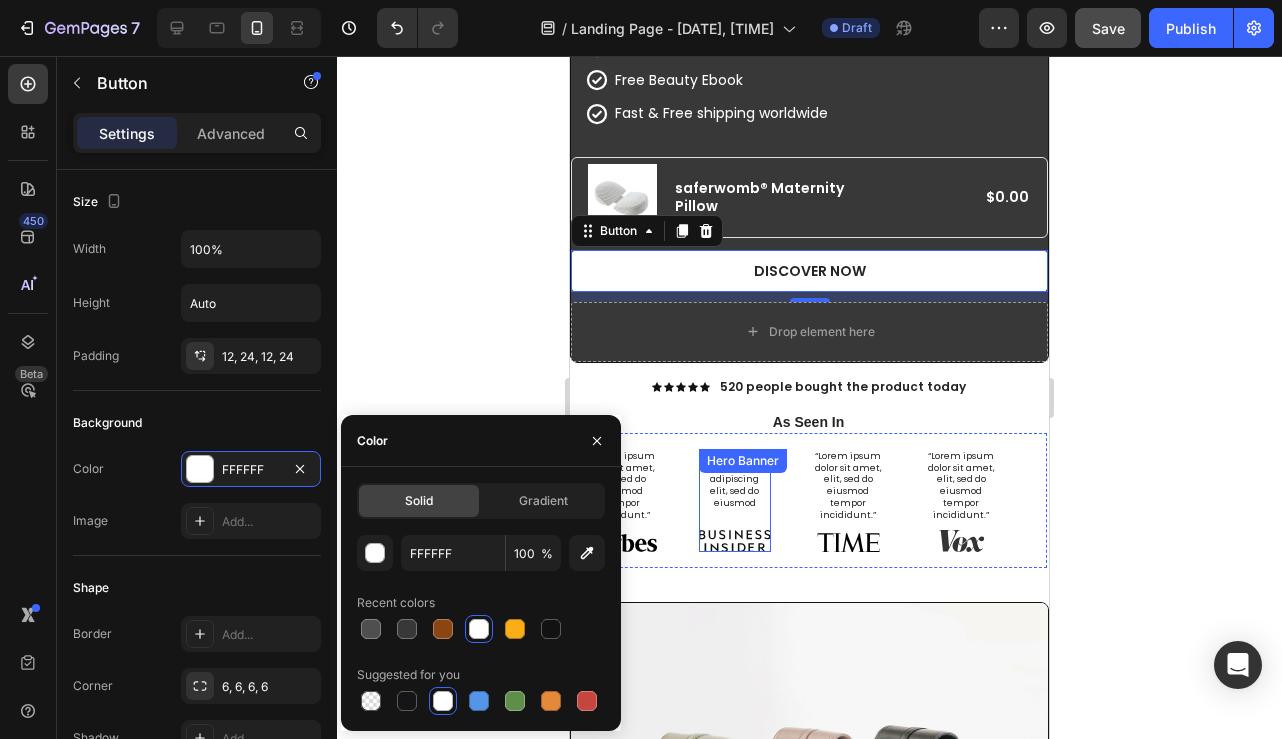 click on "“Lorem ipsum dolor sit amet, adipiscing elit, sed do eiusmod Text Block Image" at bounding box center [734, 500] 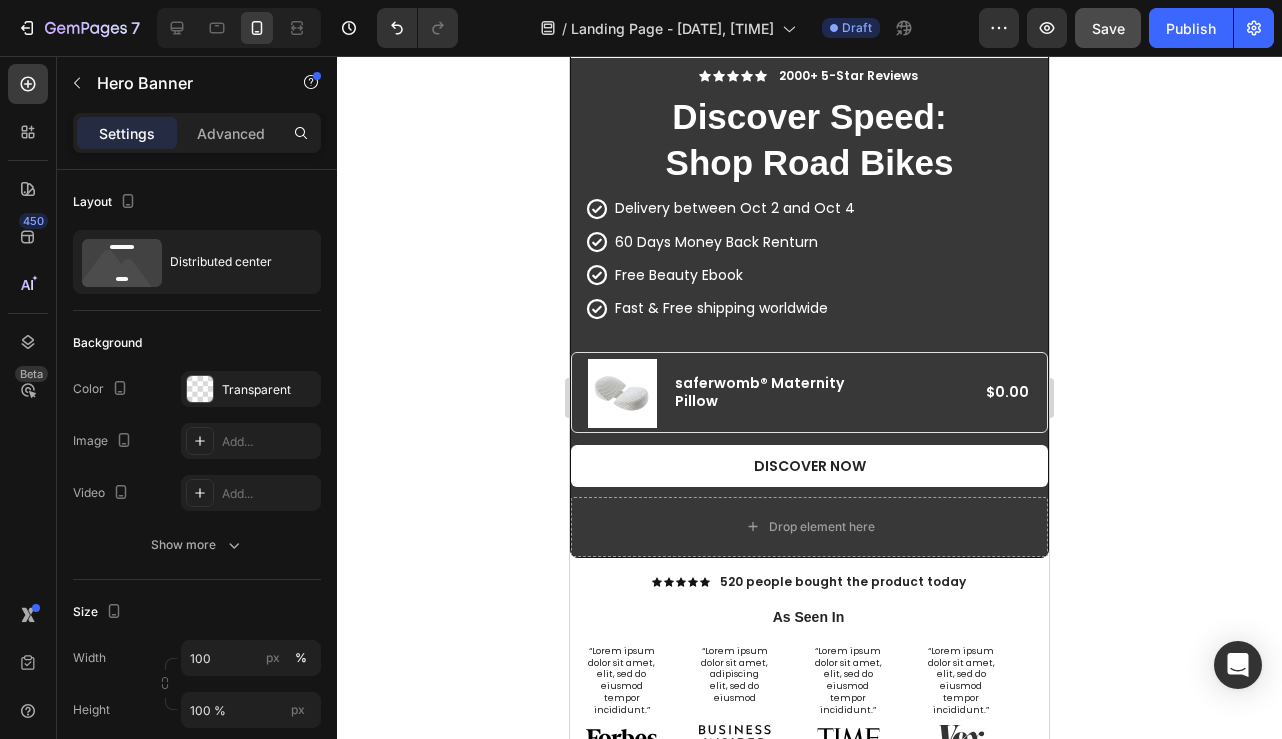 scroll, scrollTop: 394, scrollLeft: 0, axis: vertical 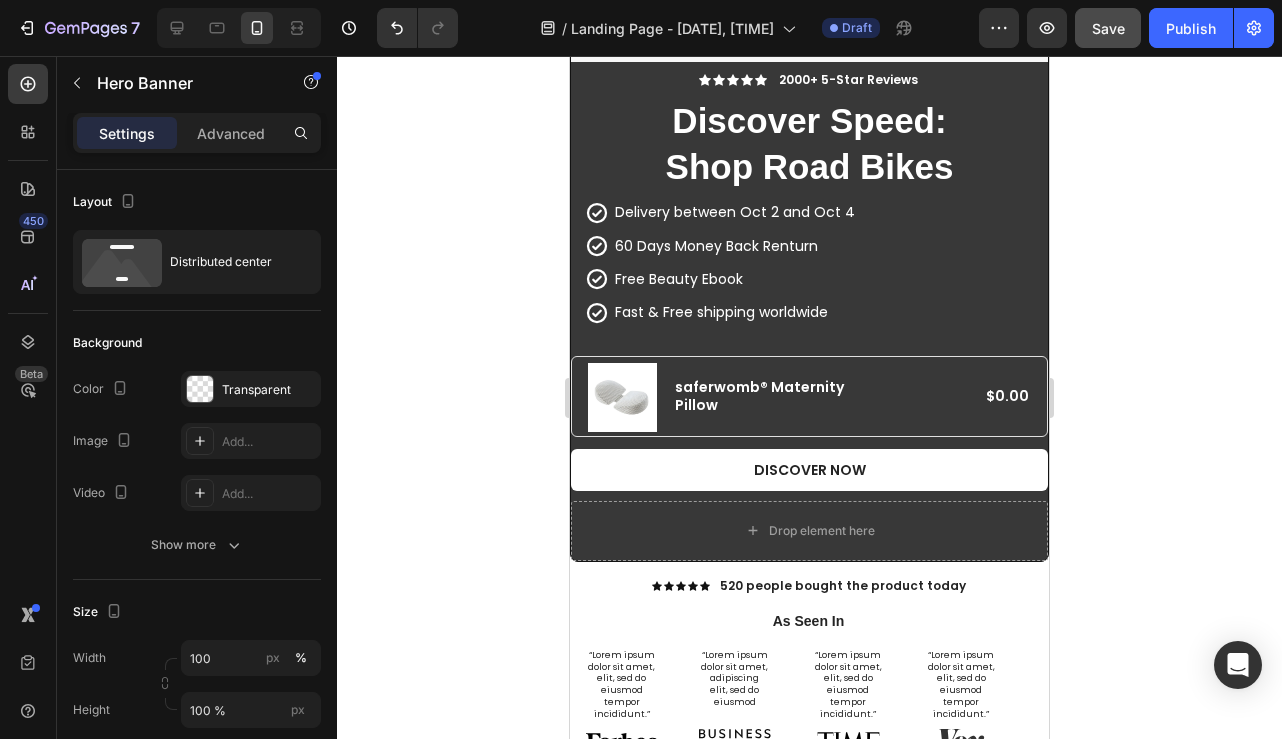 click on "Save" 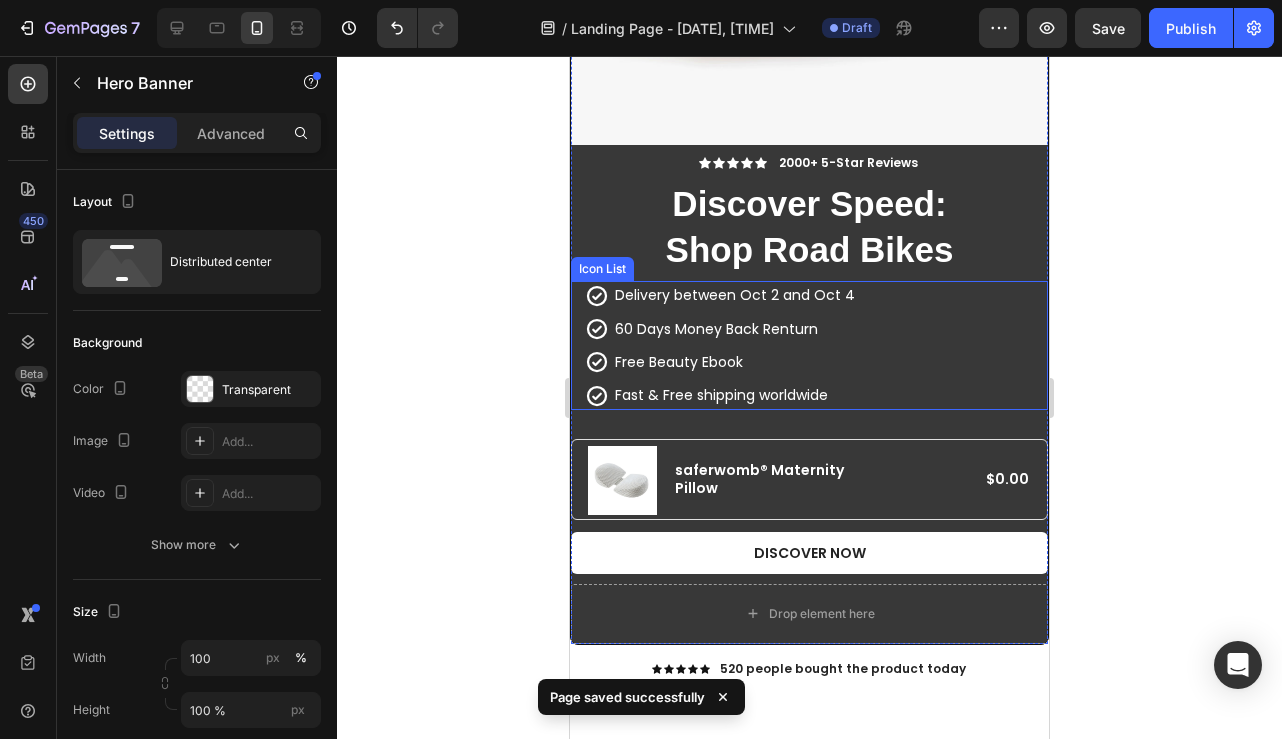 scroll, scrollTop: 0, scrollLeft: 0, axis: both 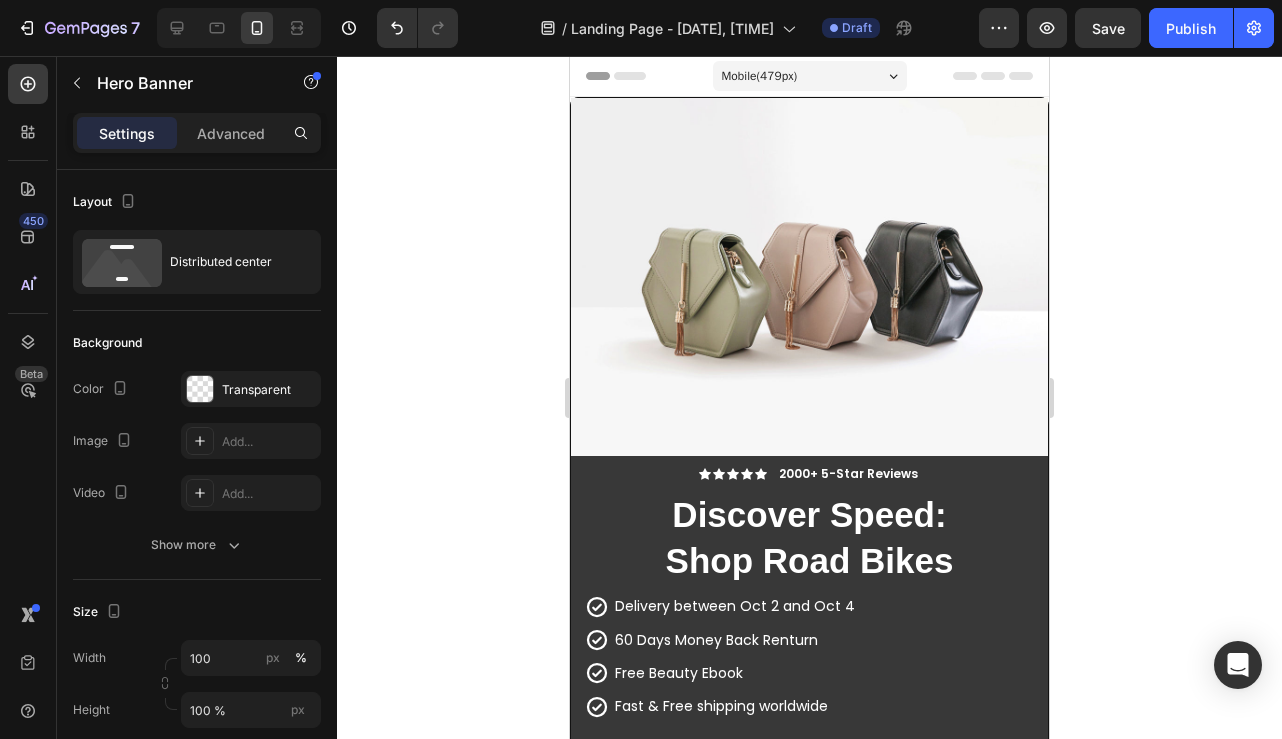 click 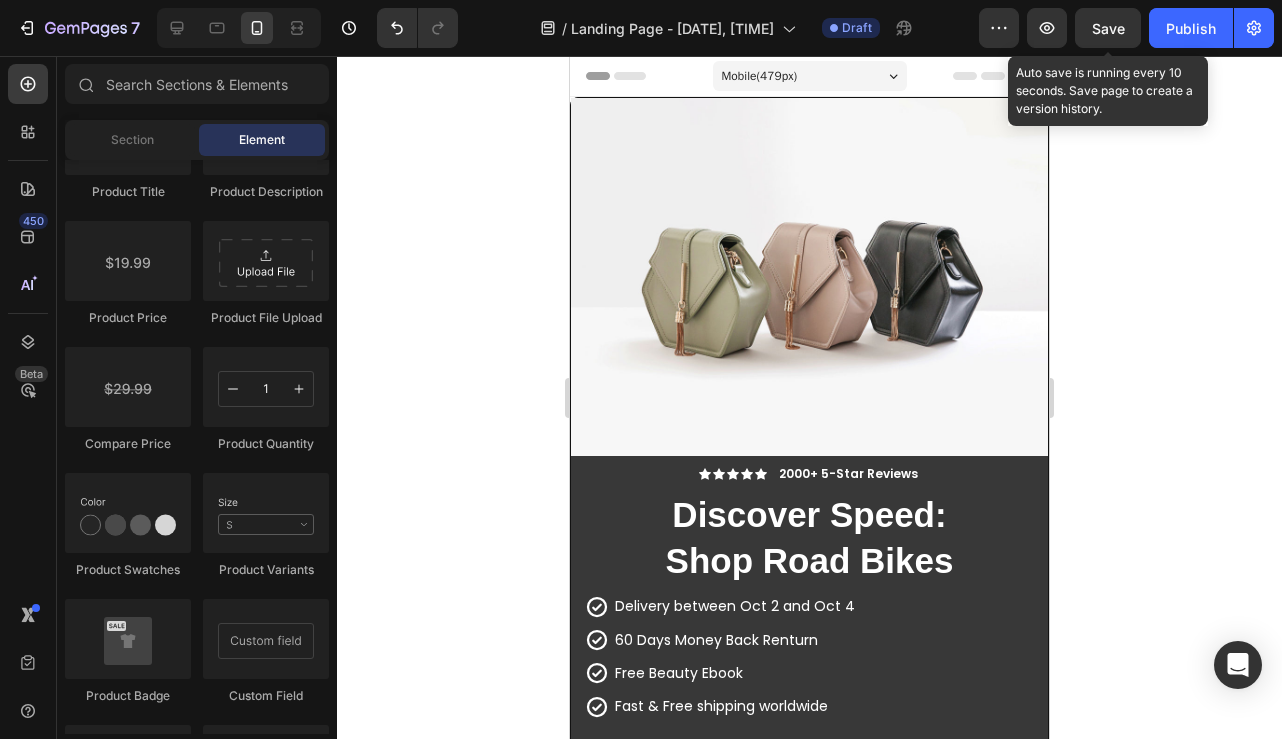 click on "Save" at bounding box center [1108, 28] 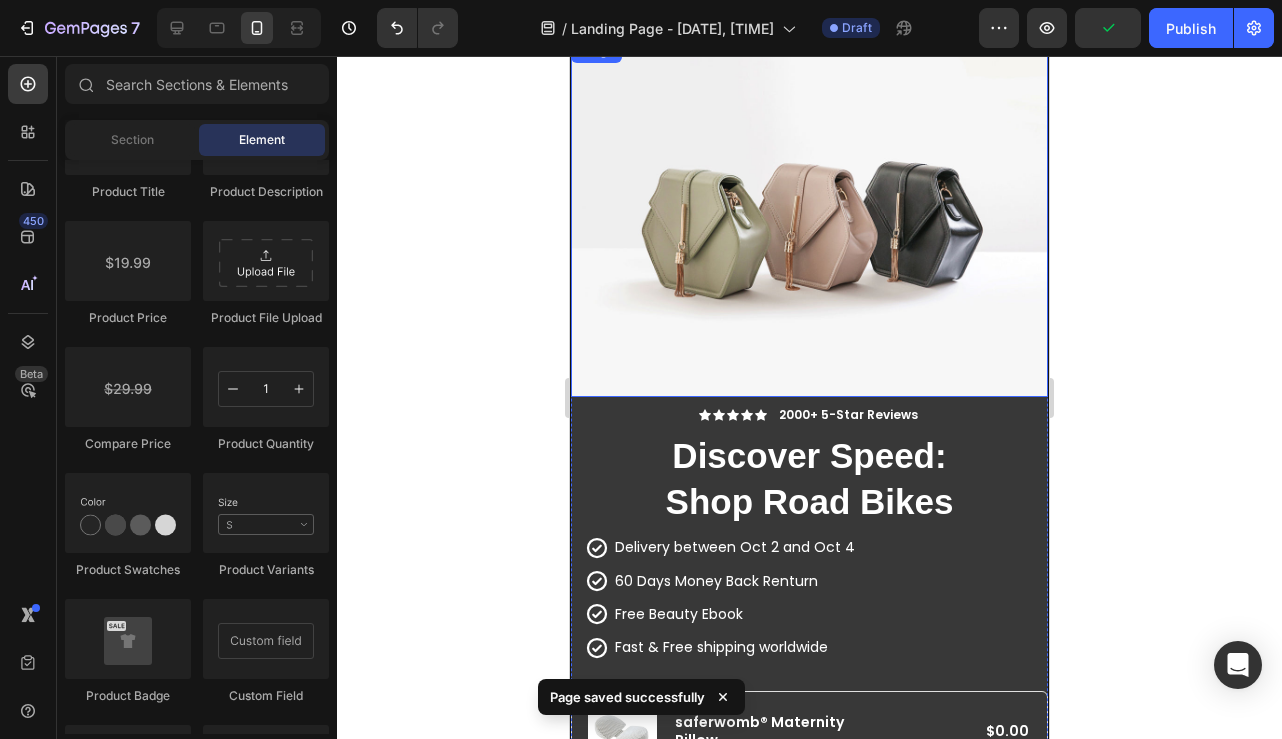 scroll, scrollTop: 0, scrollLeft: 0, axis: both 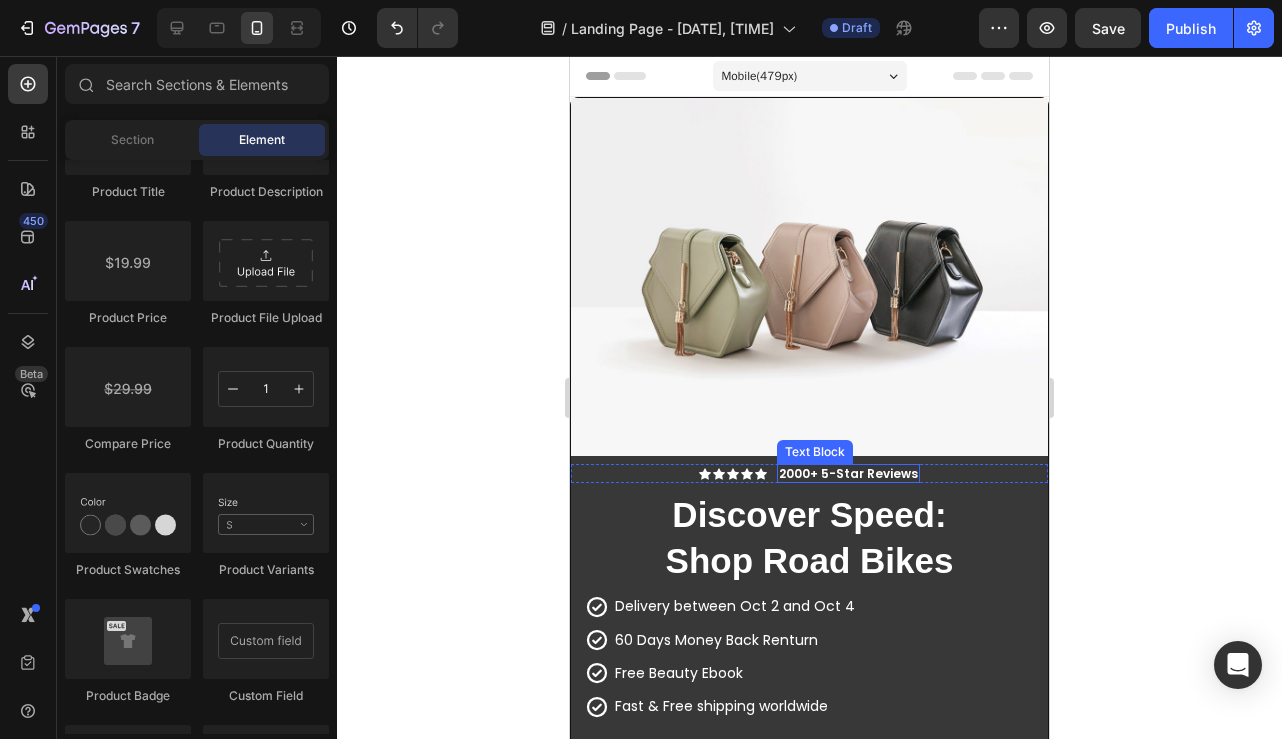 click on "2000+ 5-Star Reviews" at bounding box center (848, 474) 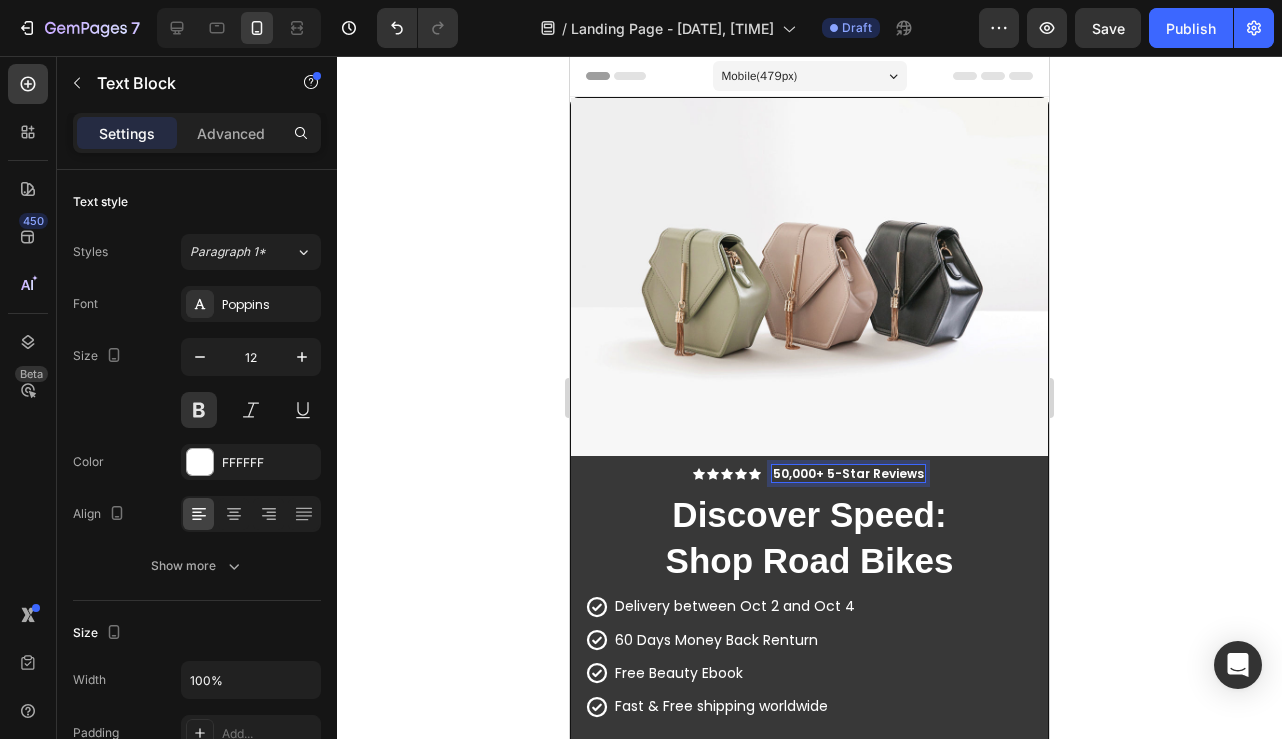 click 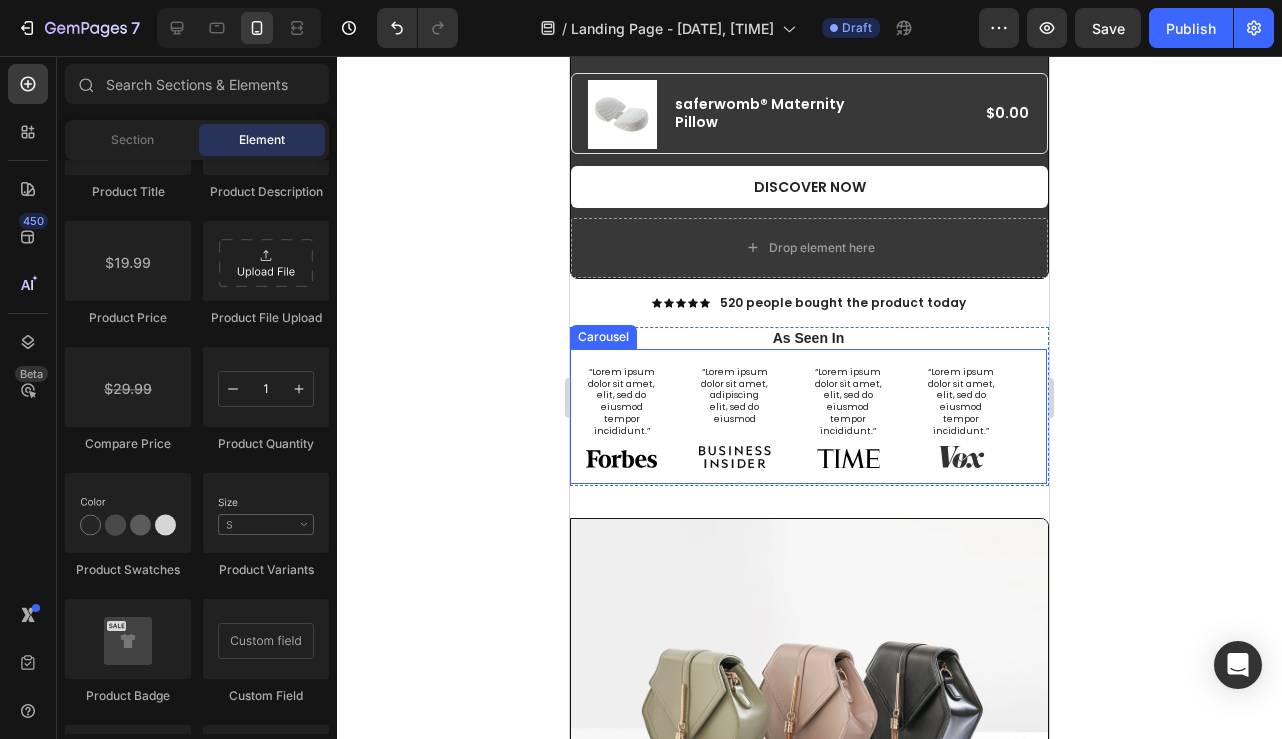 scroll, scrollTop: 674, scrollLeft: 0, axis: vertical 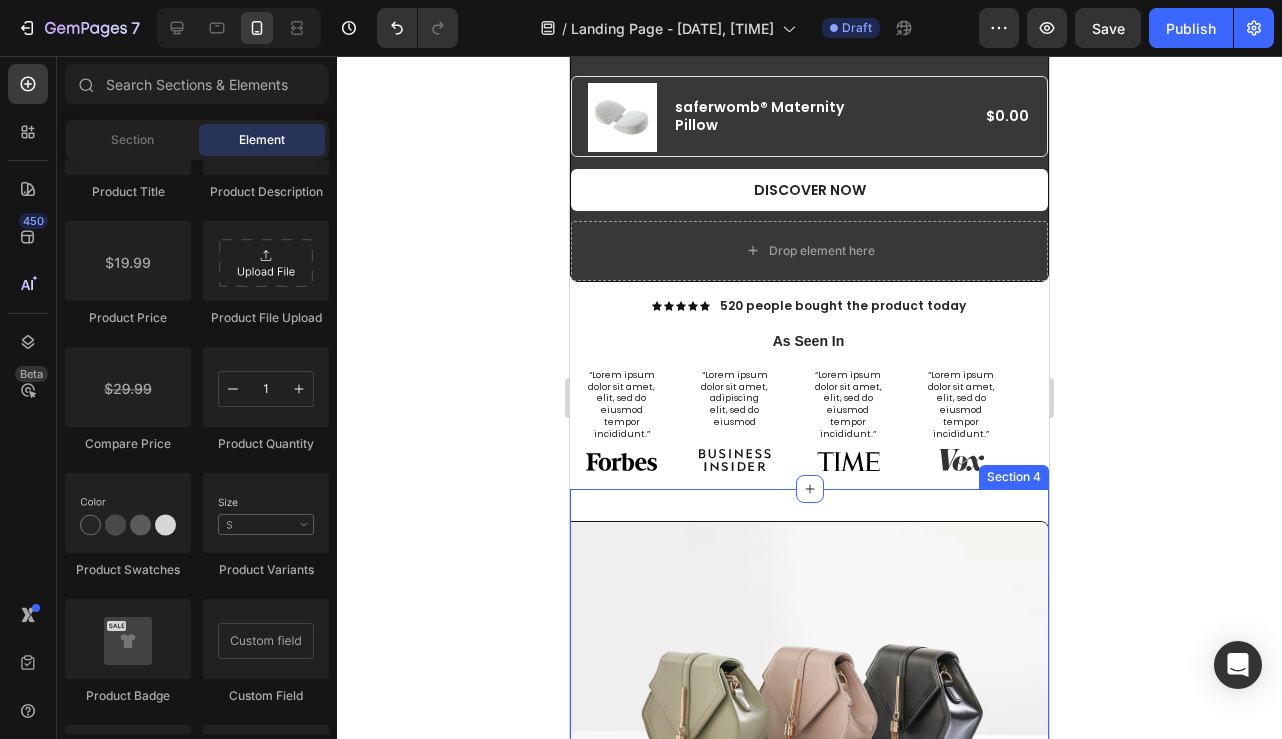 click on "Image Your heading text goes here Heading Replace this text with your content Text Block Row Section 4" at bounding box center (809, 745) 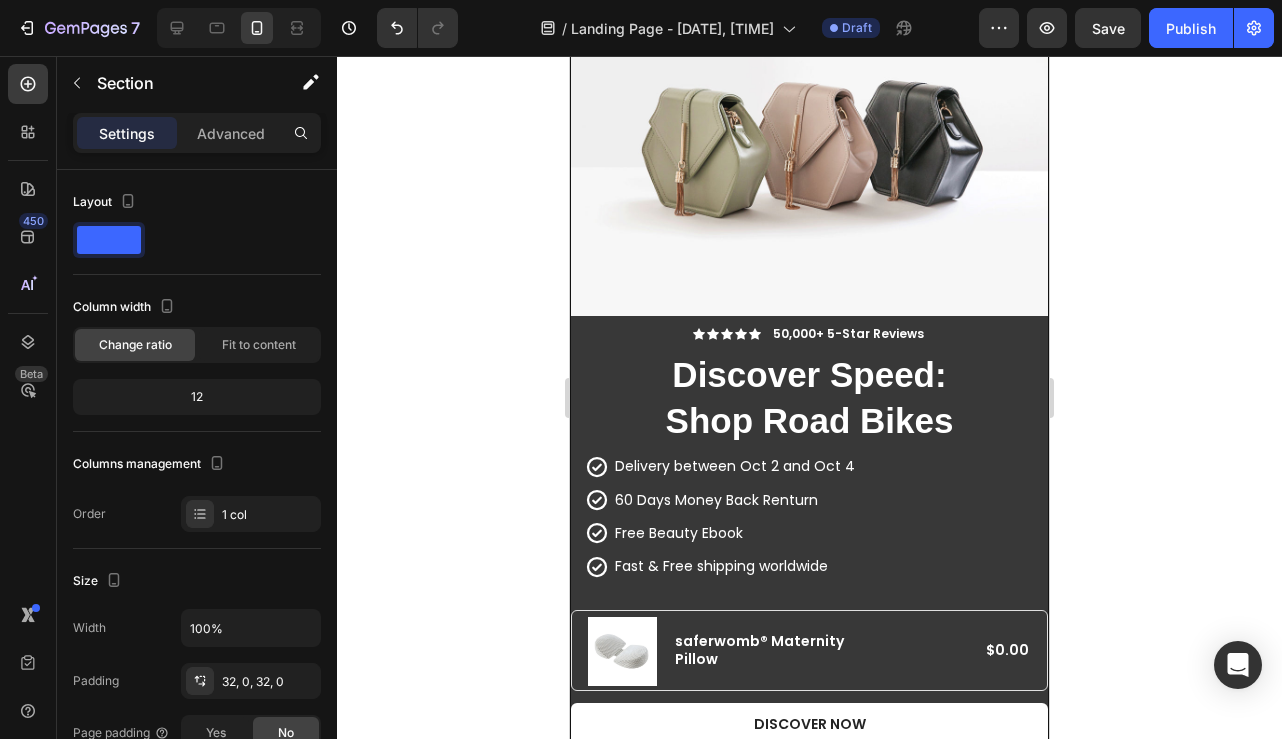 scroll, scrollTop: 828, scrollLeft: 0, axis: vertical 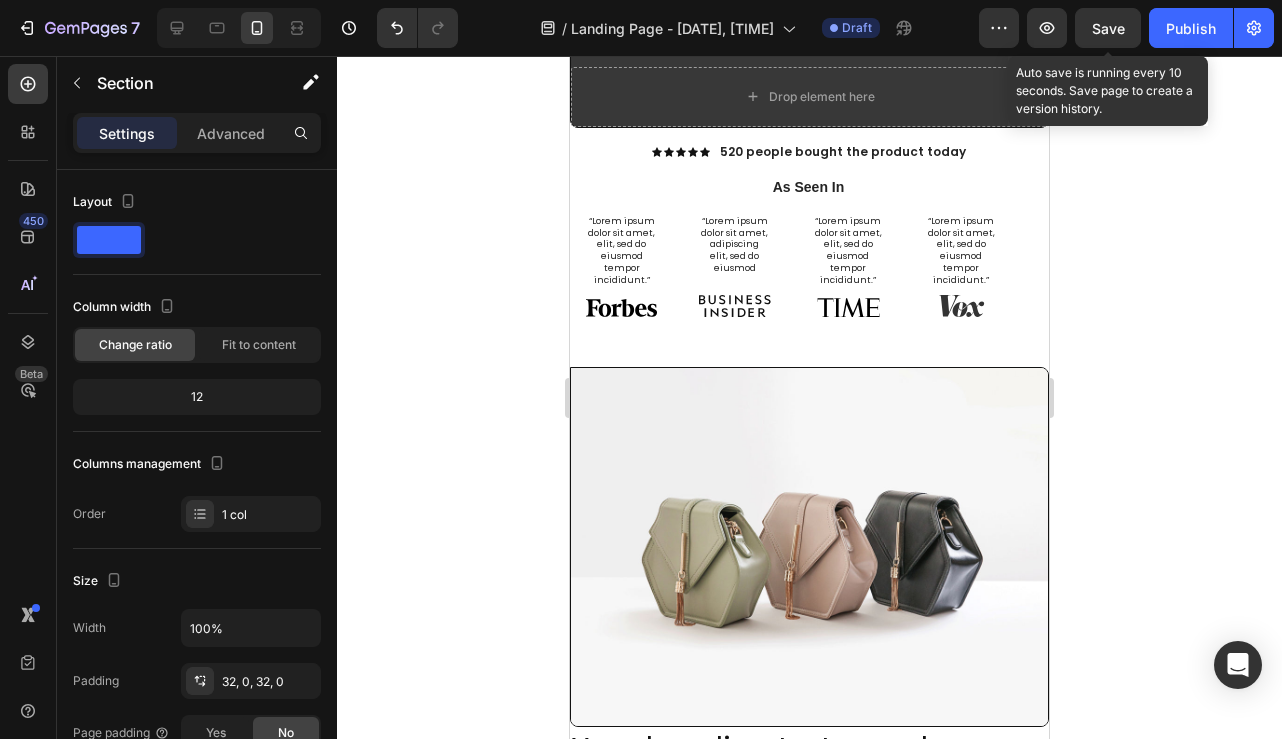 click on "Save" at bounding box center (1108, 28) 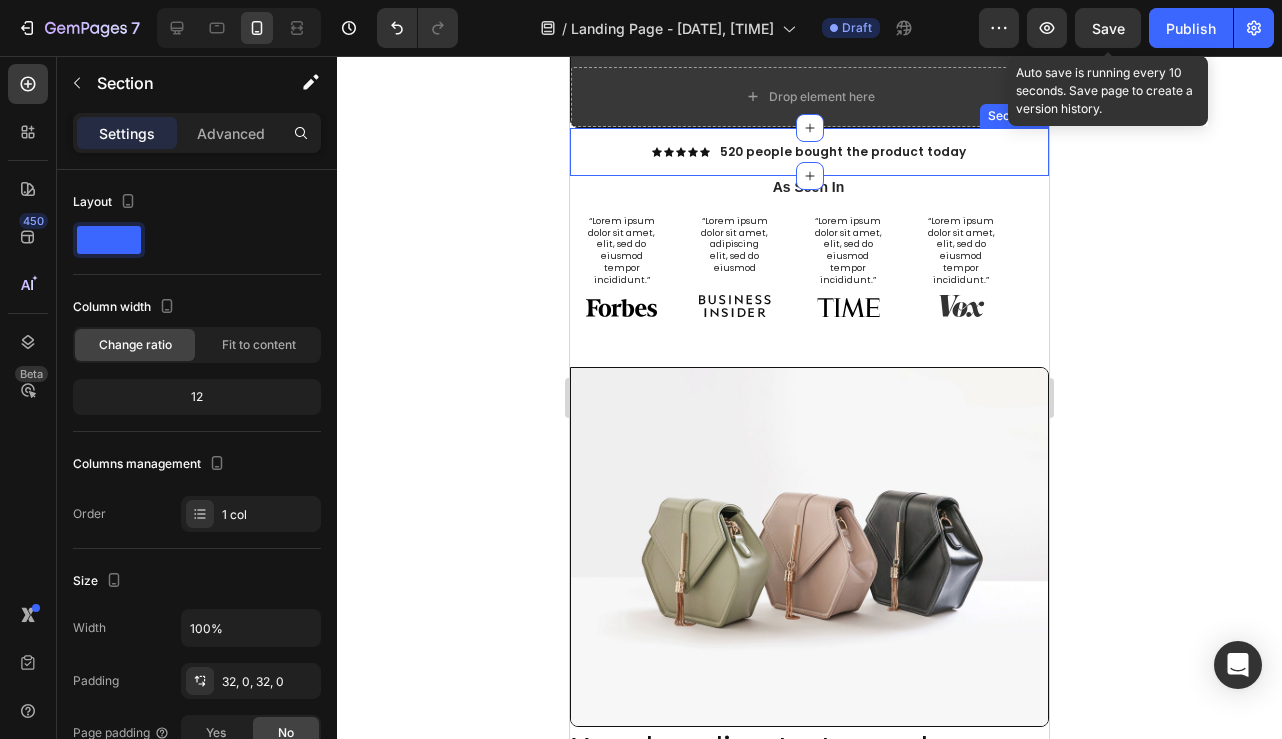 click on "Save" at bounding box center (1108, 28) 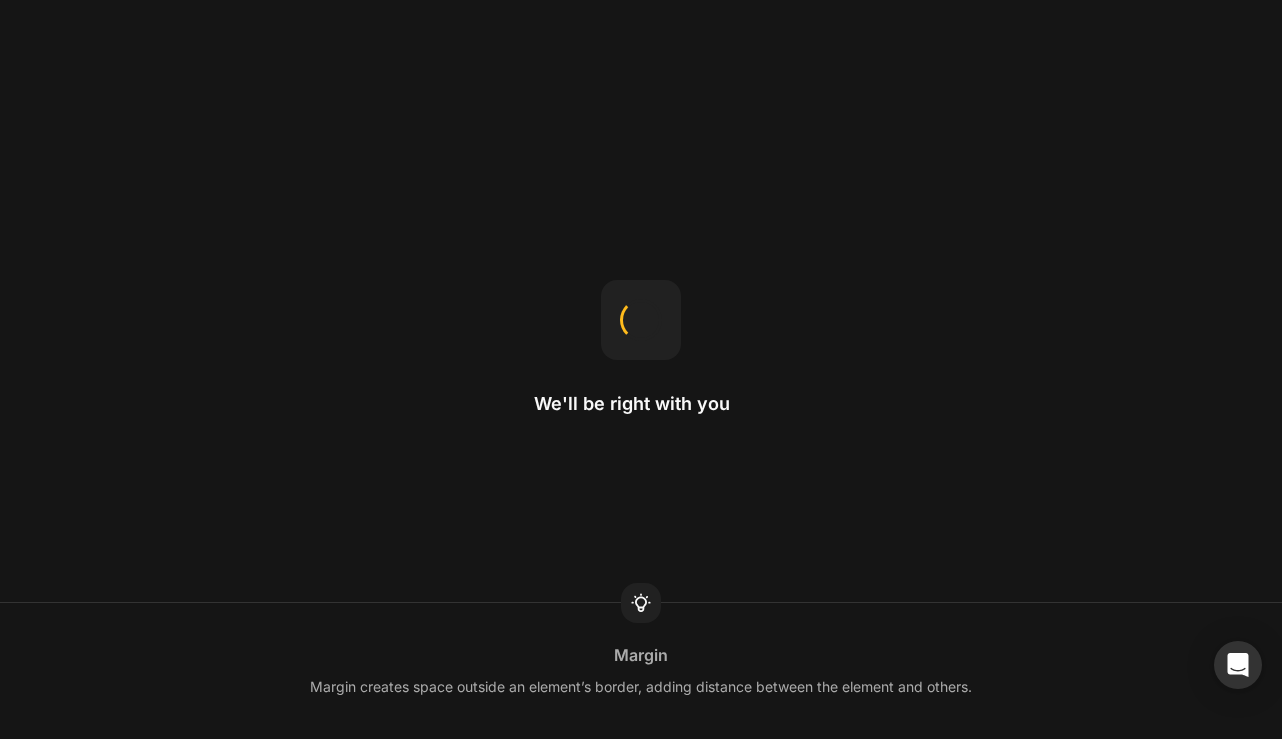 scroll, scrollTop: 0, scrollLeft: 0, axis: both 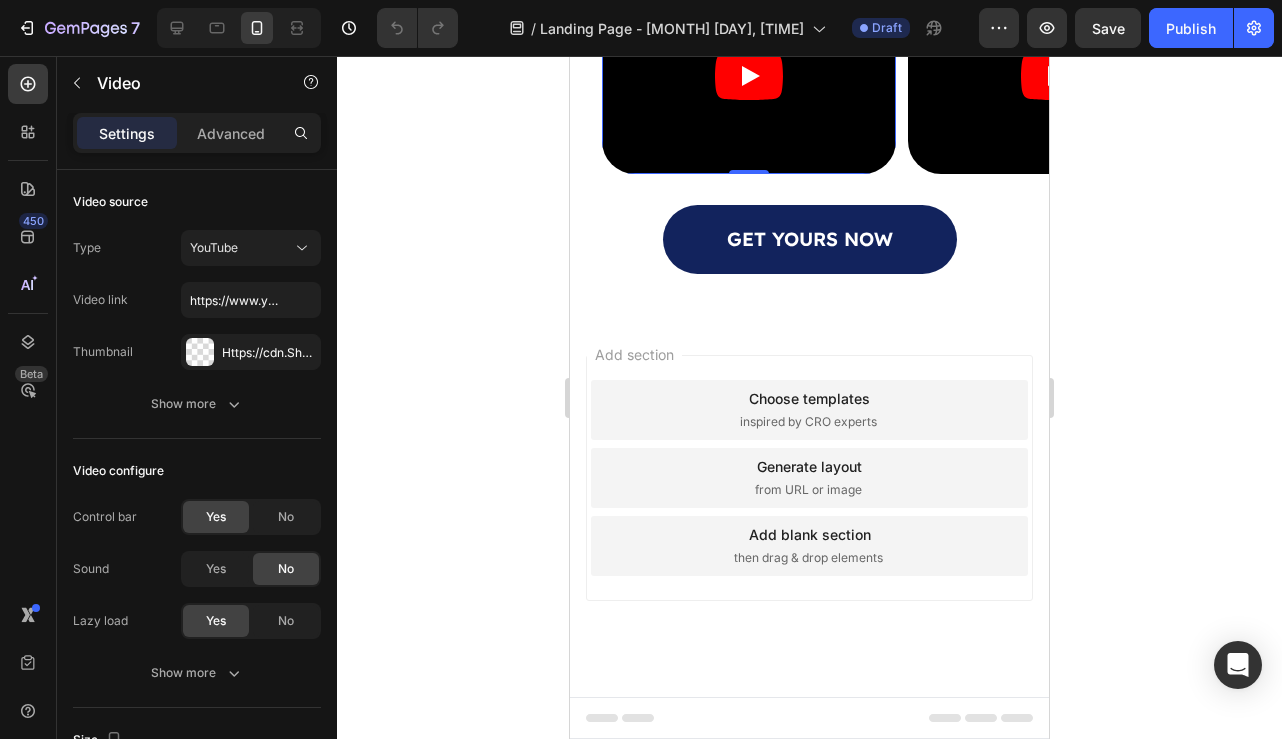 click at bounding box center [749, 76] 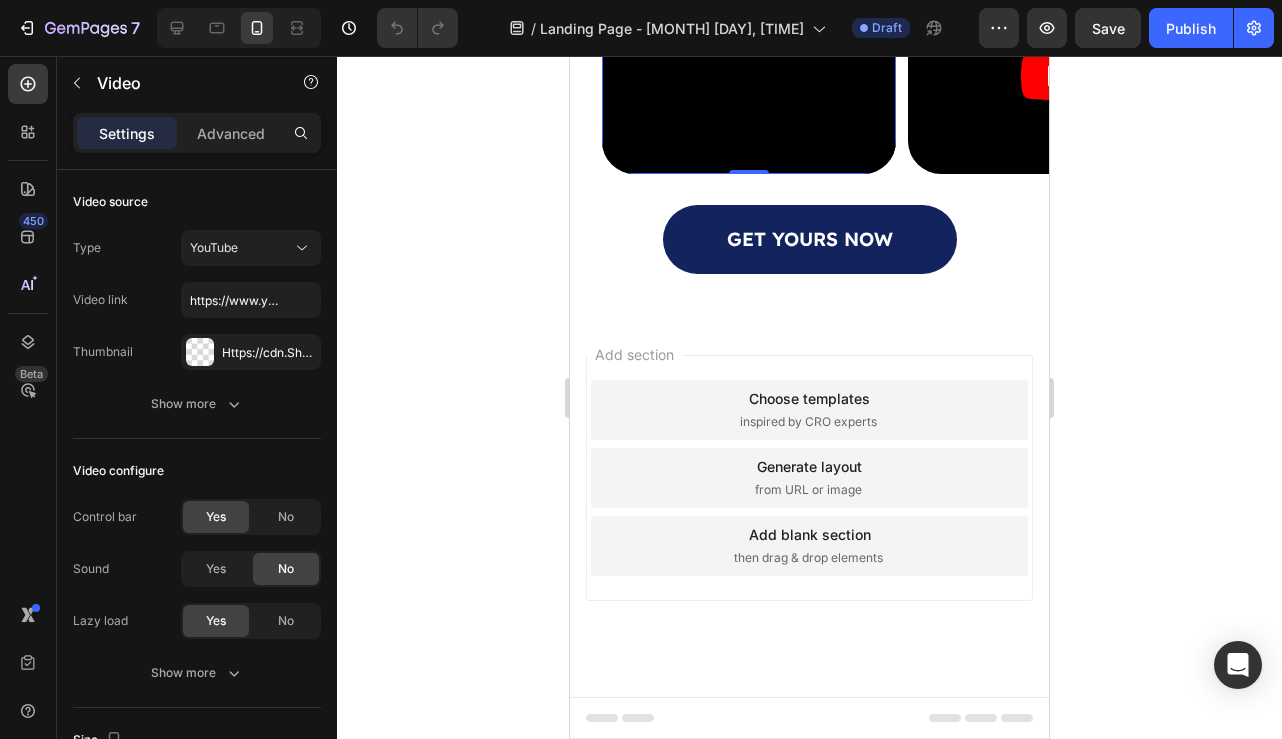 scroll, scrollTop: 5383, scrollLeft: 0, axis: vertical 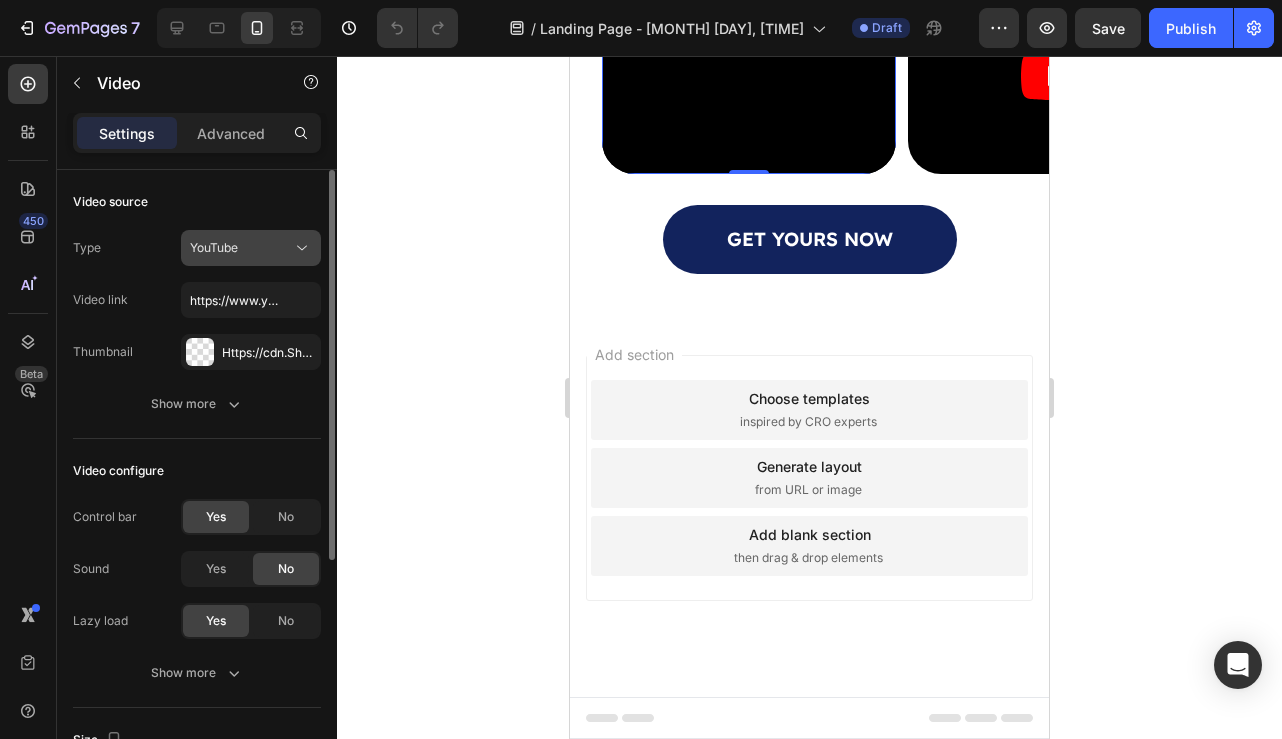 click on "YouTube" at bounding box center (214, 247) 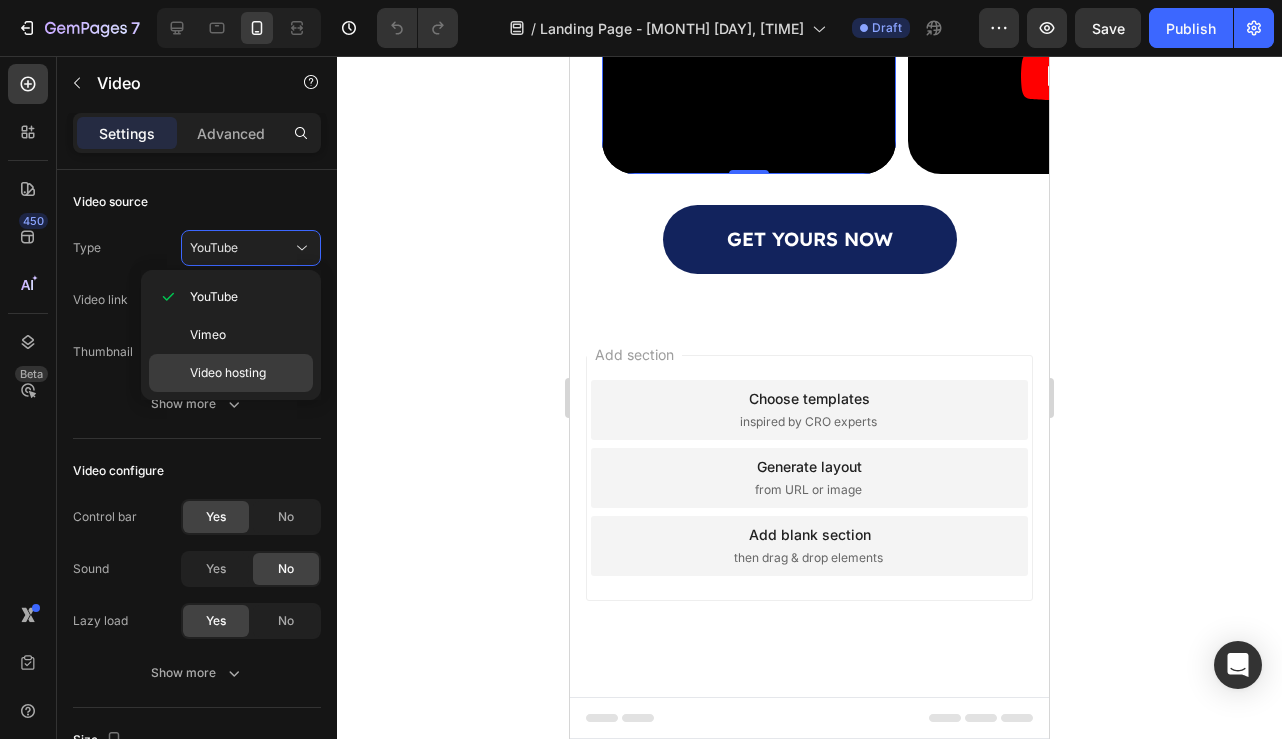 click on "Video hosting" at bounding box center (228, 373) 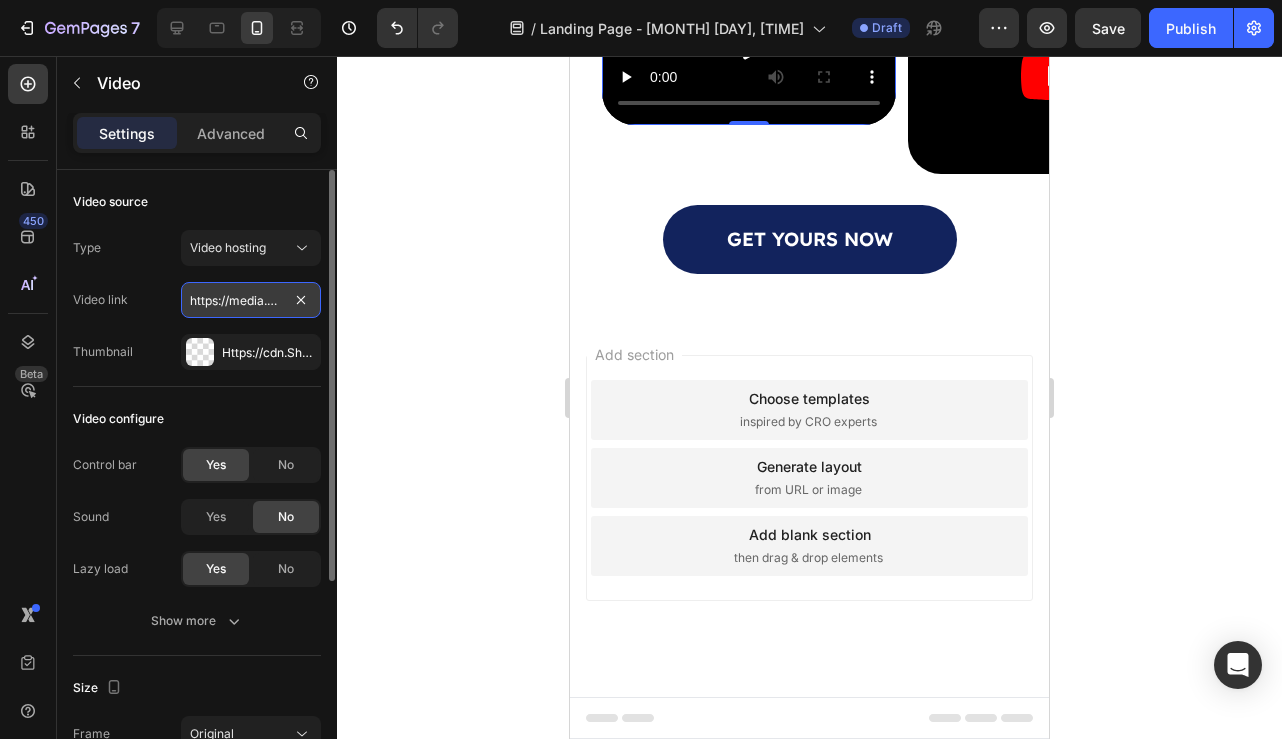 click on "https://media.w3.org/2010/05/sintel/trailer.mp4" at bounding box center [251, 300] 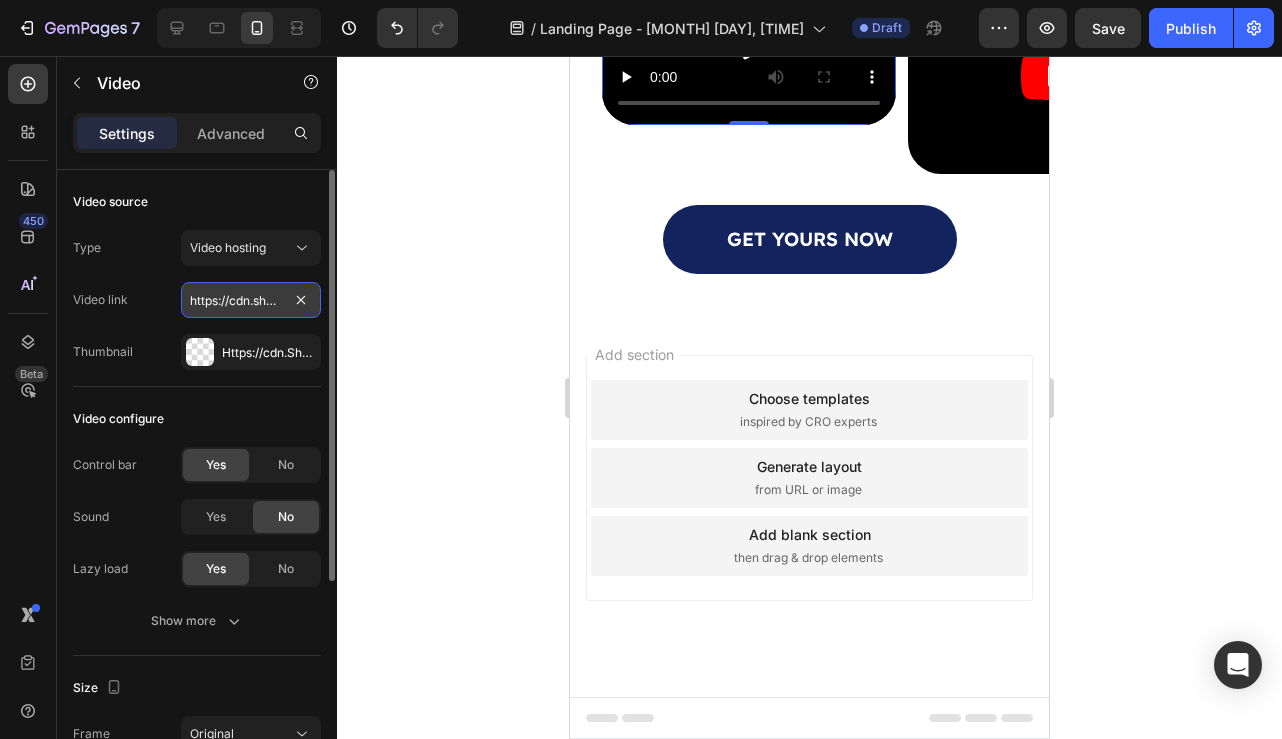 scroll, scrollTop: 0, scrollLeft: 371, axis: horizontal 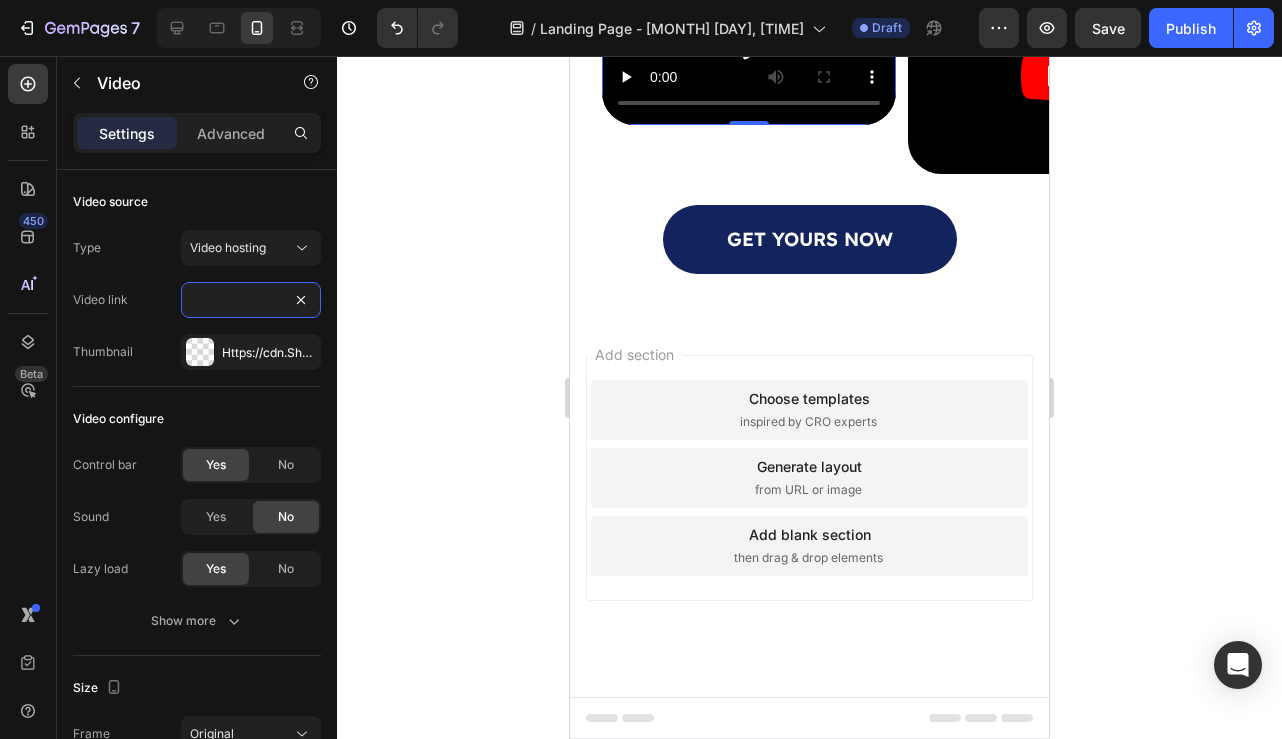 type on "https://cdn.shopify.com/videos/c/o/v/ef7ec0c348694847bb0fa7621c143c21.mp4" 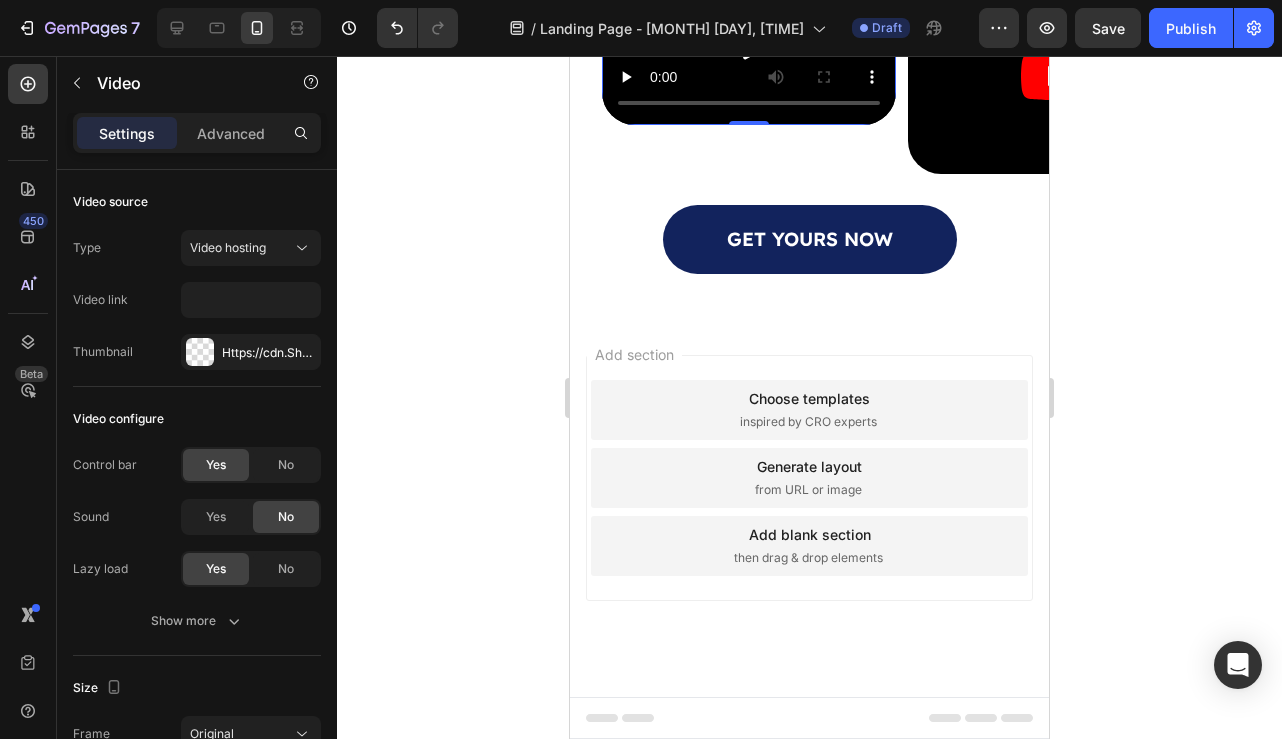 scroll, scrollTop: 0, scrollLeft: 0, axis: both 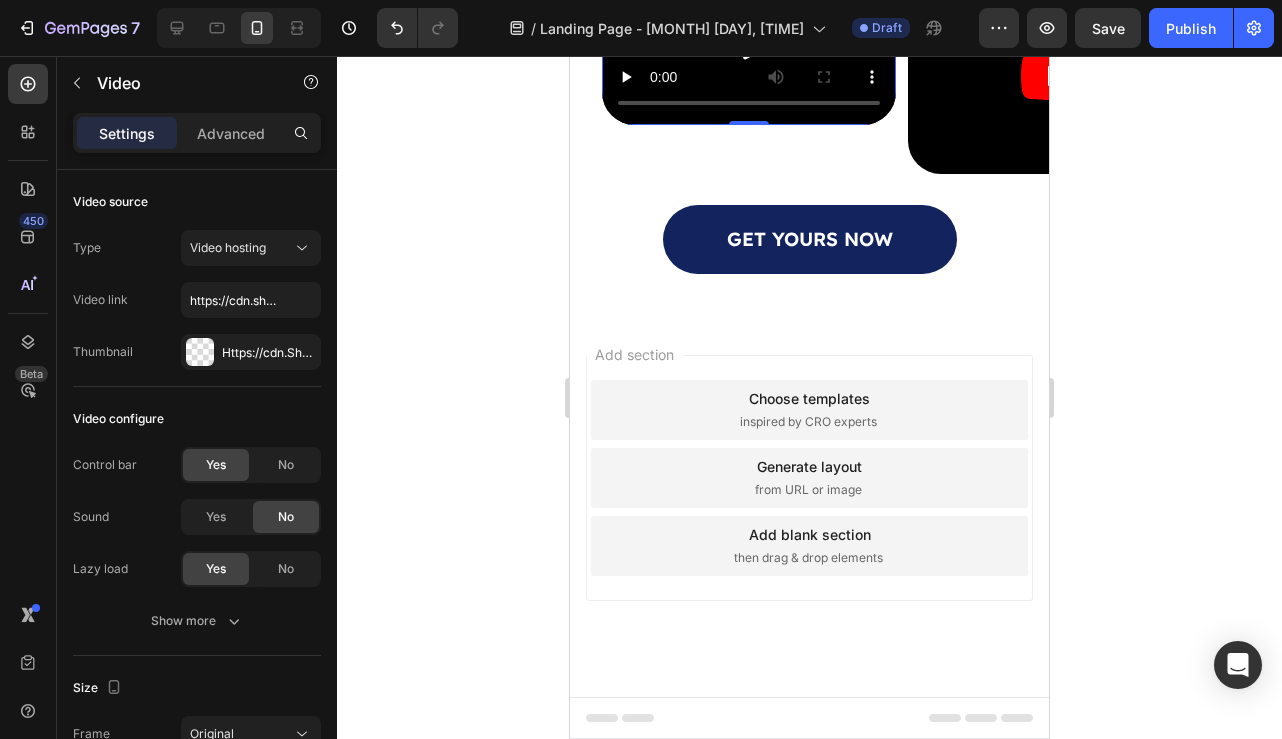 click 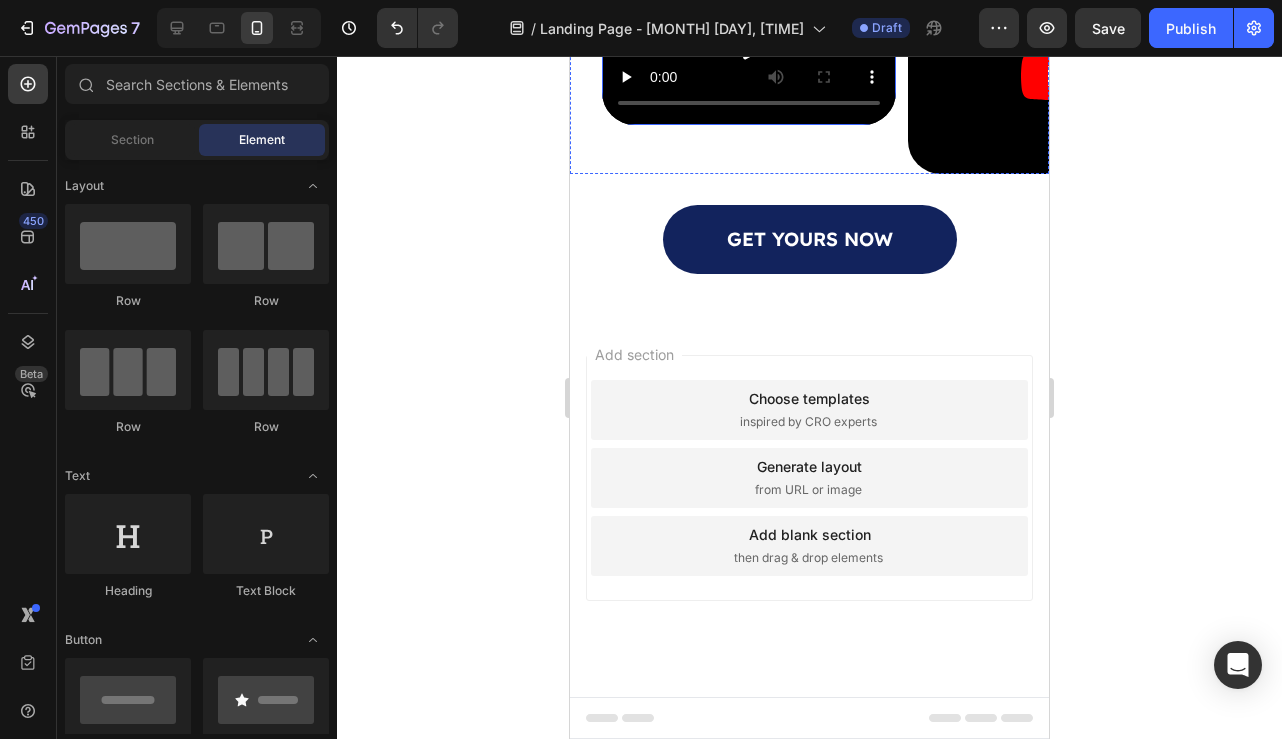 click at bounding box center [749, 51] 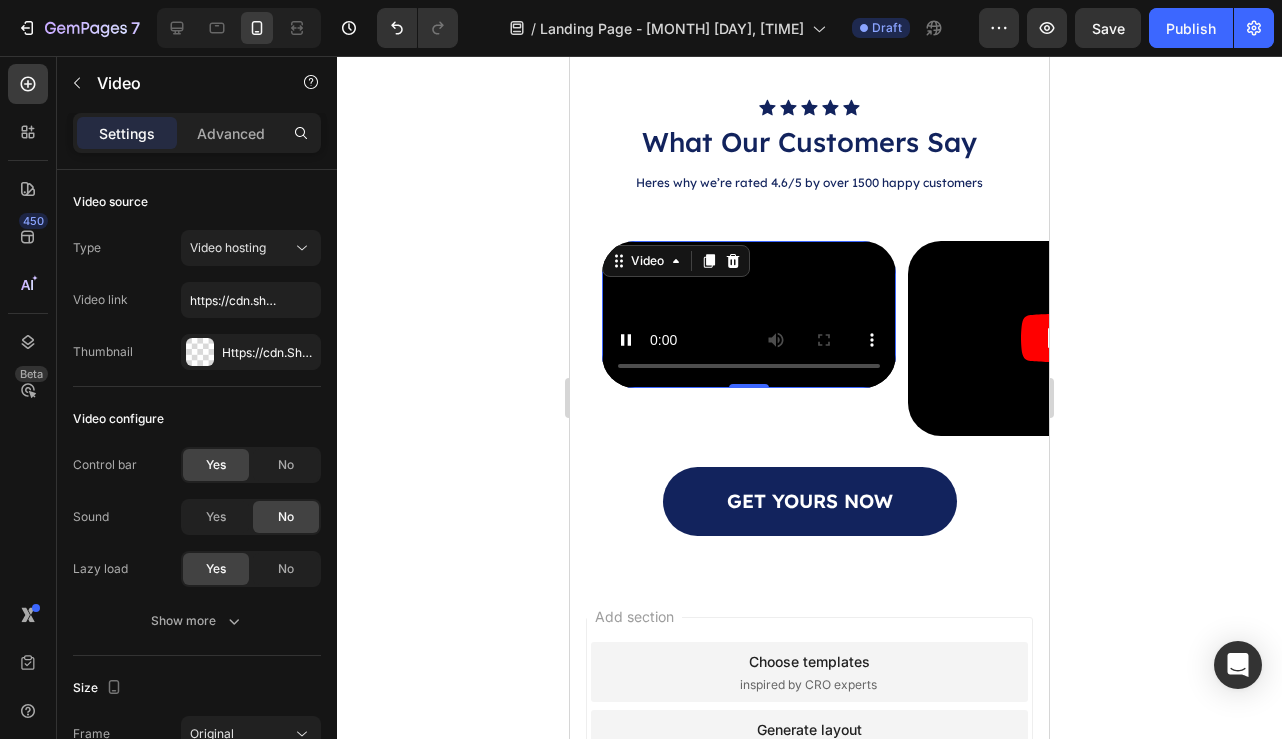 scroll, scrollTop: 5556, scrollLeft: 0, axis: vertical 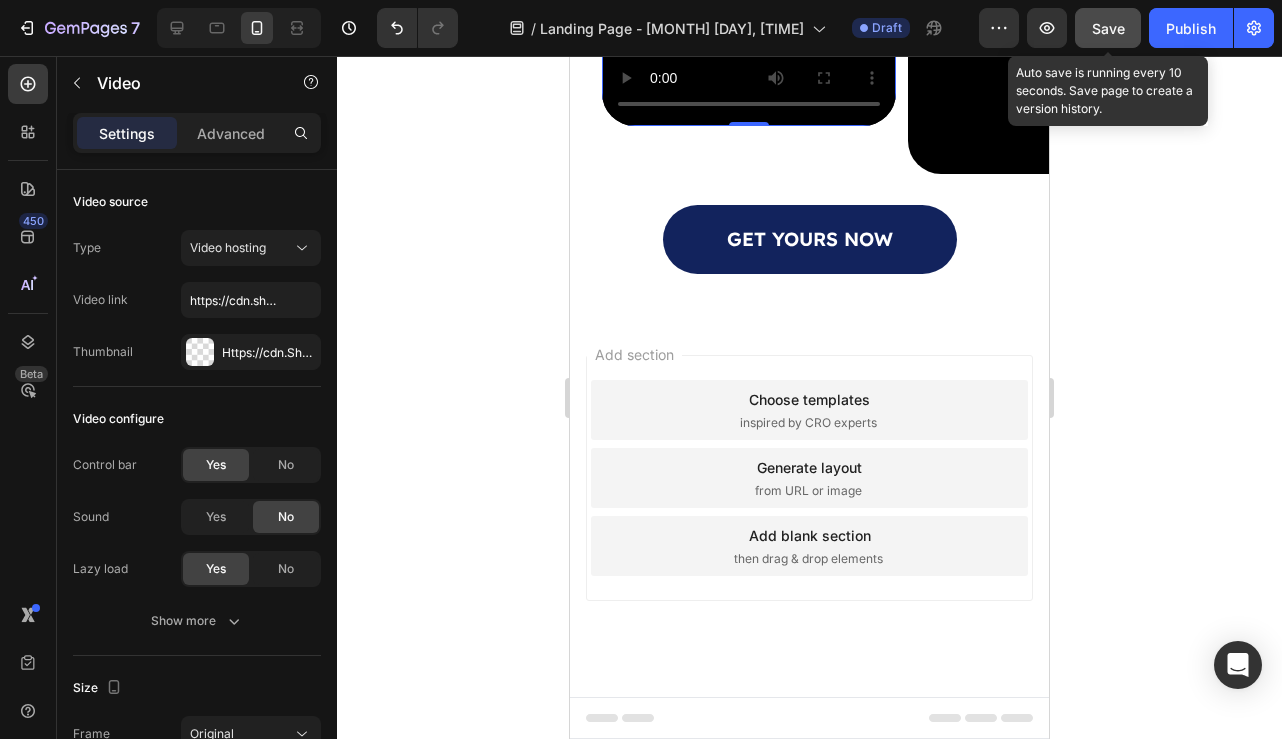 click on "Save" at bounding box center [1108, 28] 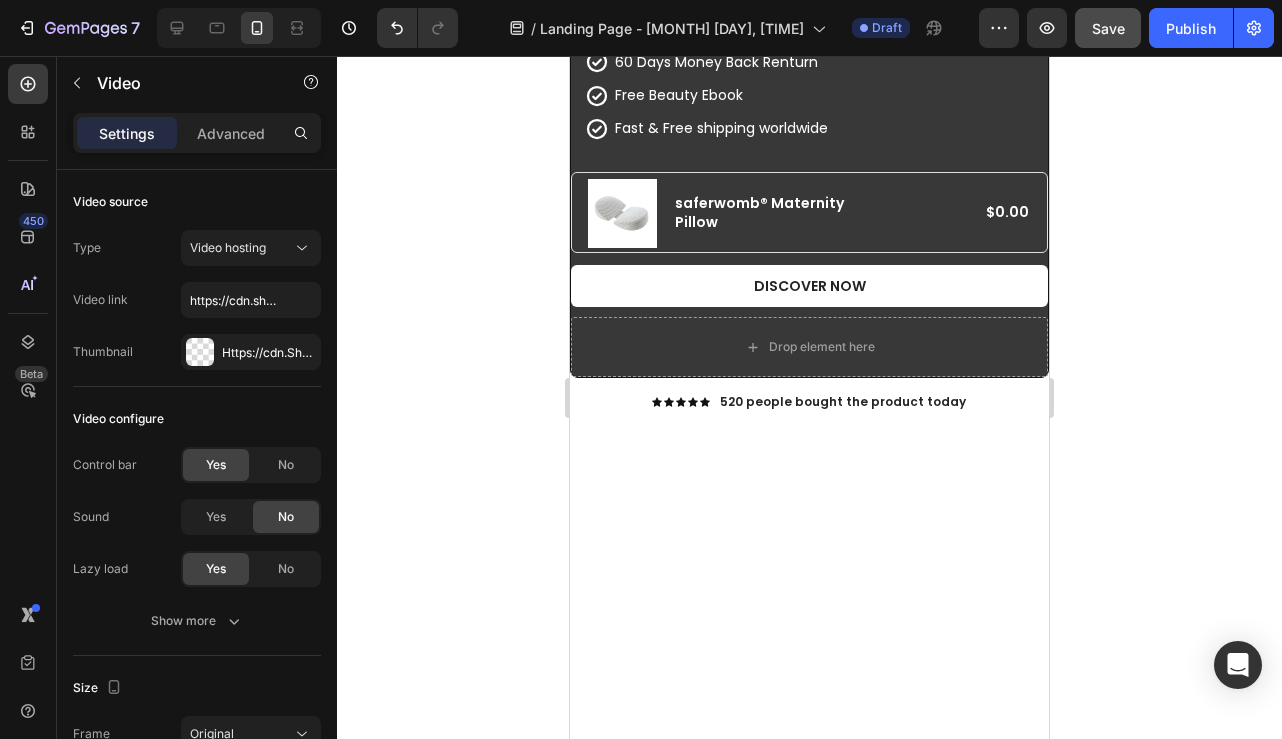 scroll, scrollTop: 0, scrollLeft: 0, axis: both 